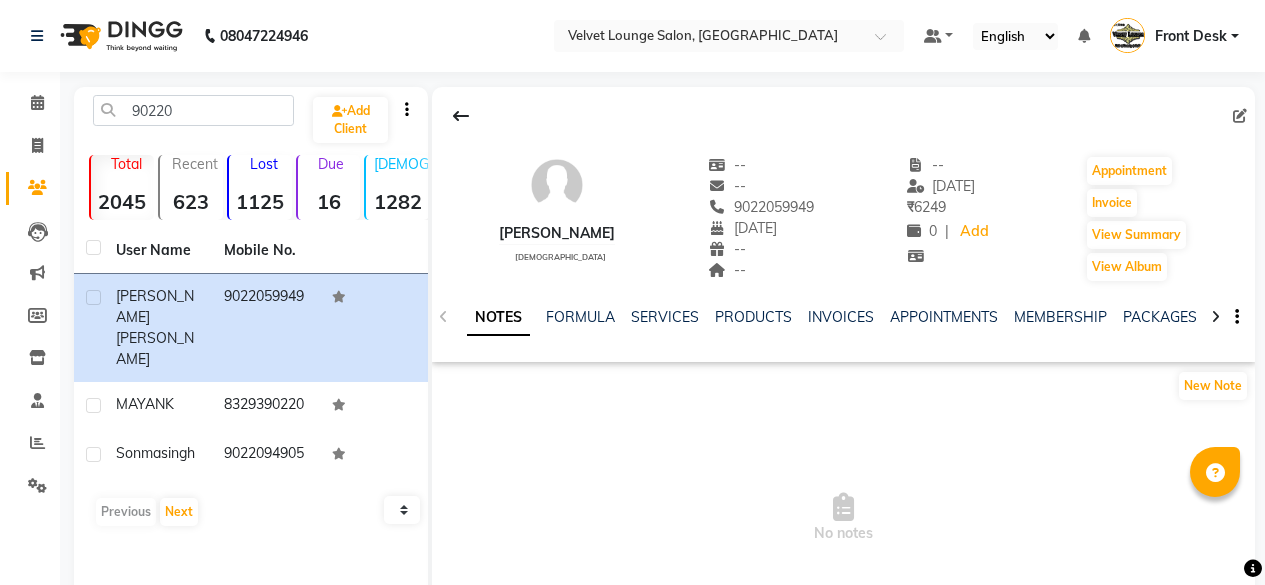 scroll, scrollTop: 15, scrollLeft: 0, axis: vertical 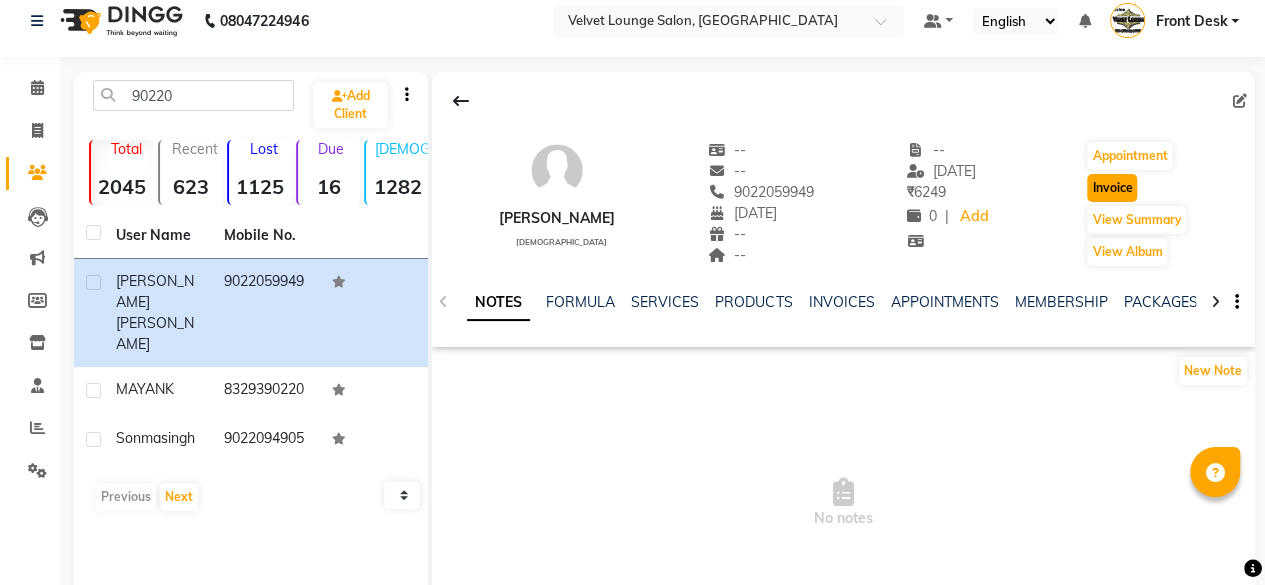 click on "Invoice" 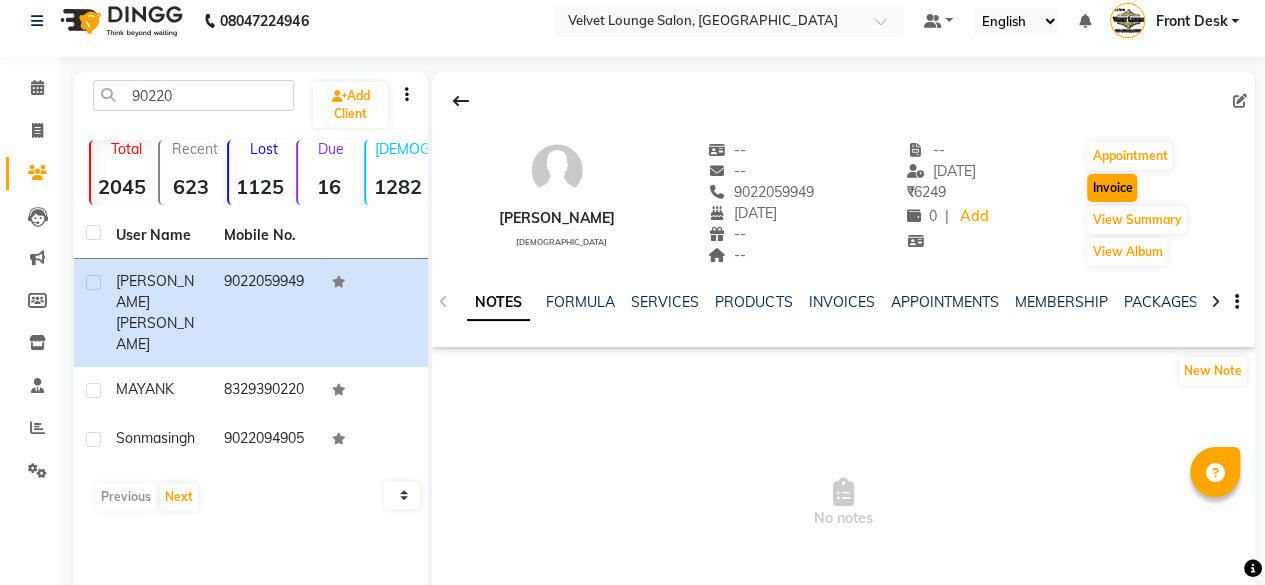select on "service" 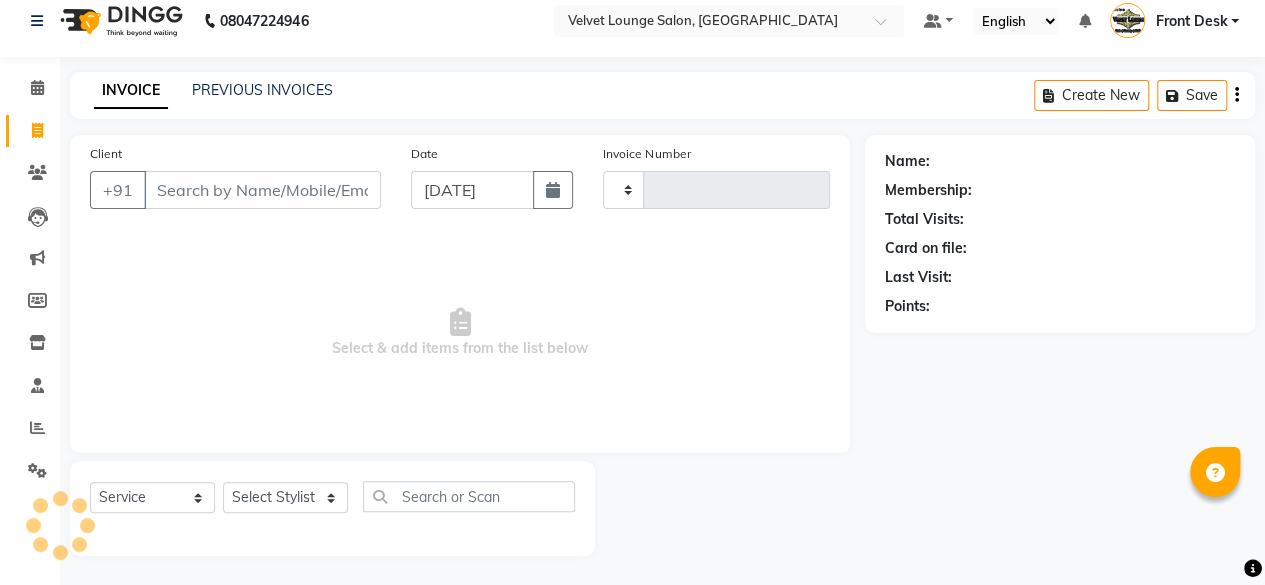 type on "1104" 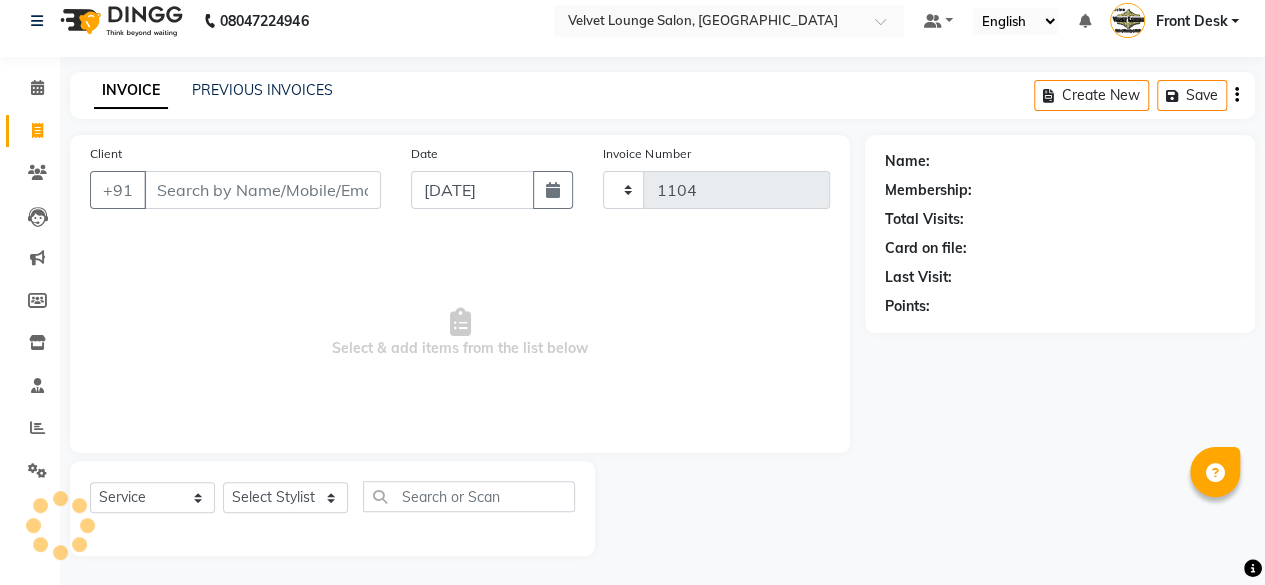 select on "5962" 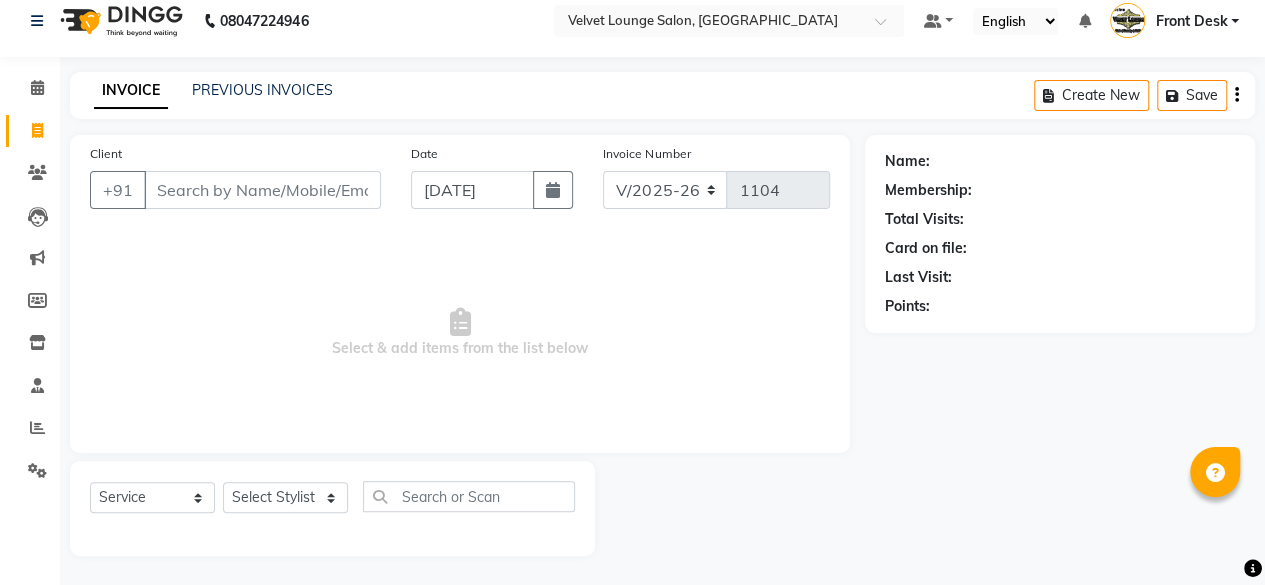 type on "9022059949" 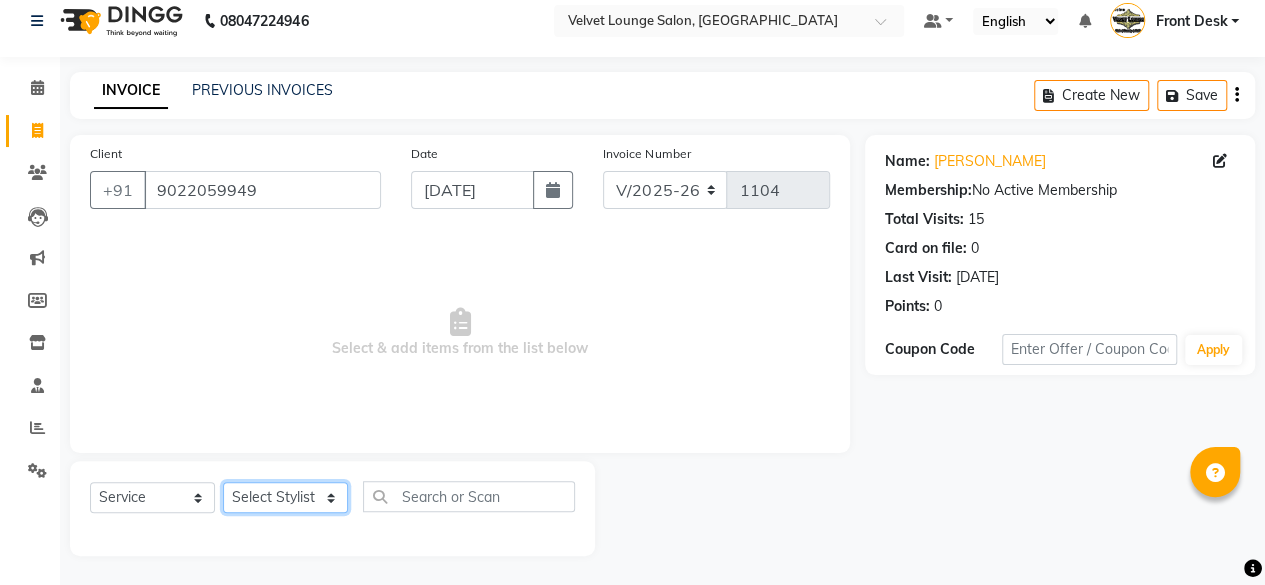 click on "Select Stylist [PERSON_NAME]  [PERSON_NAME] Front Desk Jaya jyoti madhu [PERSON_NAME] [PERSON_NAME] Rohit SALMA SALMA [PERSON_NAME] SHWETA vishal" 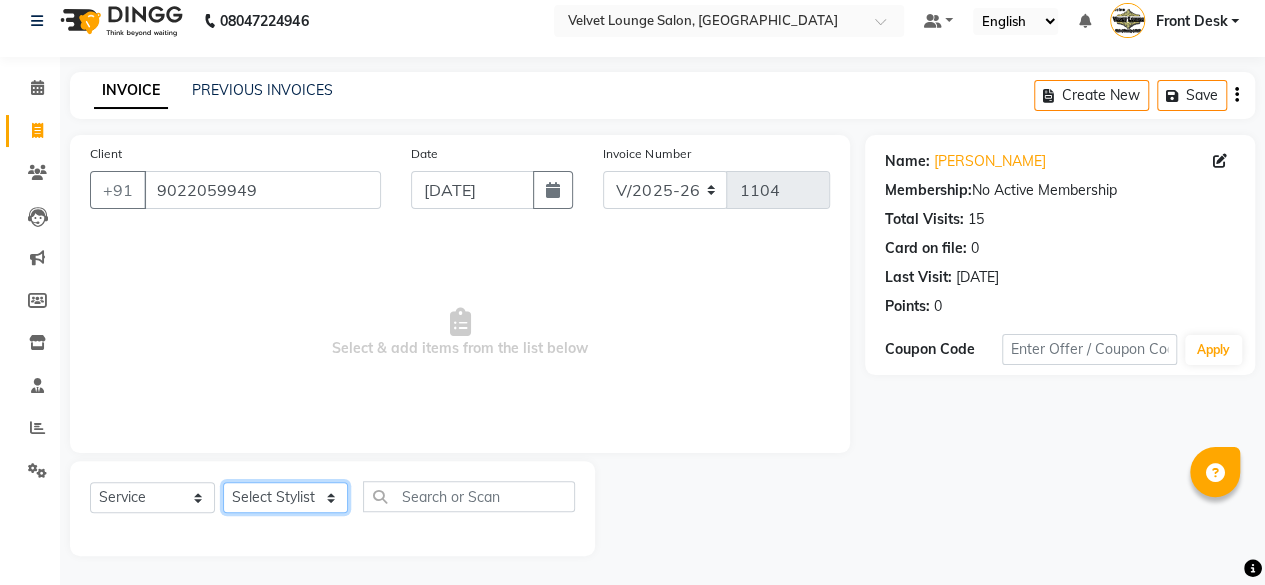 select on "50611" 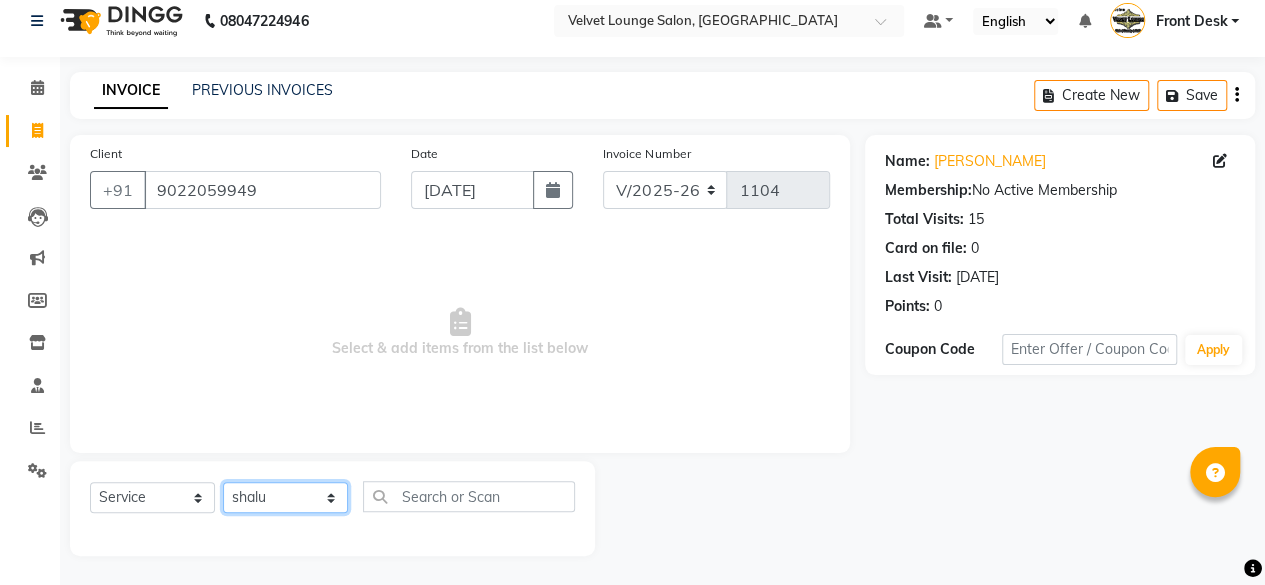 click on "Select Stylist [PERSON_NAME]  [PERSON_NAME] Front Desk Jaya jyoti madhu [PERSON_NAME] [PERSON_NAME] Rohit SALMA SALMA [PERSON_NAME] SHWETA vishal" 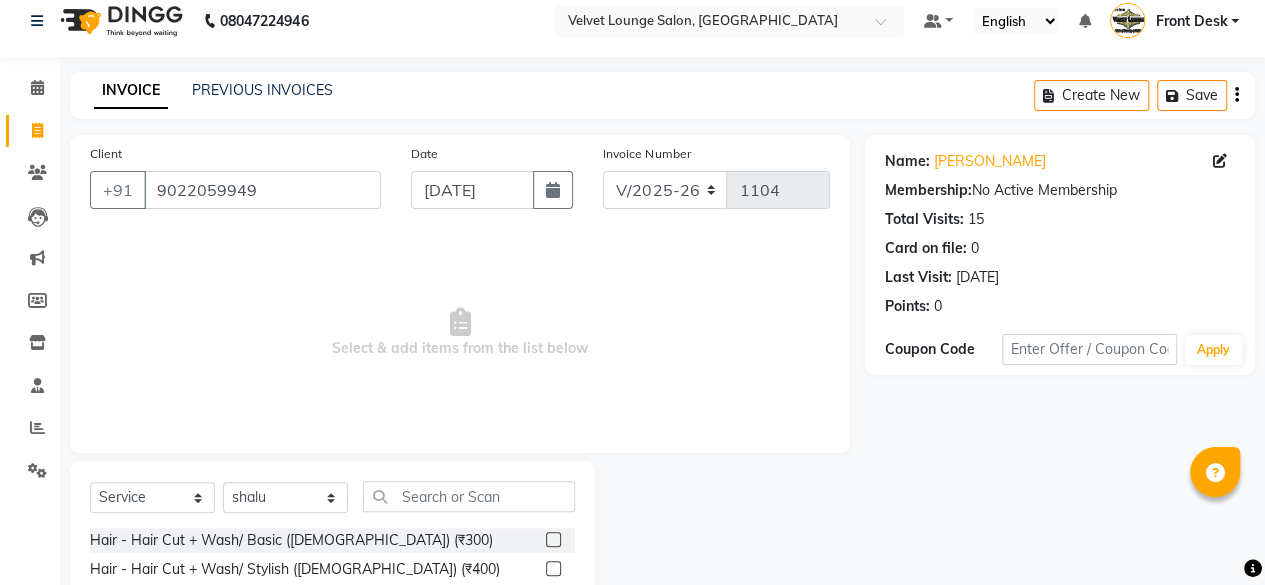 click on "Select  Service  Product  Membership  Package Voucher Prepaid Gift Card  Select Stylist [PERSON_NAME]  [PERSON_NAME] Front Desk Jaya jyoti madhu Manish [PERSON_NAME] Rohit SALMA SALMA [PERSON_NAME] SHWETA vishal Hair - Hair Cut + Wash/ Basic ([DEMOGRAPHIC_DATA]) (₹300)  Hair - Hair Cut + Wash/ Stylish ([DEMOGRAPHIC_DATA]) (₹400)  Hair - Hair Cut + Wash/ Creative ([DEMOGRAPHIC_DATA]) (₹500)  Hair - Hair Cut Kids ([DEMOGRAPHIC_DATA]) (₹200)  Hair - [PERSON_NAME] Trim ([DEMOGRAPHIC_DATA]) (₹100)  Hair - Clean Shave ([DEMOGRAPHIC_DATA]) (₹100)  Hair - Stylish Shave ([DEMOGRAPHIC_DATA]) (₹150)  Hair - Head Massage ([DEMOGRAPHIC_DATA]) (₹450)  Hair - Head Massage + Wash ([DEMOGRAPHIC_DATA]) (₹500)  Hair - Hair Spa (L) ([DEMOGRAPHIC_DATA]) (₹600)  Hair - Hair Spa (M) ([DEMOGRAPHIC_DATA]) (₹1000)  Hair - Straightening ([DEMOGRAPHIC_DATA]) (₹1000)  Hair - Keratin ([DEMOGRAPHIC_DATA]) (₹2000)  Hair - Hair Cut / Fringe ([DEMOGRAPHIC_DATA]) (₹150)  Hair - Hair Cut / Basic ([DEMOGRAPHIC_DATA]) (₹300)  Hair - Hair Cut / Adv ([DEMOGRAPHIC_DATA]) (₹450)  Hair - Haircut / Creative ([DEMOGRAPHIC_DATA]) (₹800)  Hair - Hair Cut / Kids ([DEMOGRAPHIC_DATA]) (₹300)  Hair - Blow Dry/ Basic (Stret) ([DEMOGRAPHIC_DATA]) (₹200)  Hair - Hair Iron ([DEMOGRAPHIC_DATA]) (₹900)" 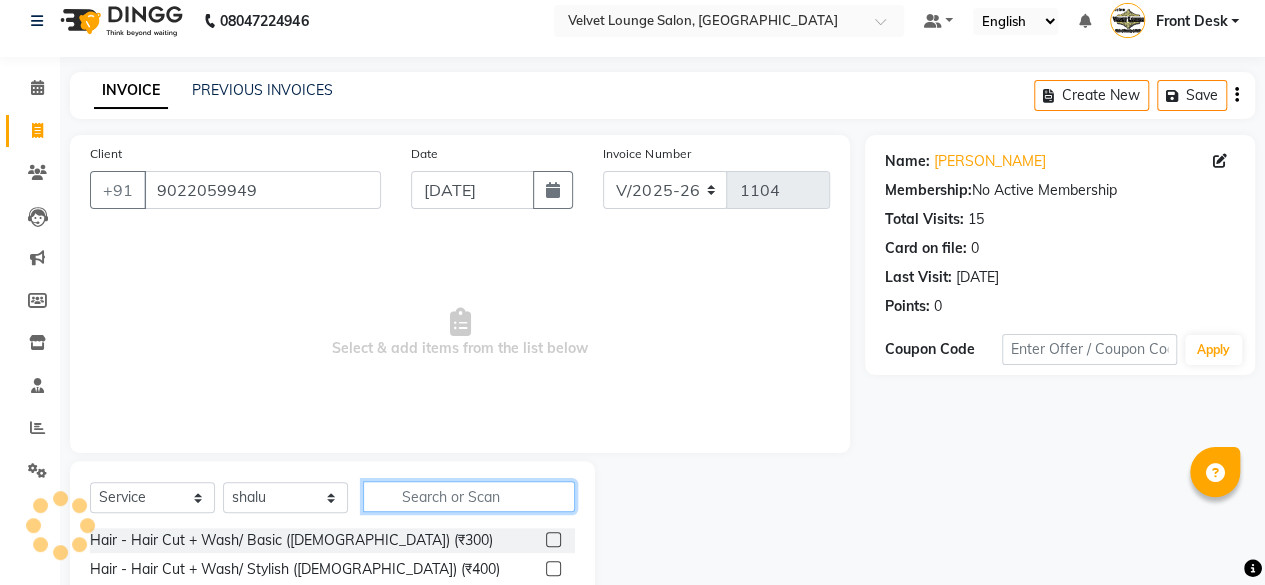 click 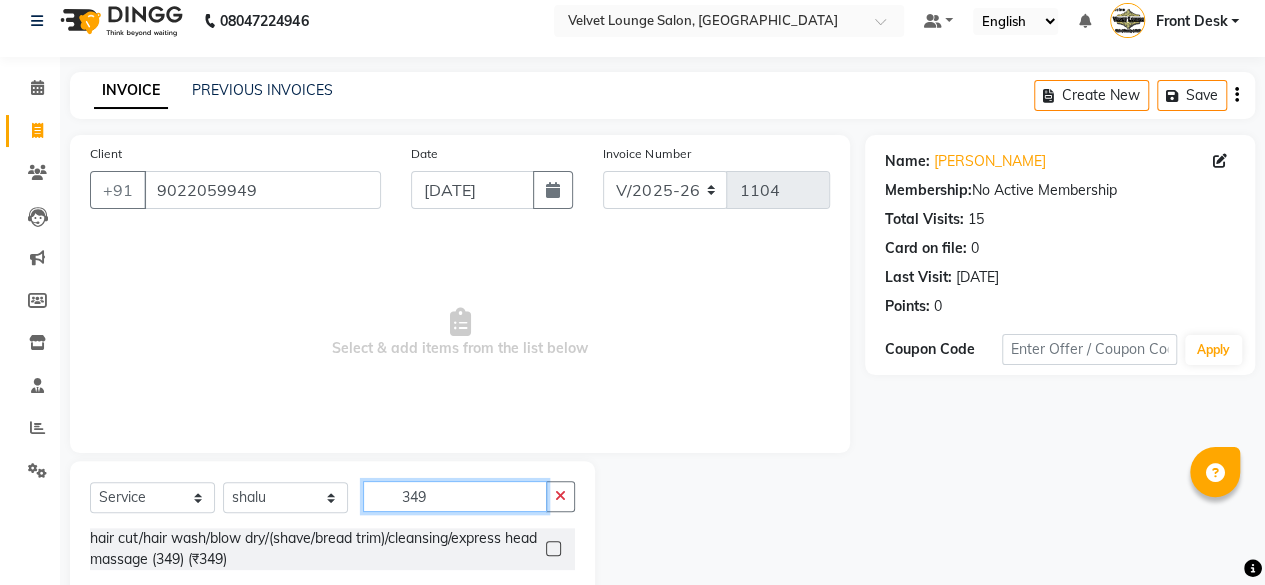 type on "349" 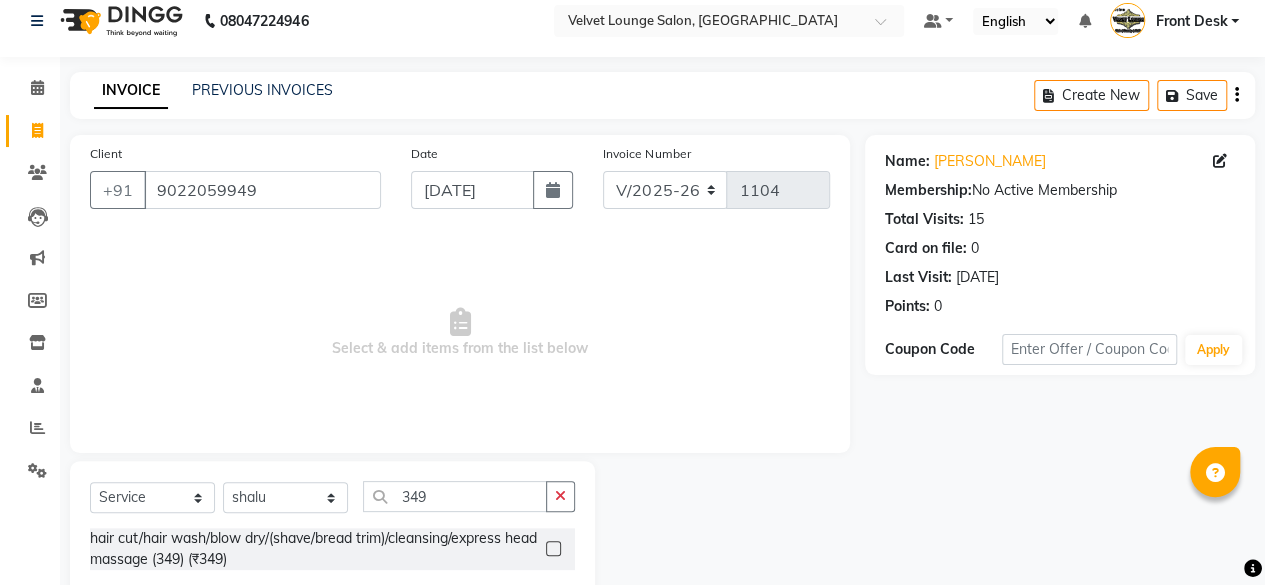 click 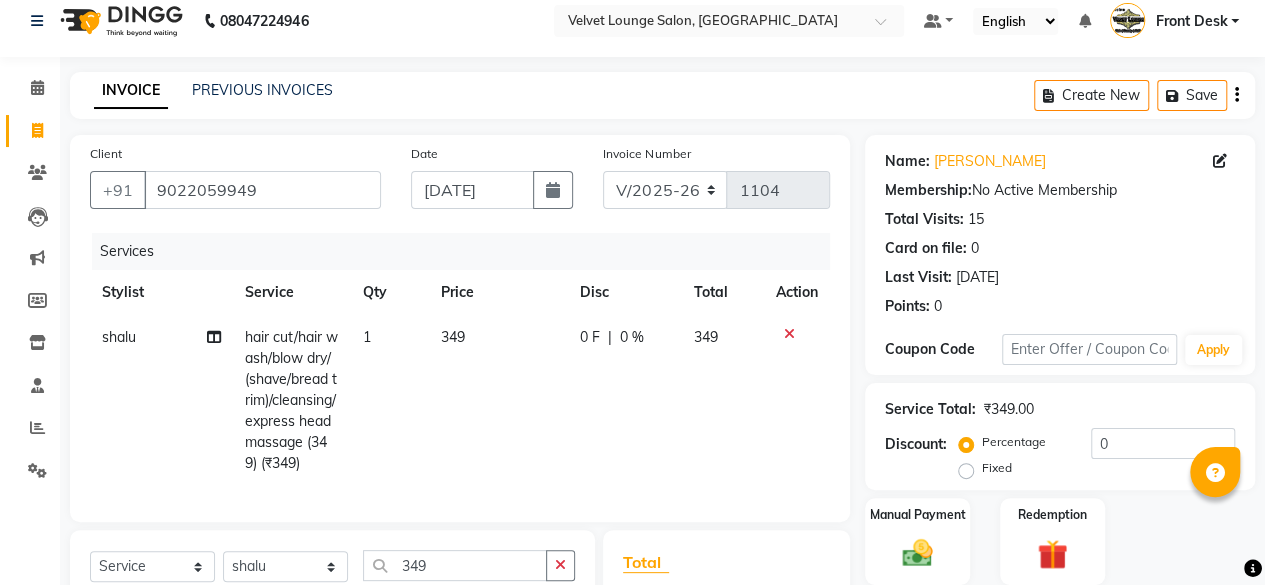 checkbox on "false" 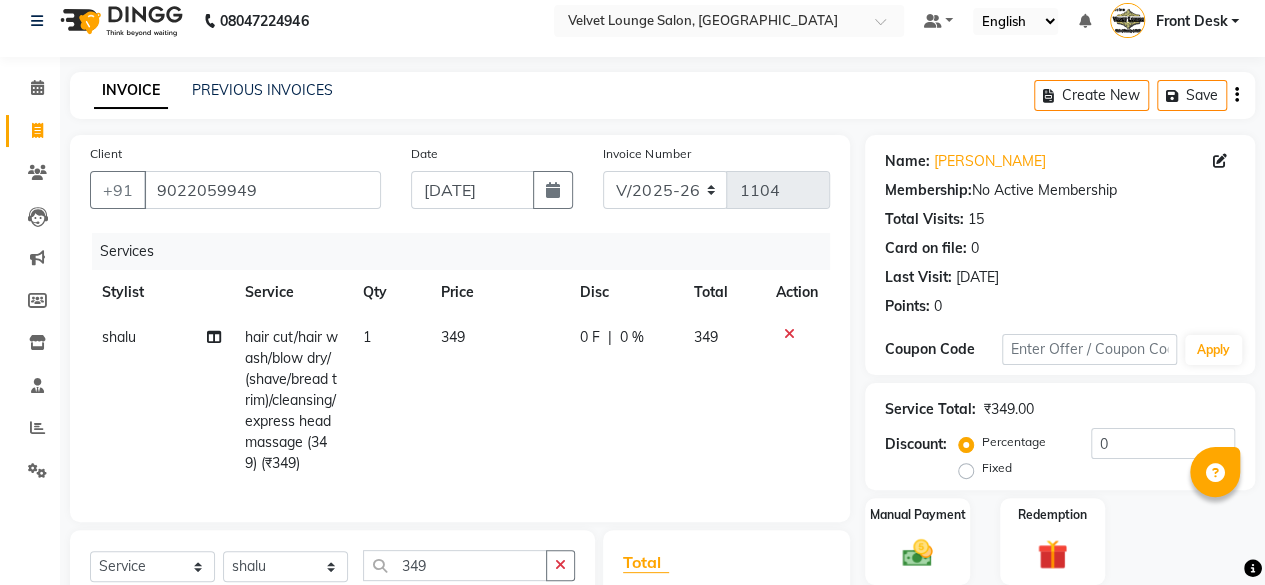 click on "349" 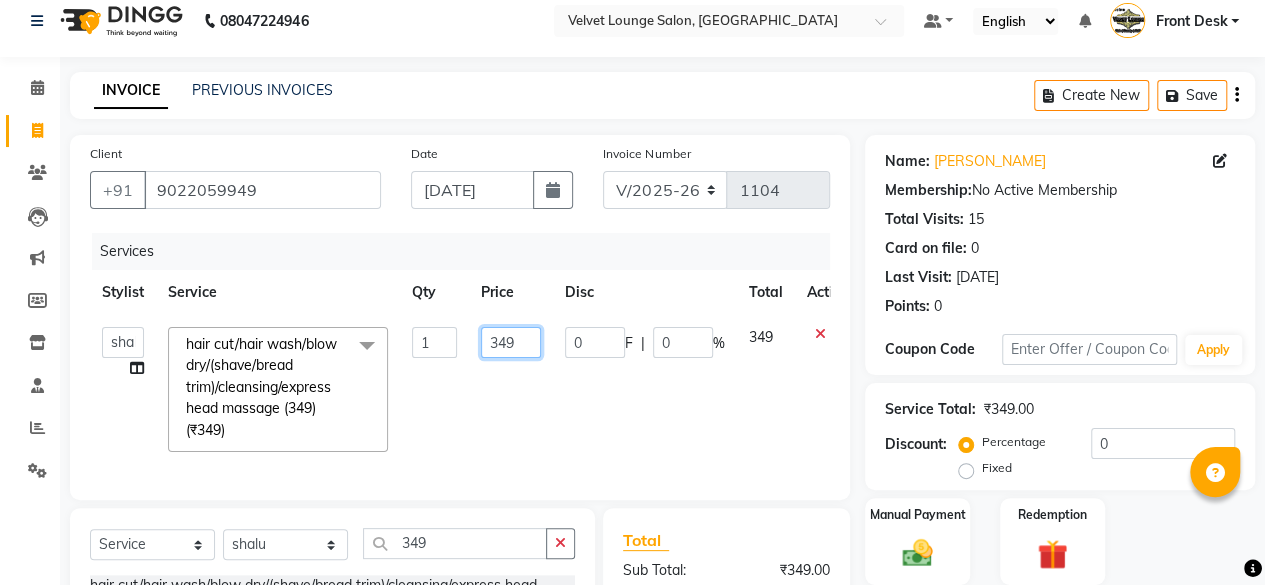 click on "349" 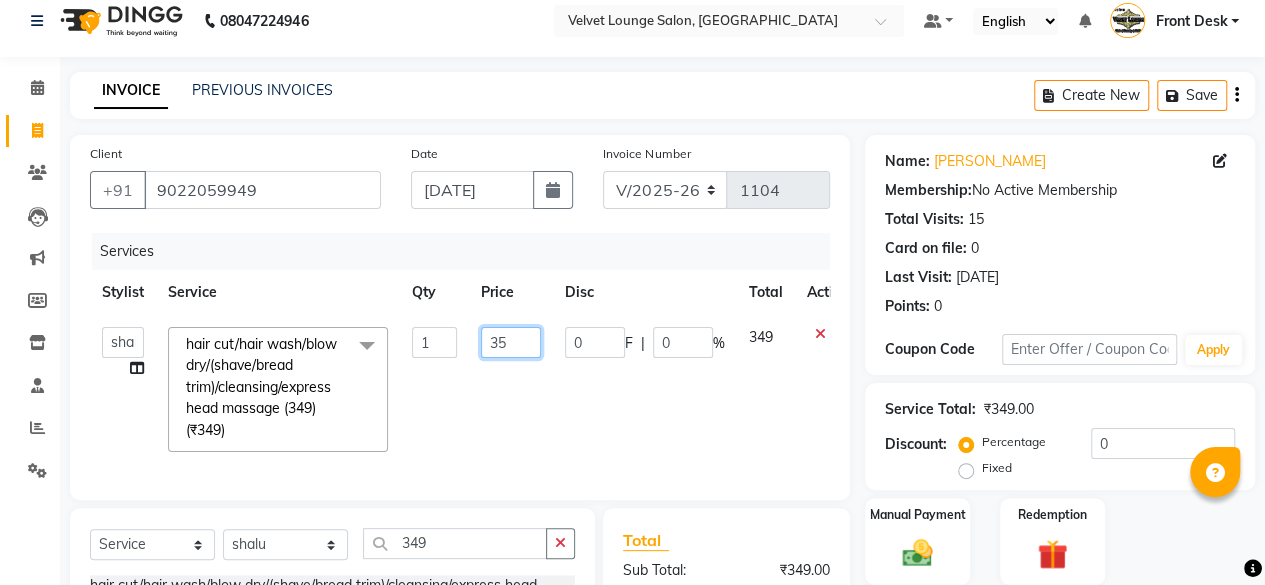 type on "350" 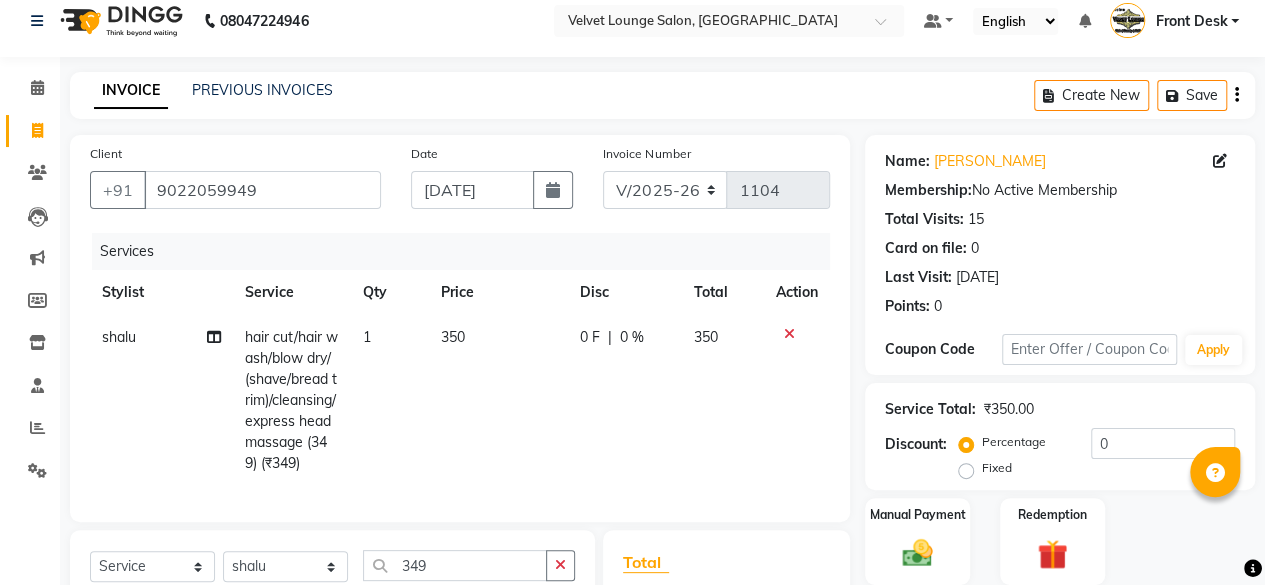 click on "Manual Payment Redemption" 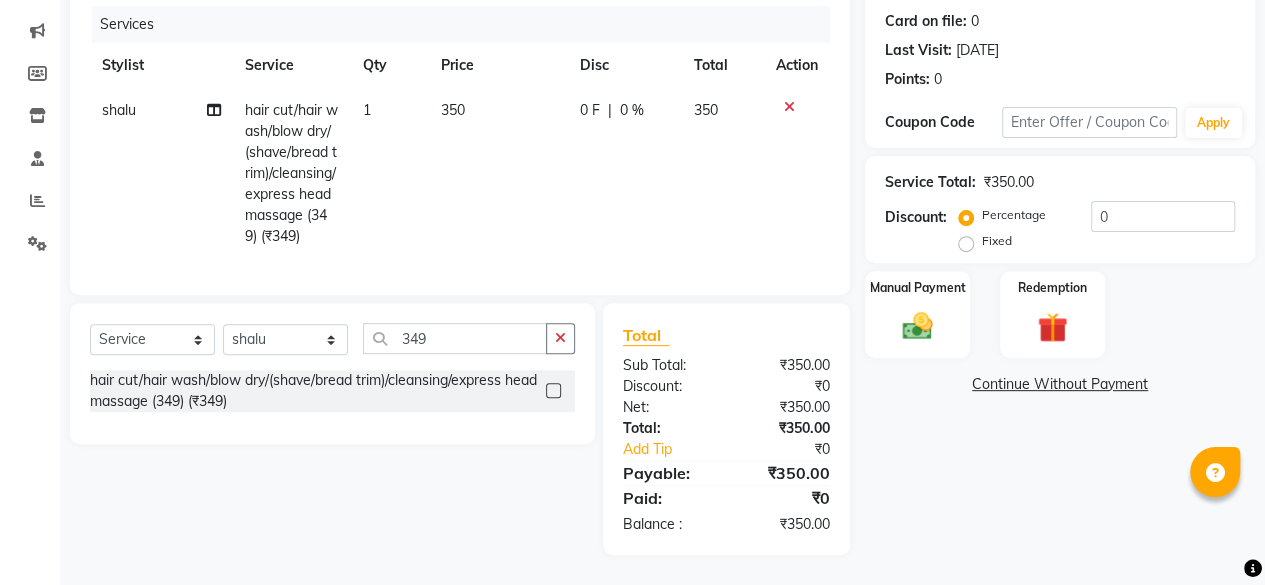 scroll, scrollTop: 256, scrollLeft: 0, axis: vertical 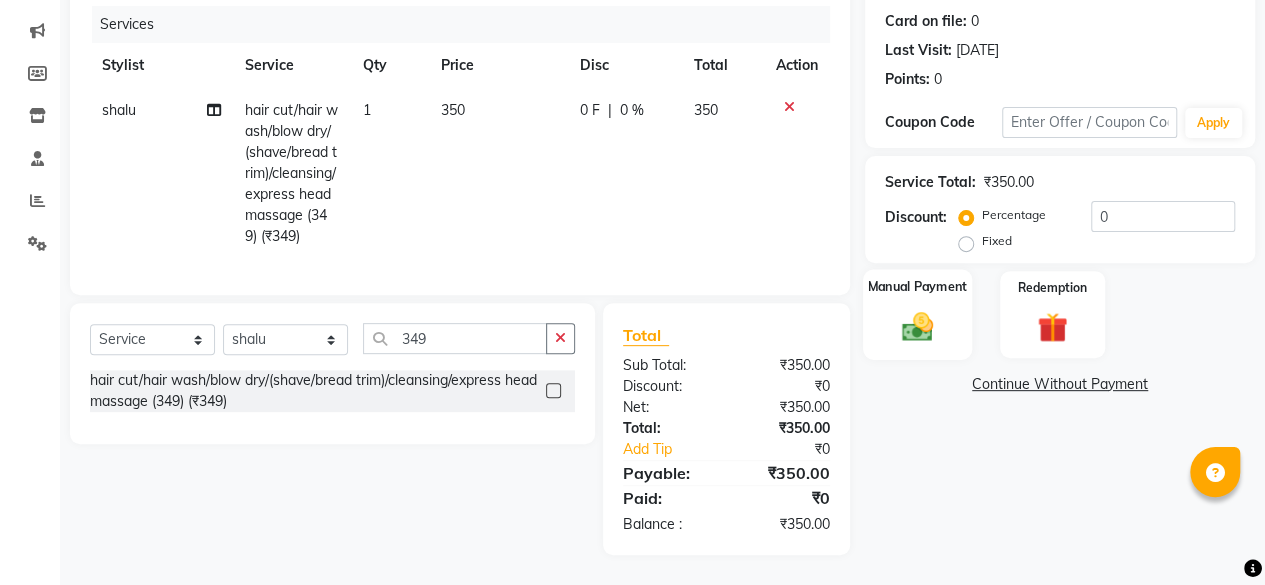 click 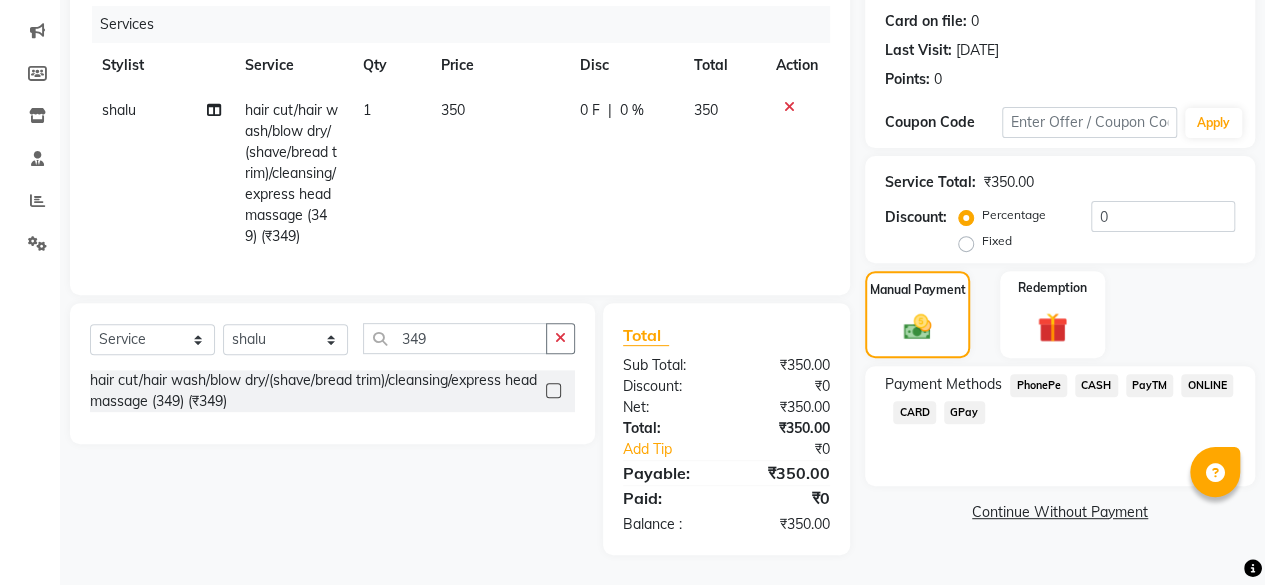 click on "PayTM" 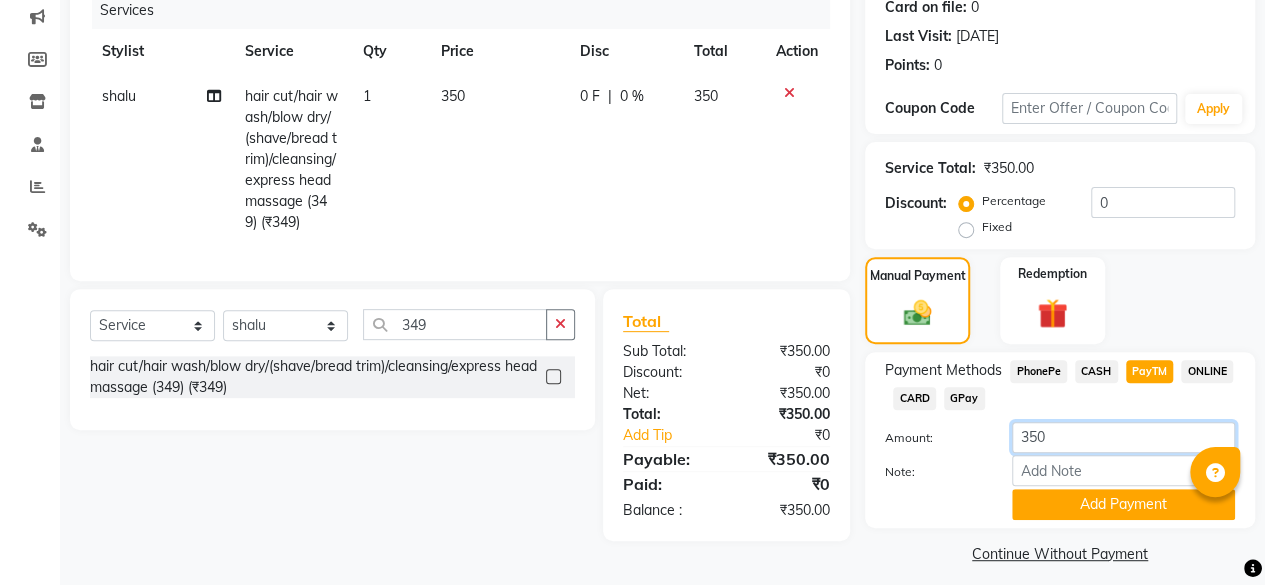 click on "350" 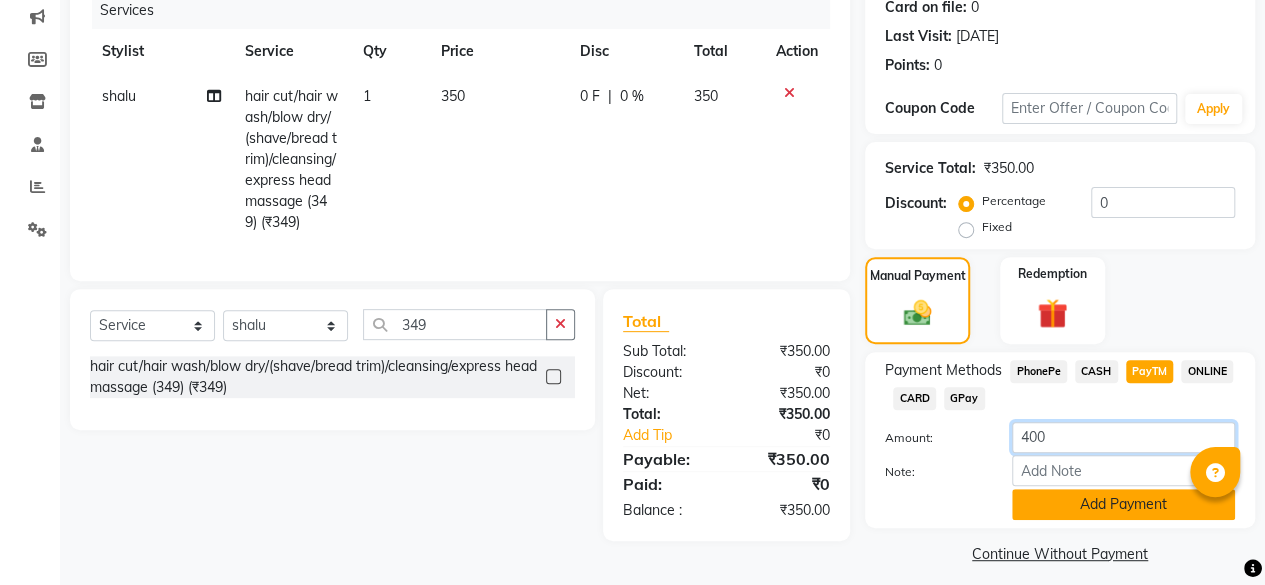 type on "400" 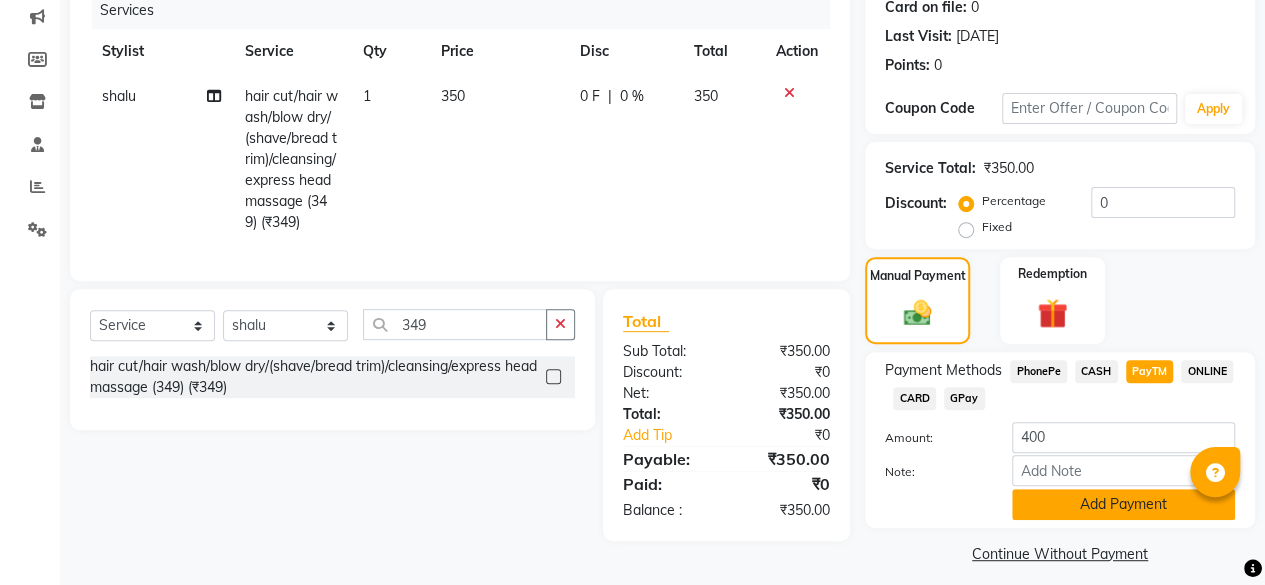 click on "Add Payment" 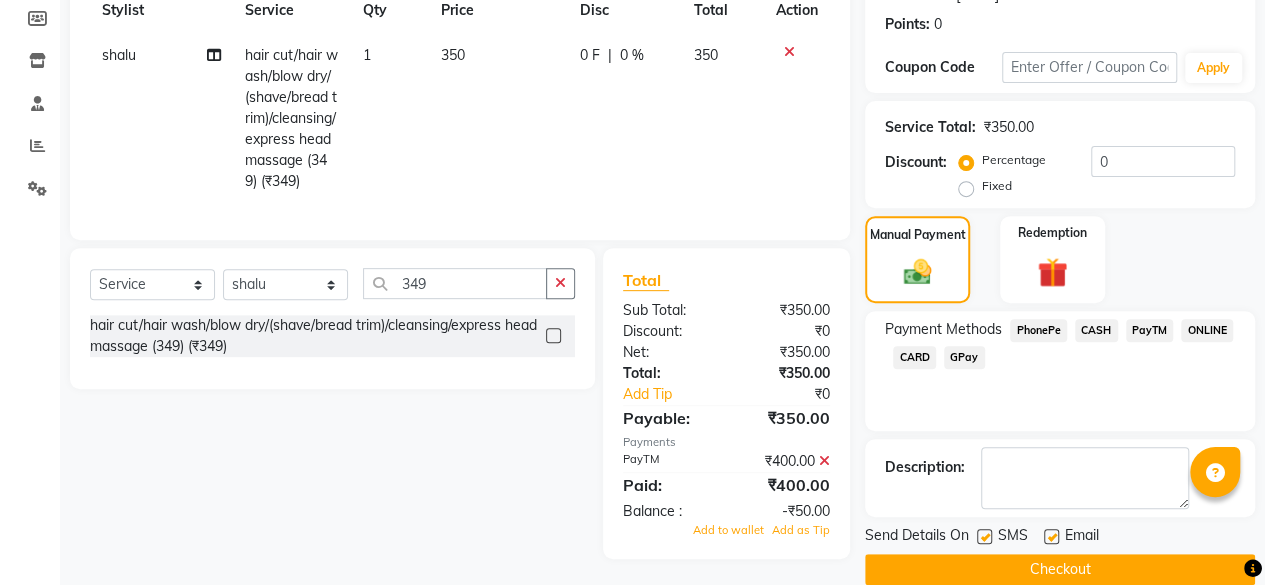 scroll, scrollTop: 324, scrollLeft: 0, axis: vertical 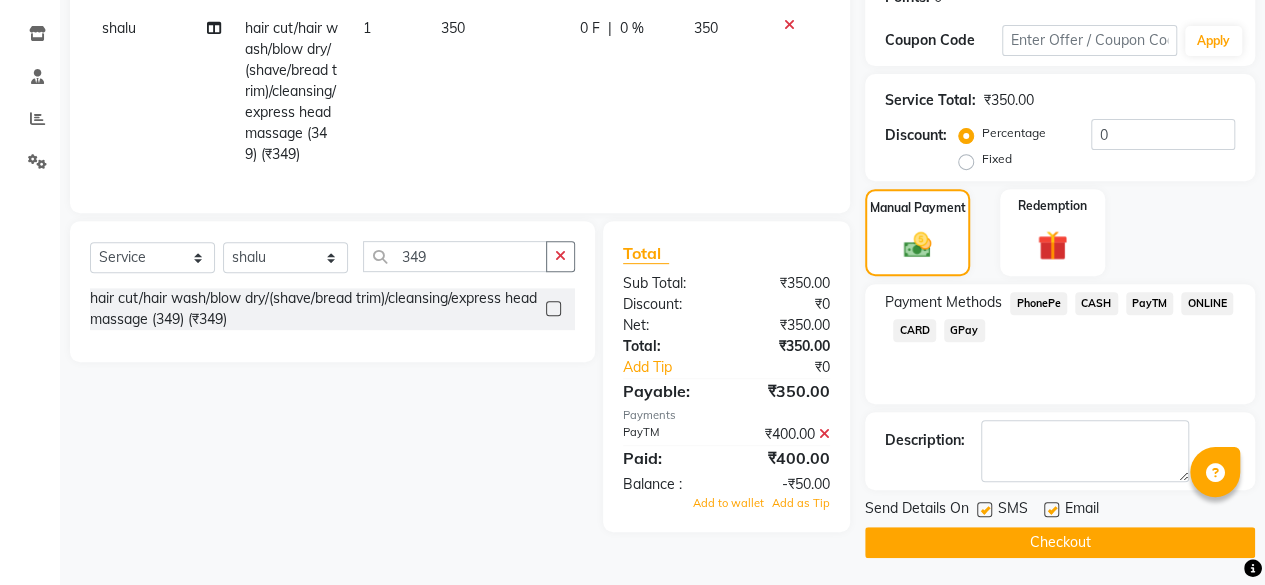 click on "Checkout" 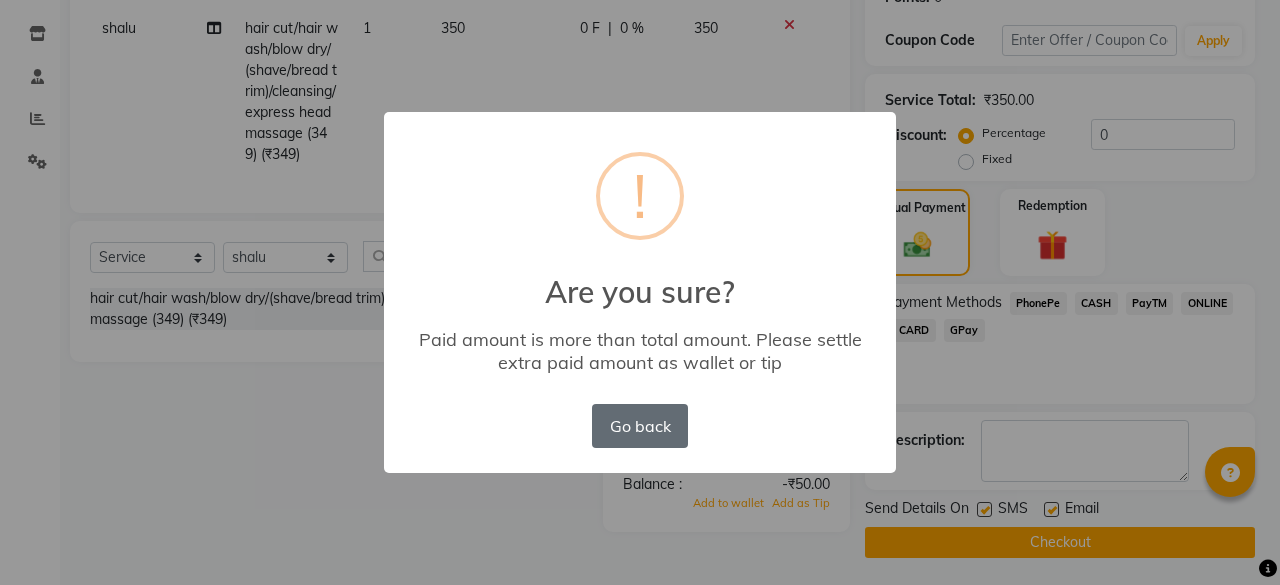 click on "Go back" at bounding box center [640, 426] 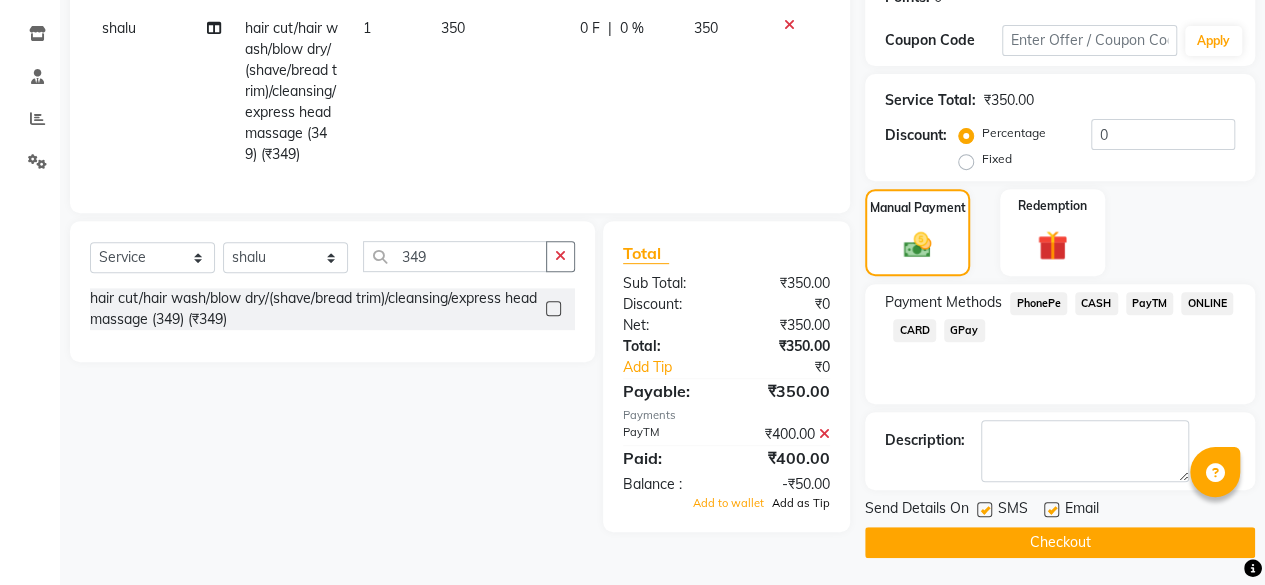 click on "Add as Tip" 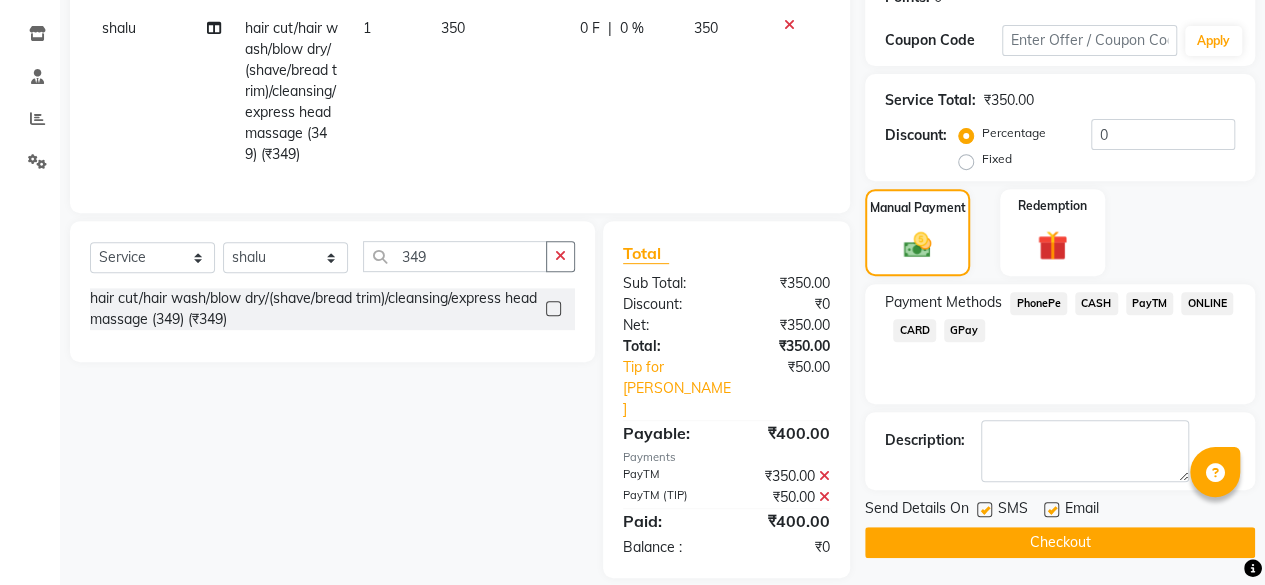 click on "Checkout" 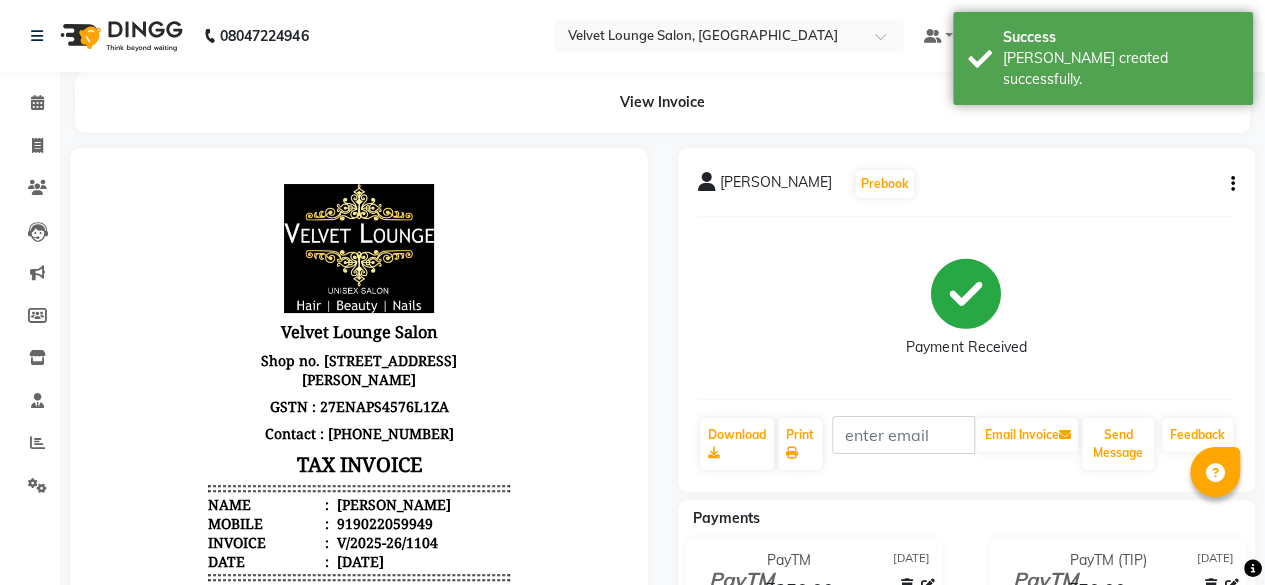 scroll, scrollTop: 0, scrollLeft: 0, axis: both 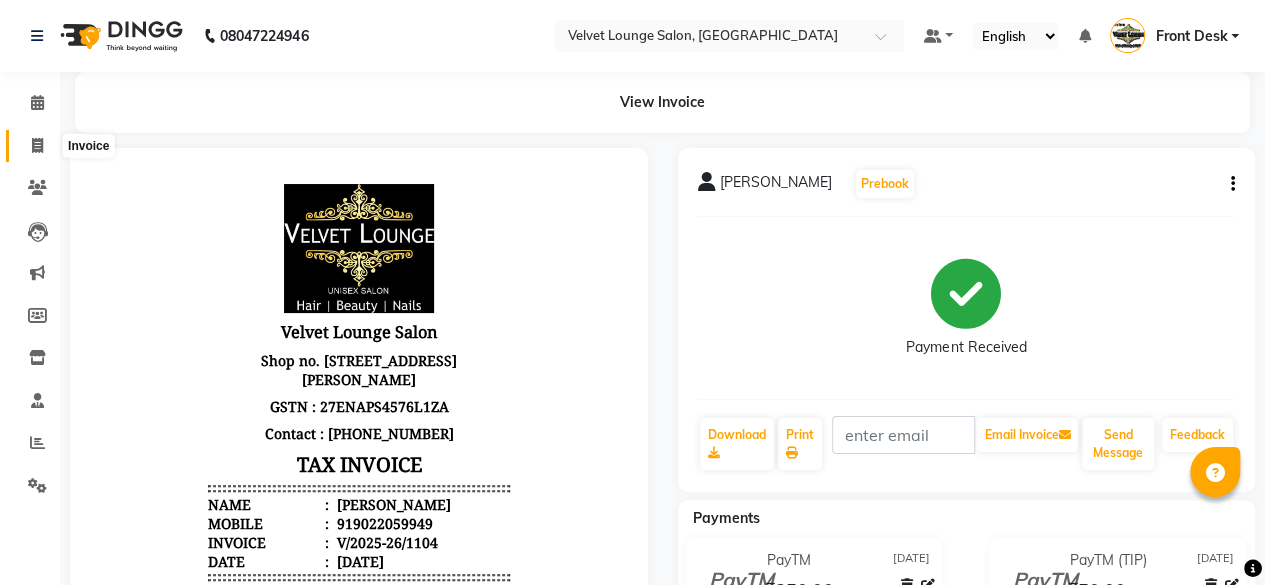 click 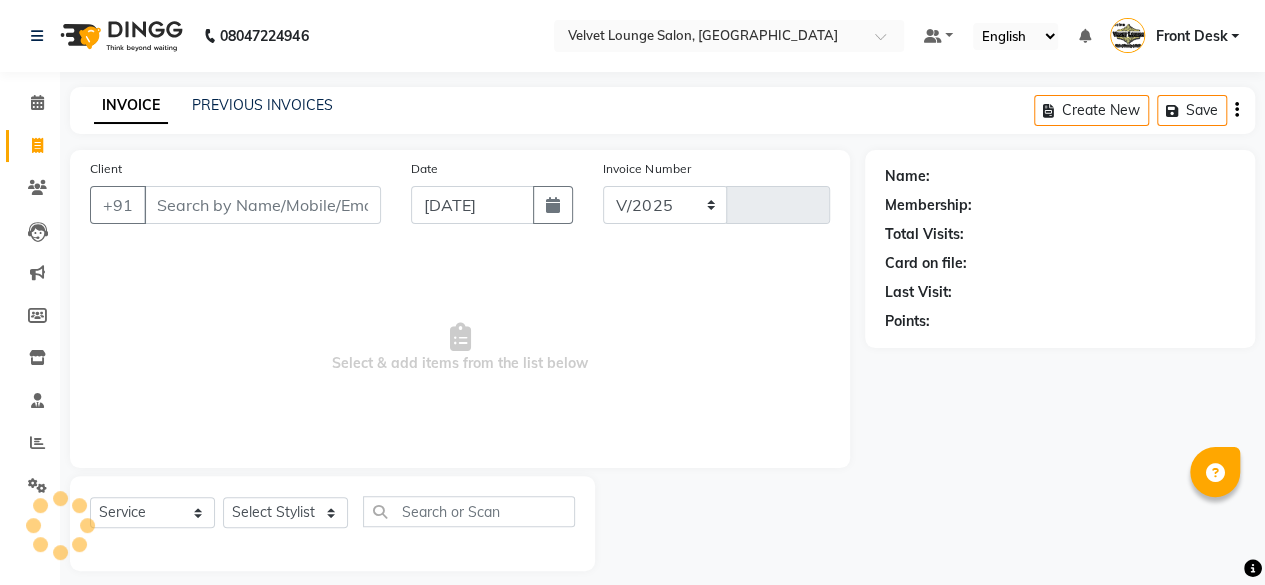 select on "5962" 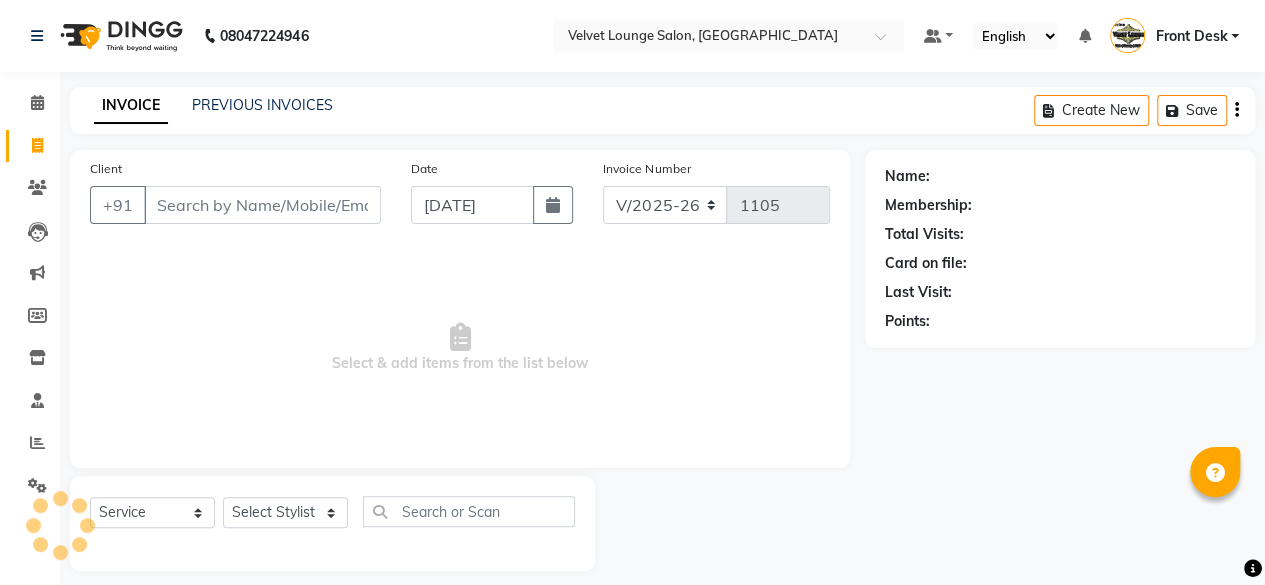 scroll, scrollTop: 15, scrollLeft: 0, axis: vertical 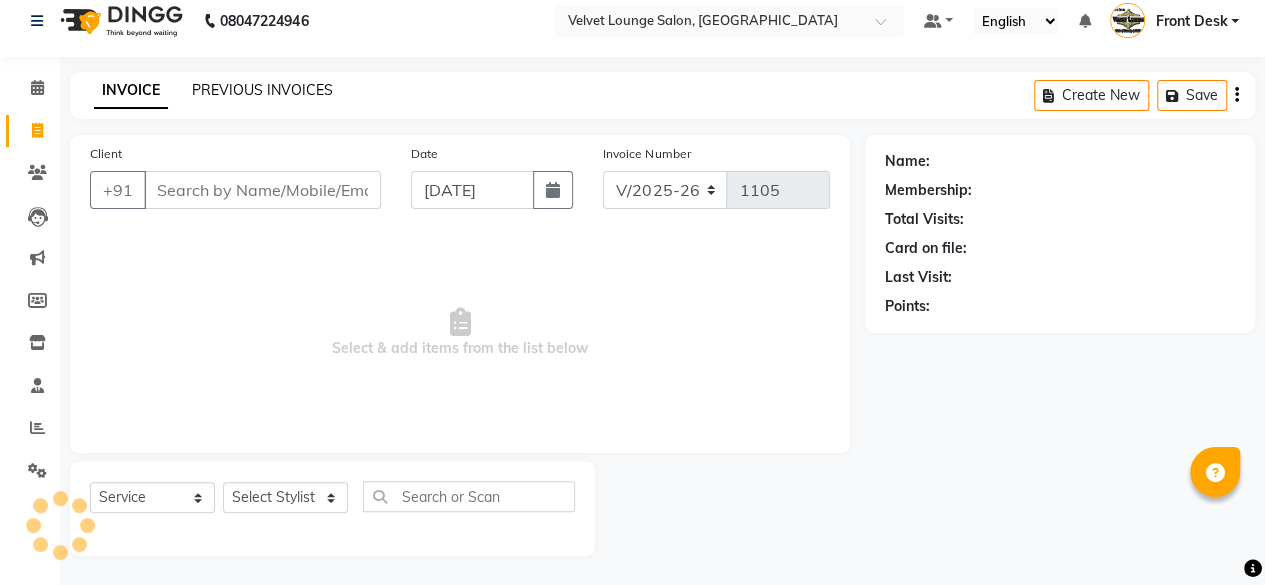 click on "PREVIOUS INVOICES" 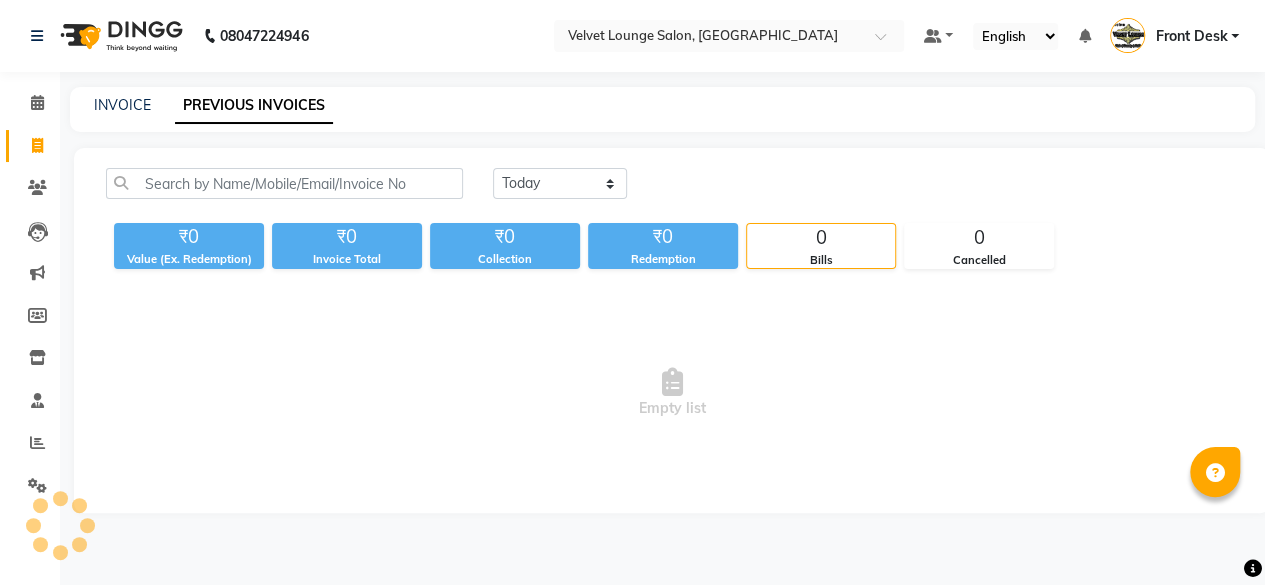 scroll, scrollTop: 0, scrollLeft: 0, axis: both 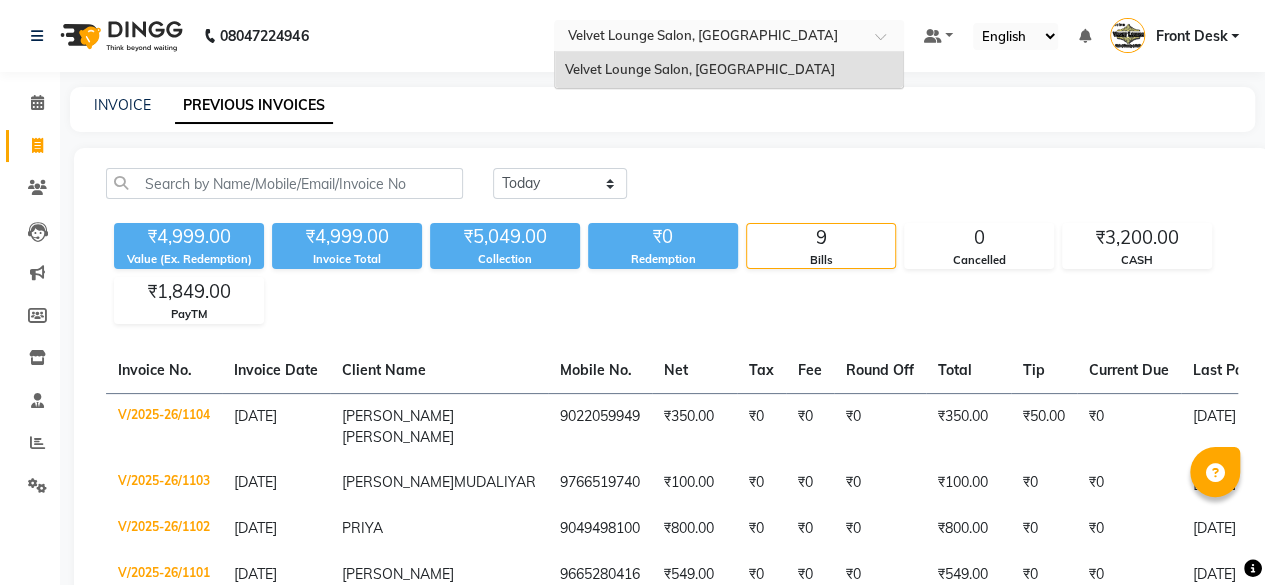click at bounding box center (709, 35) 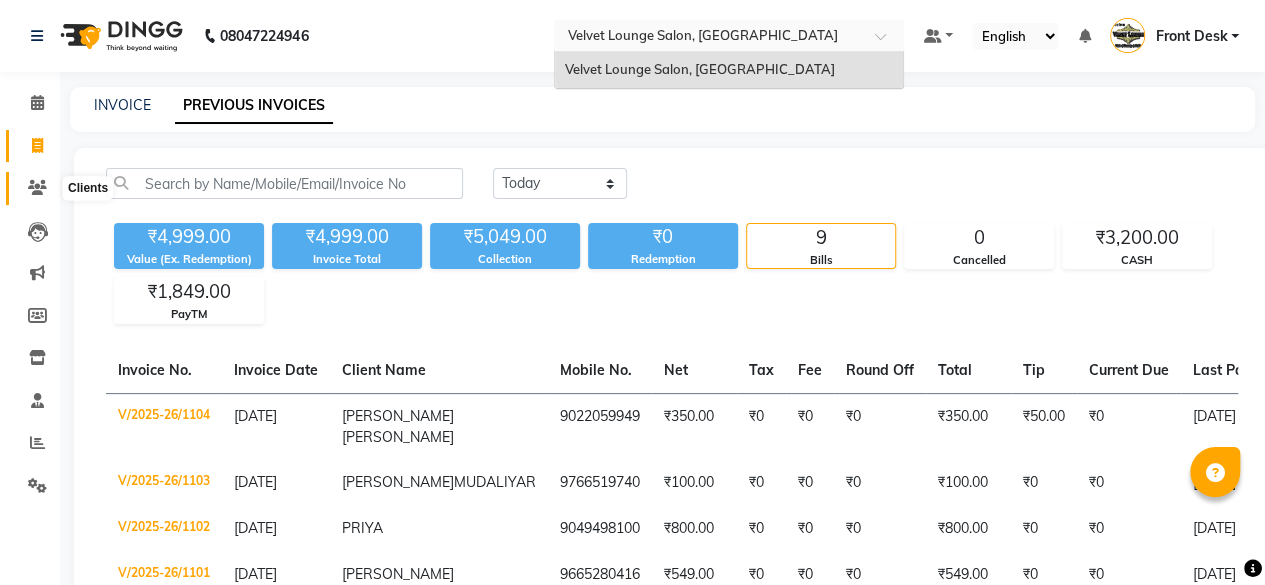 click 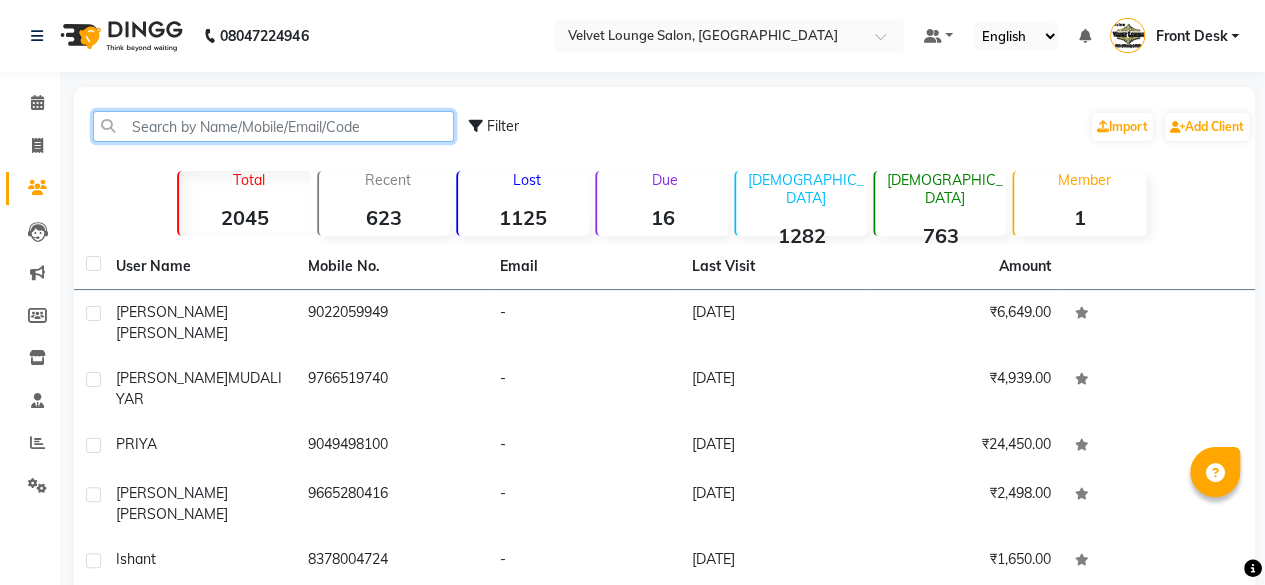 click 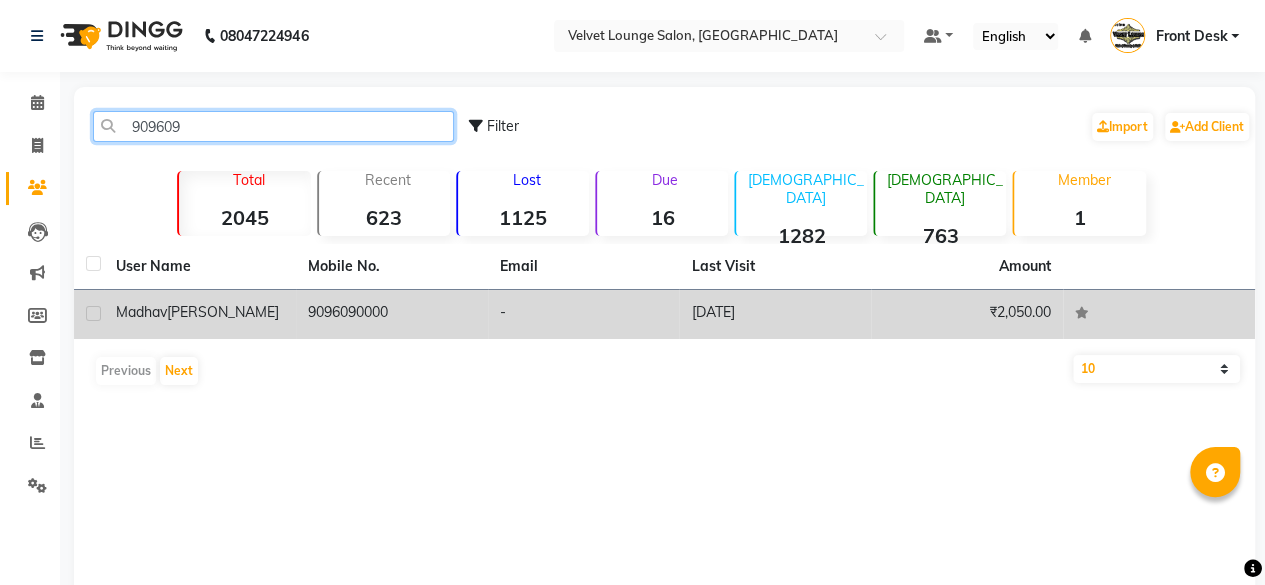 type on "909609" 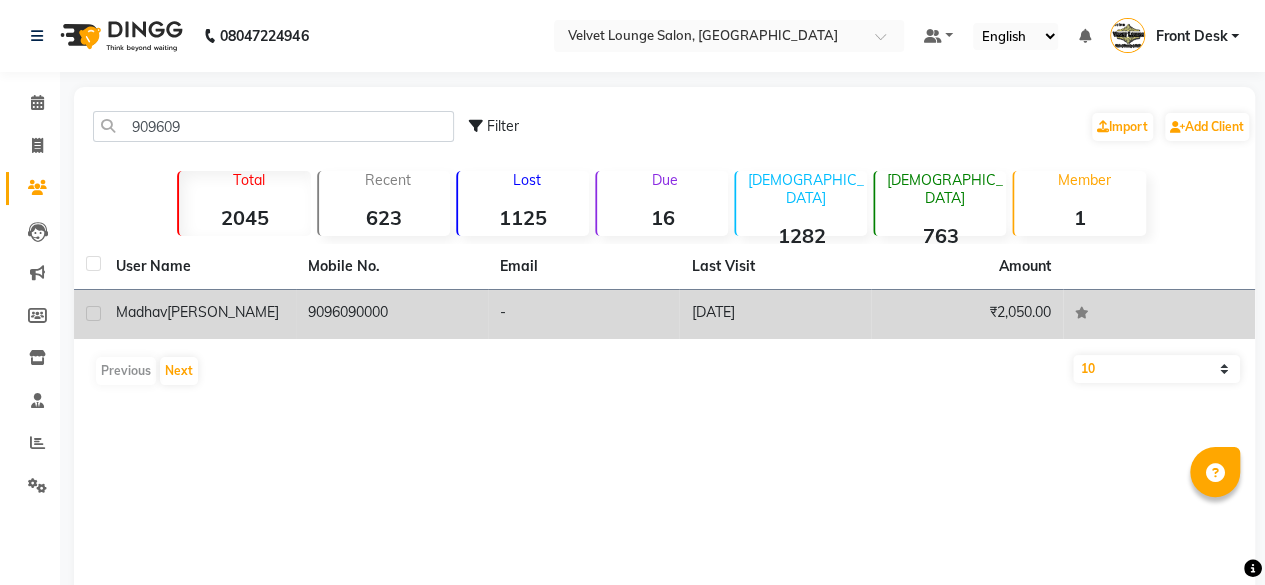 click on "[DATE]" 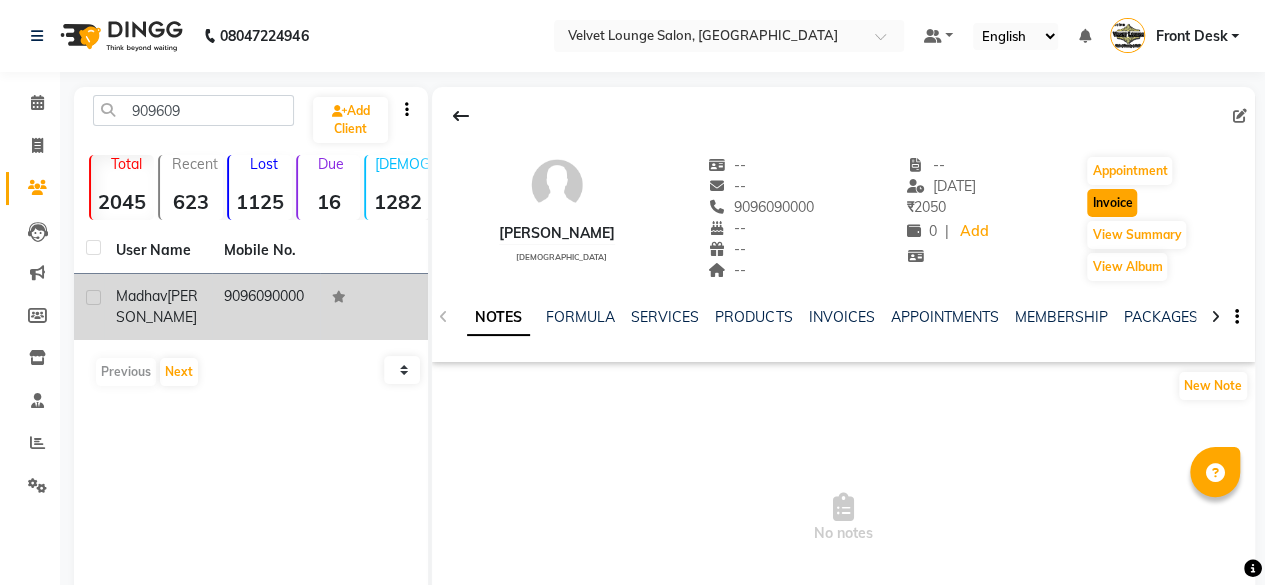 click on "Invoice" 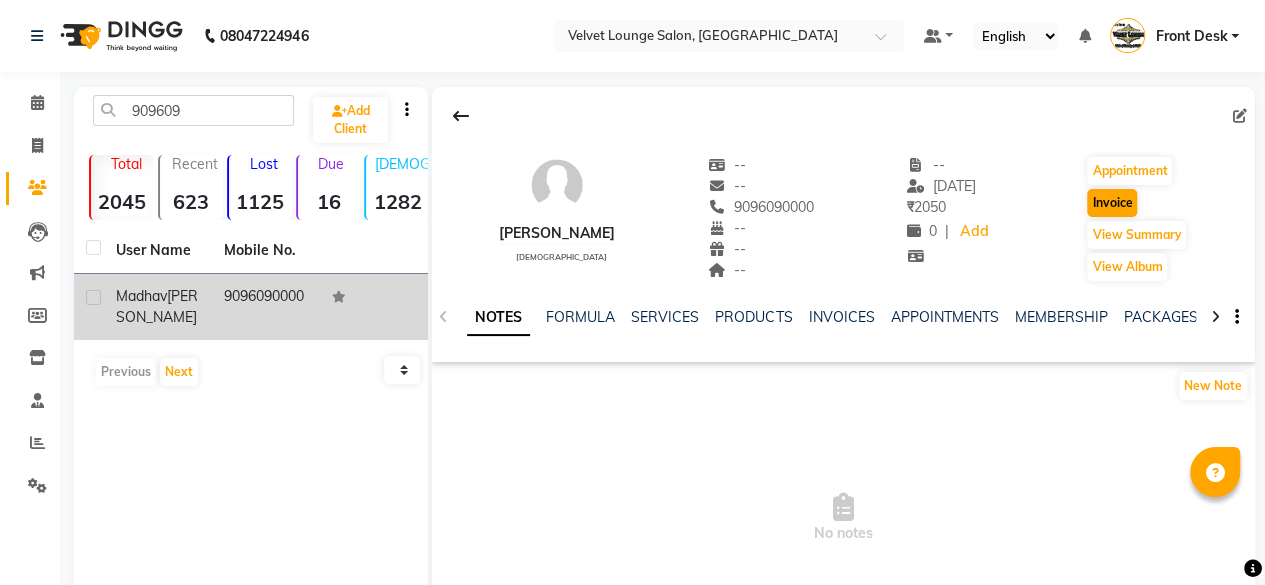 select on "5962" 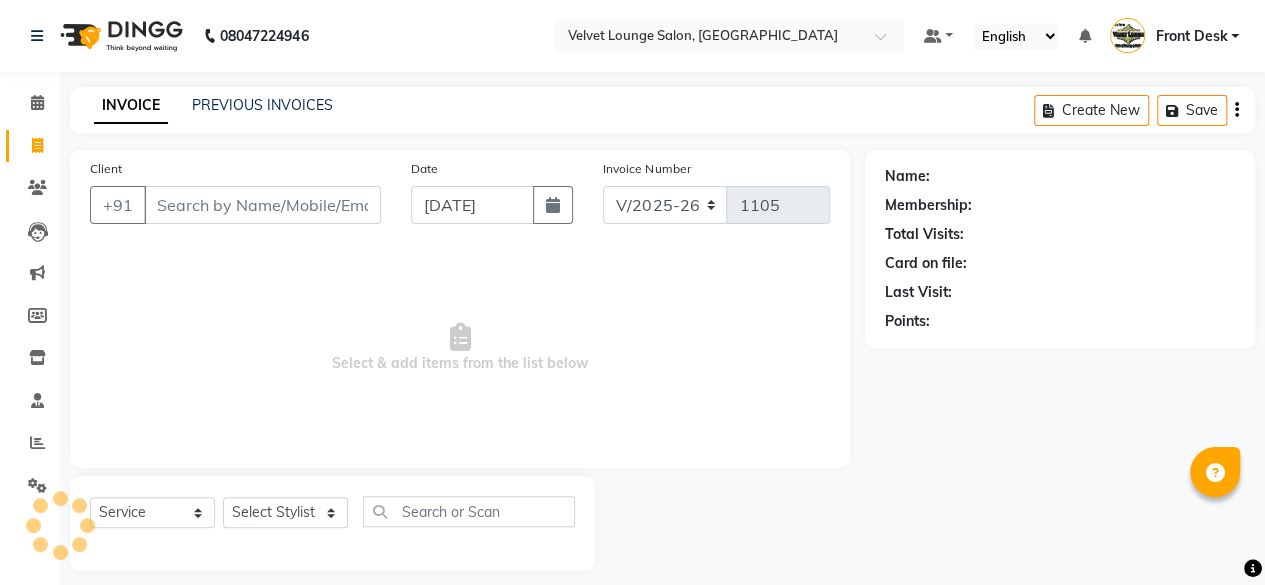 scroll, scrollTop: 15, scrollLeft: 0, axis: vertical 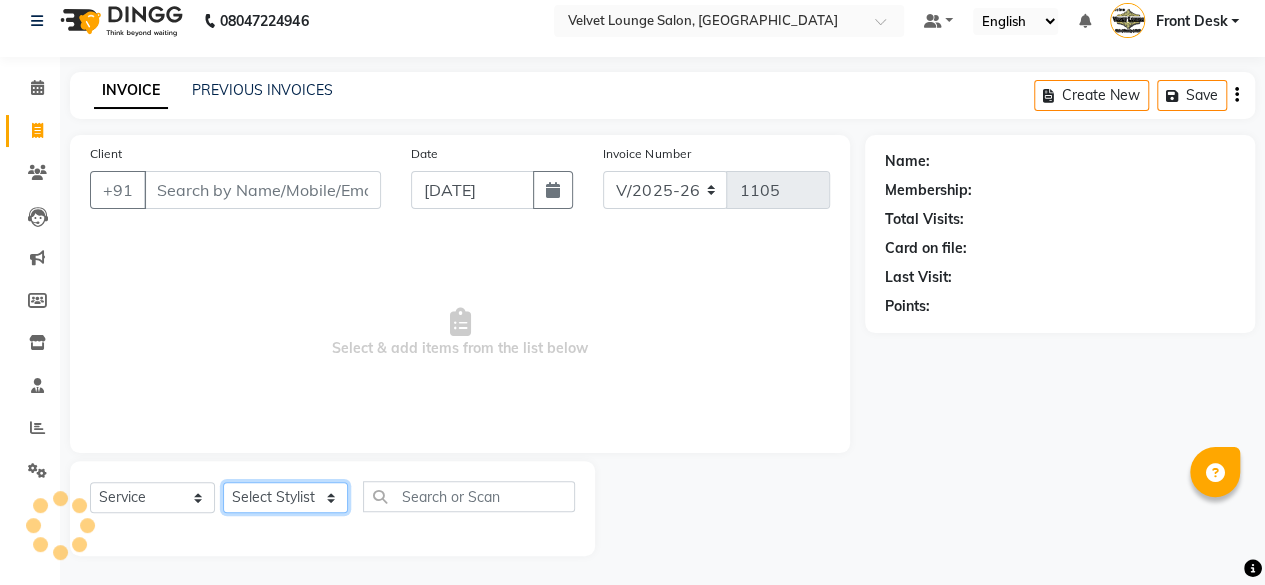 click on "Select Stylist" 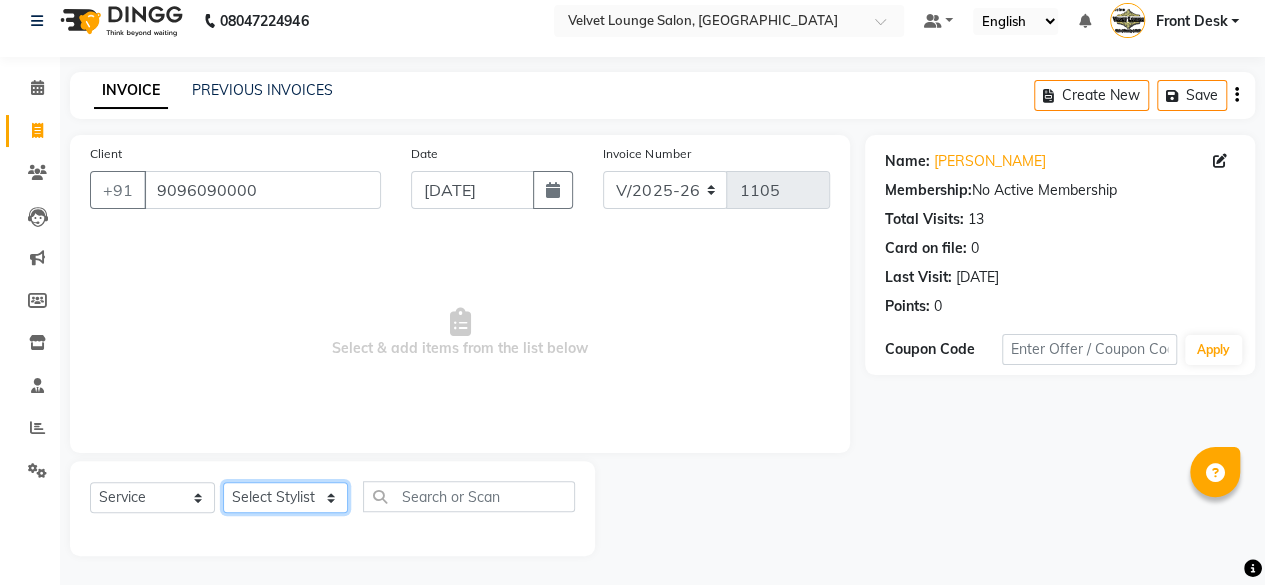 select on "83580" 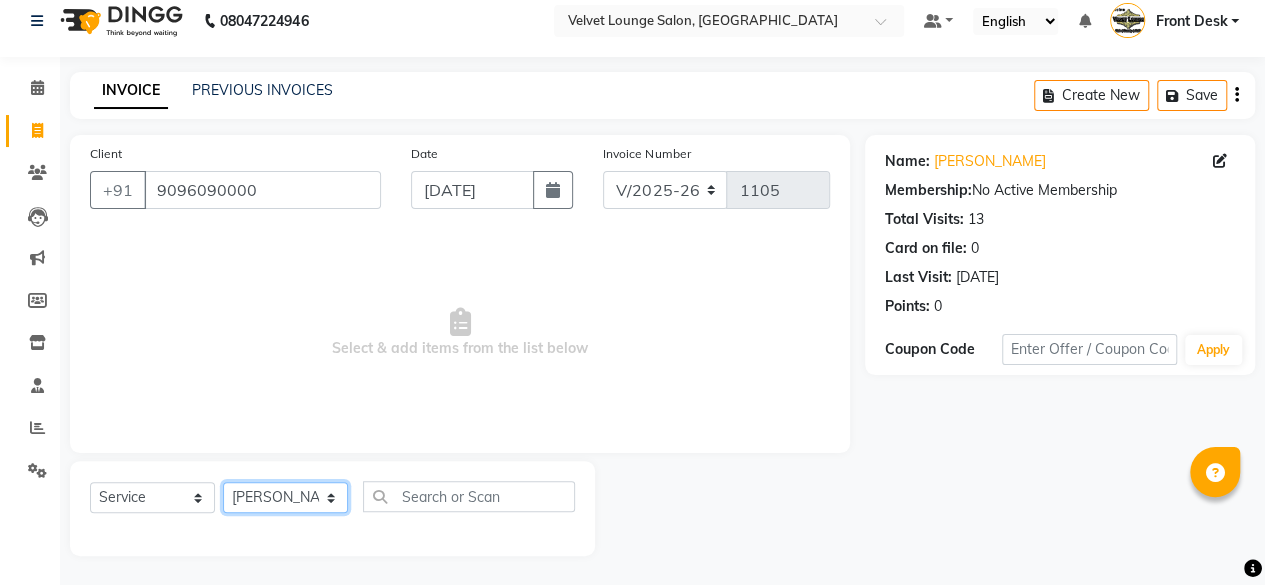 click on "Select Stylist [PERSON_NAME]  [PERSON_NAME] Front Desk Jaya jyoti madhu [PERSON_NAME] [PERSON_NAME] Rohit SALMA SALMA [PERSON_NAME] SHWETA vishal" 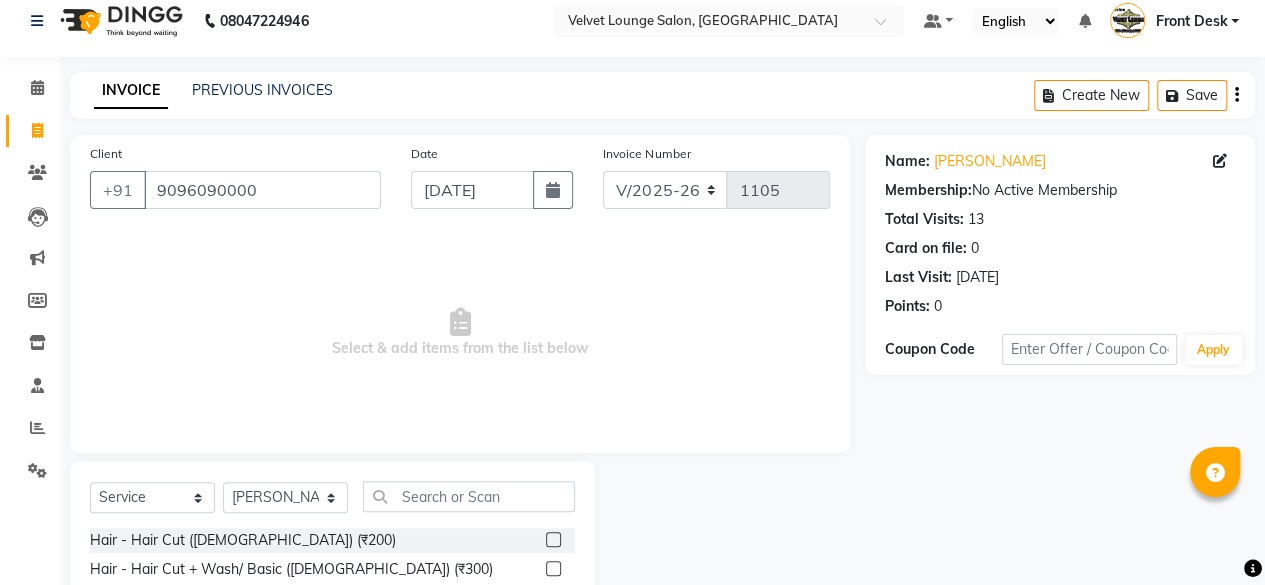 click 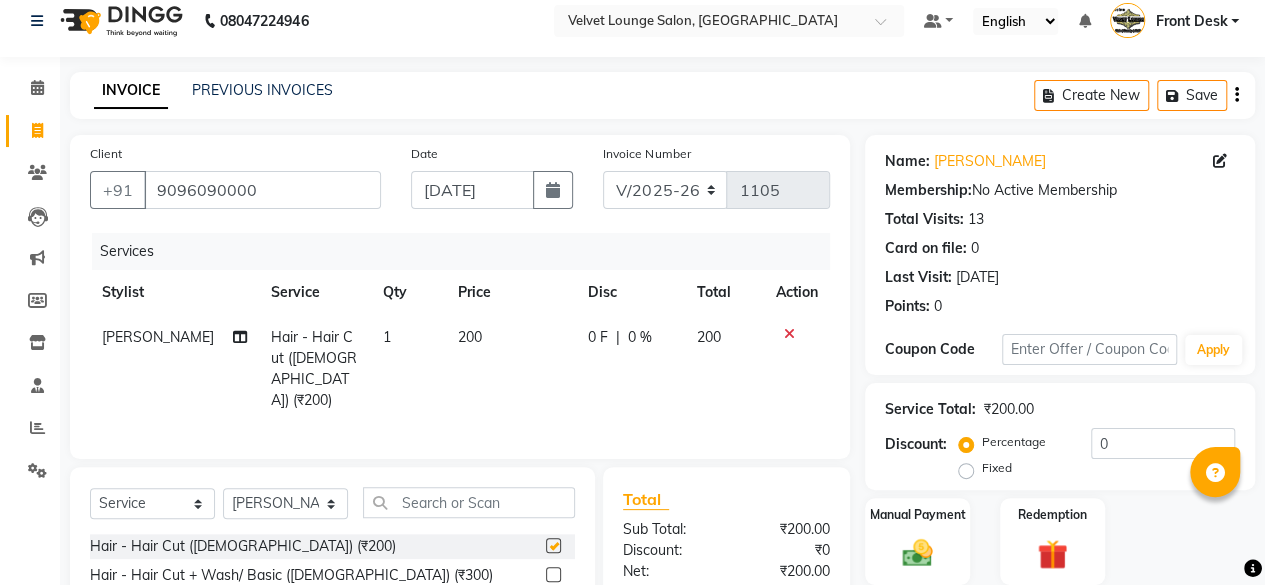 checkbox on "false" 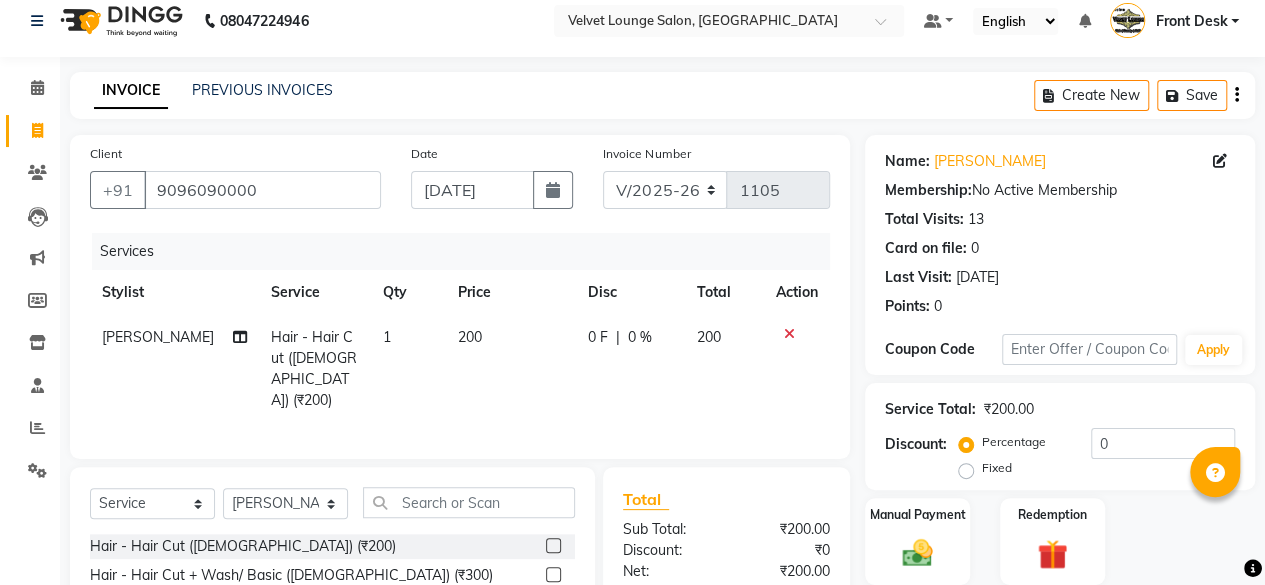 click on "0 F" 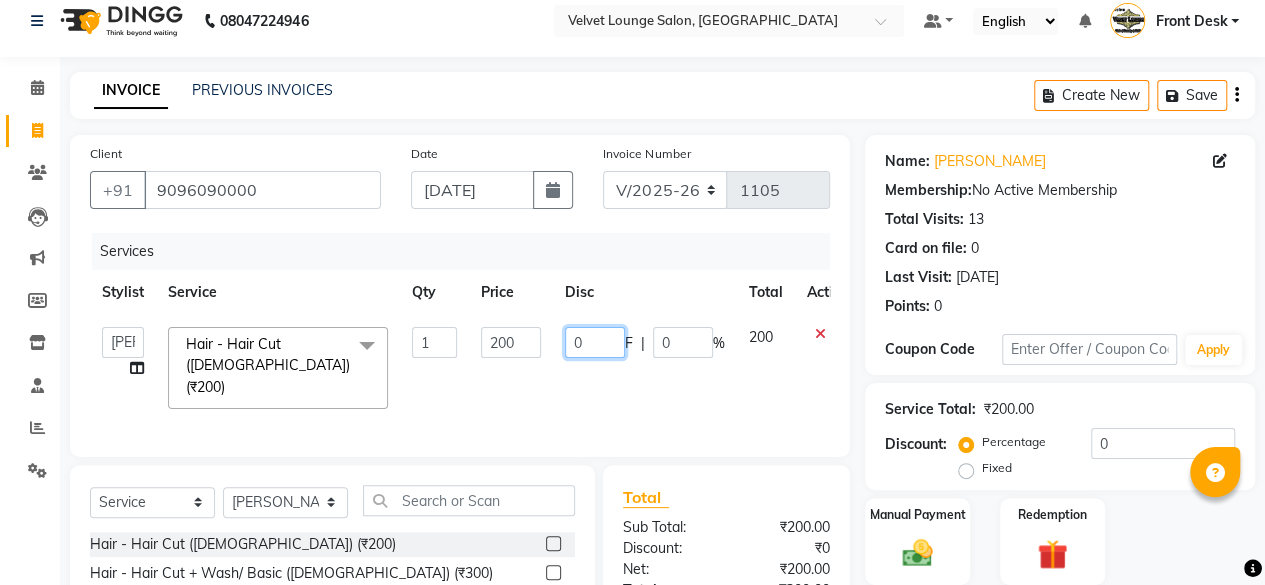 click on "0" 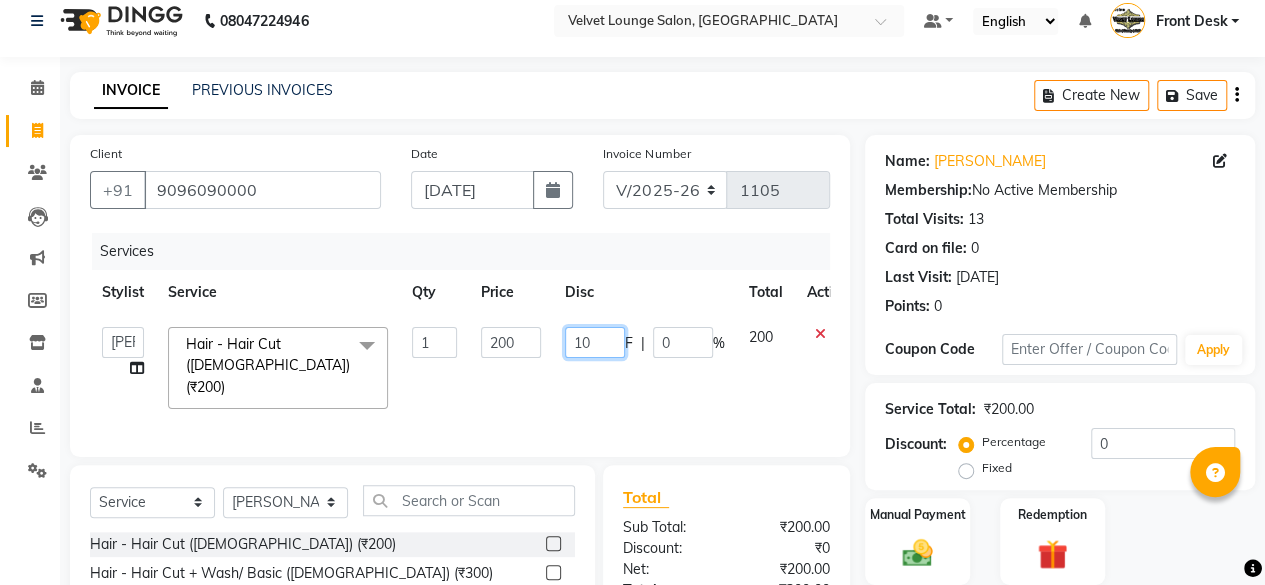type on "100" 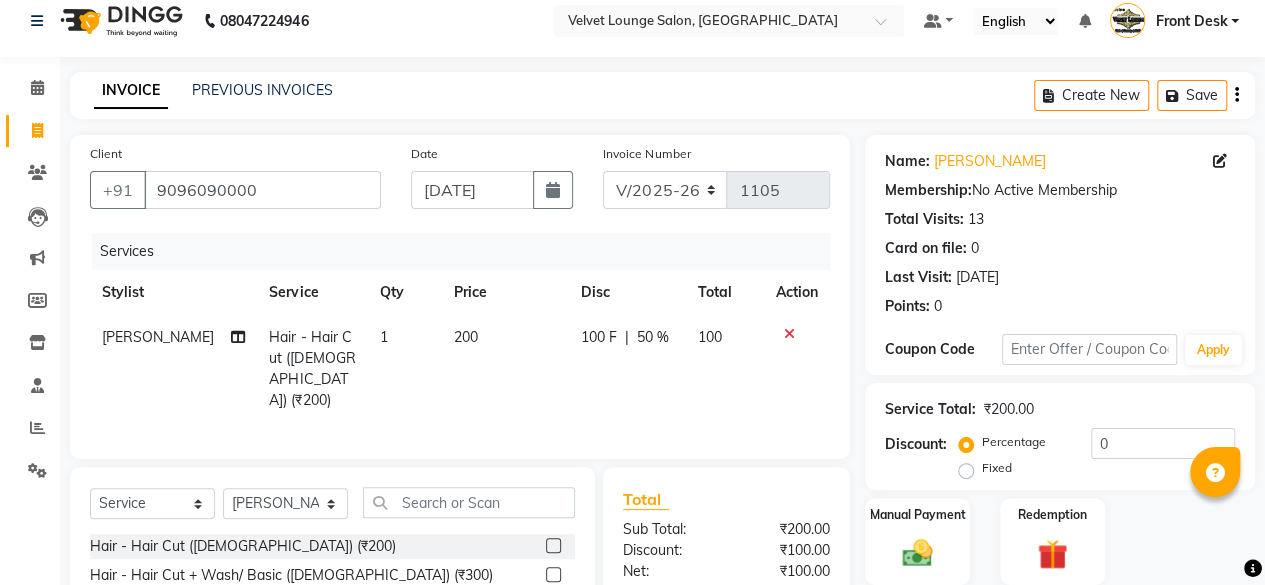 click on "₹200.00" 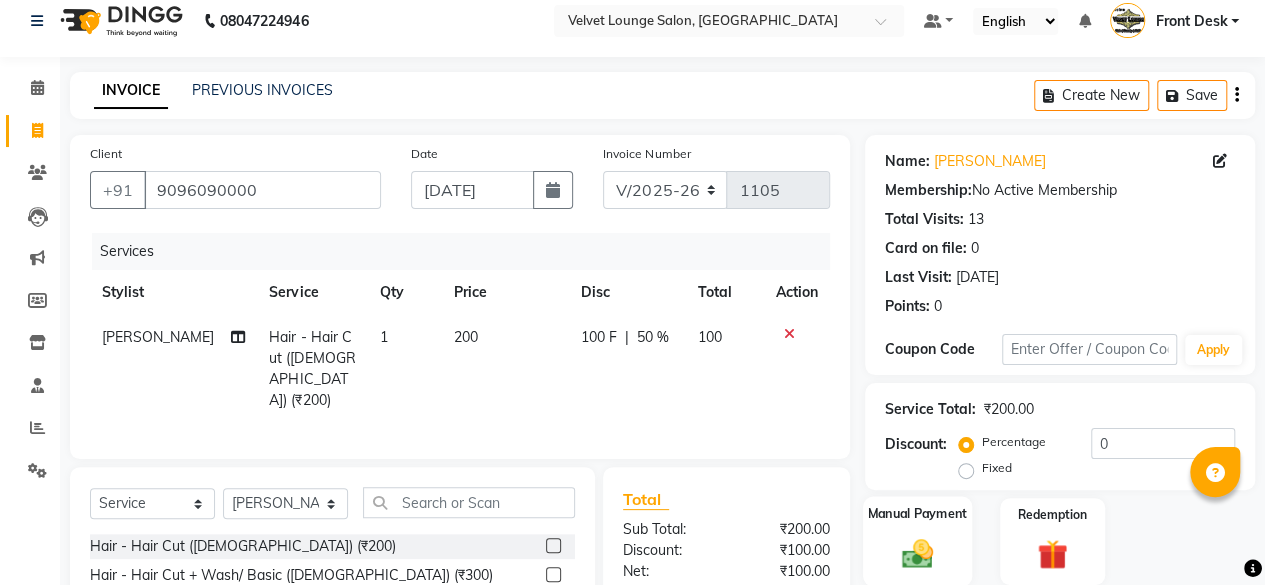 click 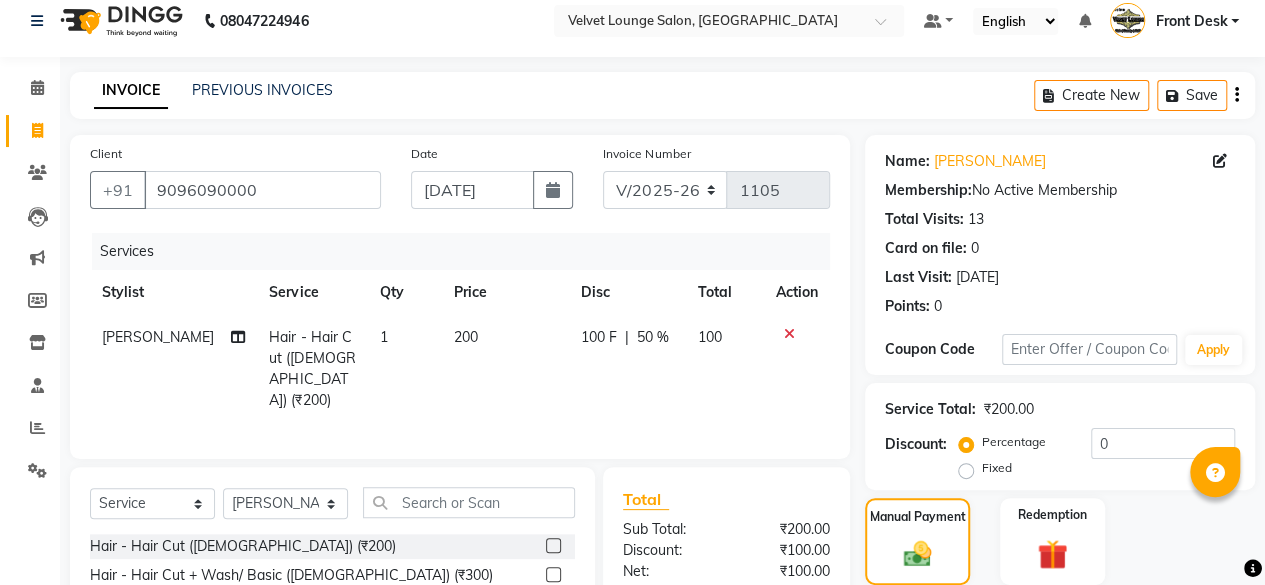 scroll, scrollTop: 215, scrollLeft: 0, axis: vertical 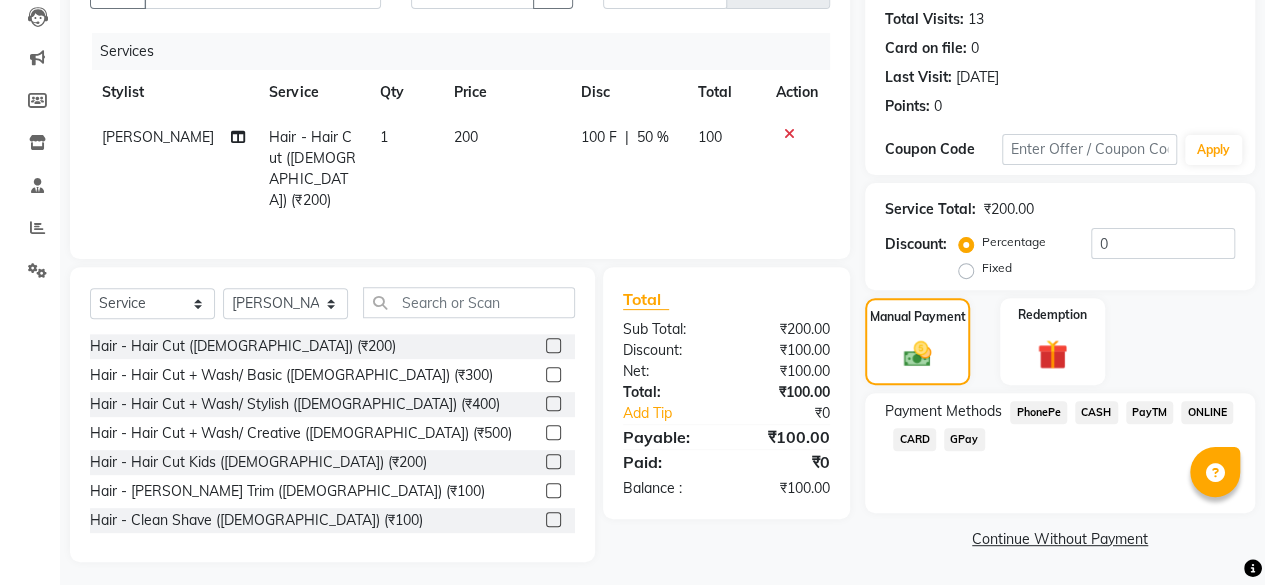 click on "PayTM" 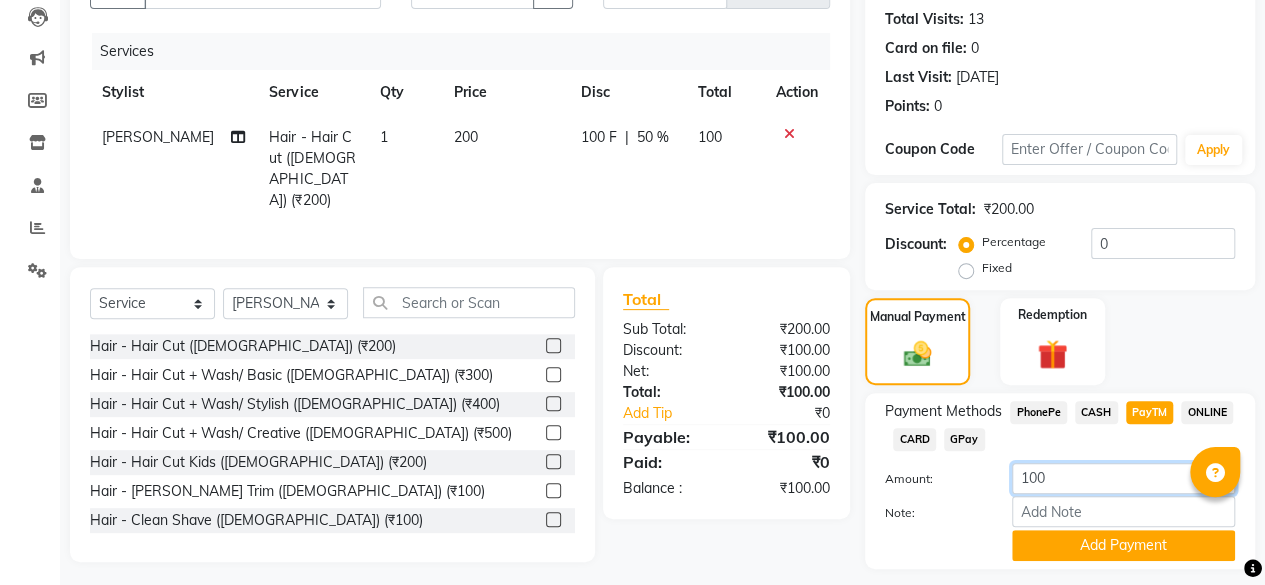 click on "100" 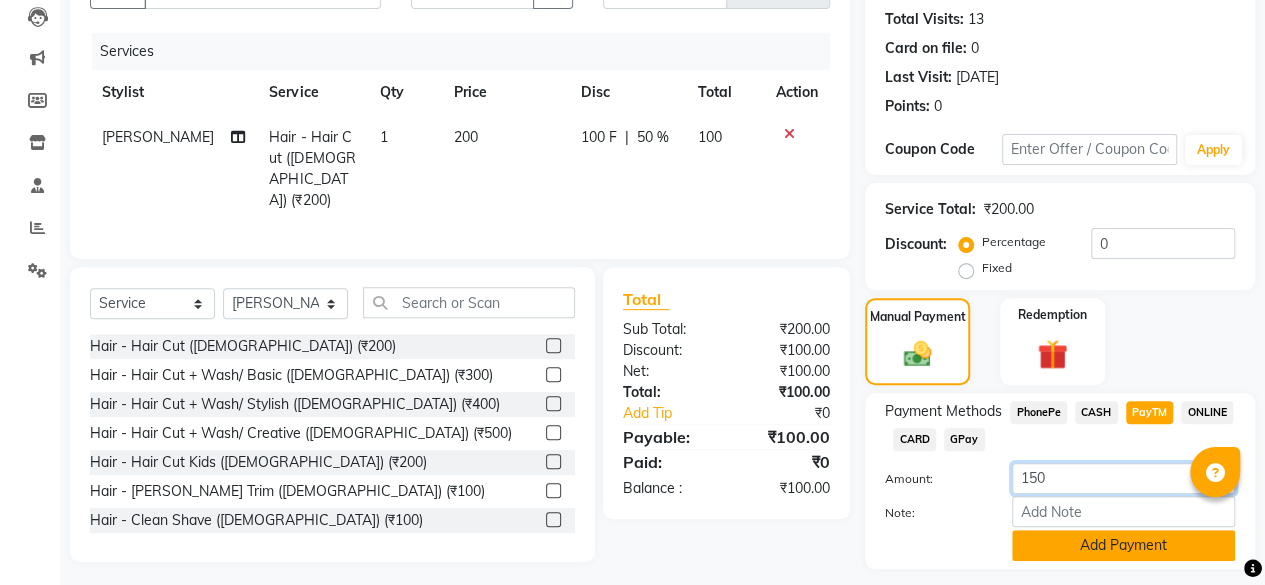 type on "150" 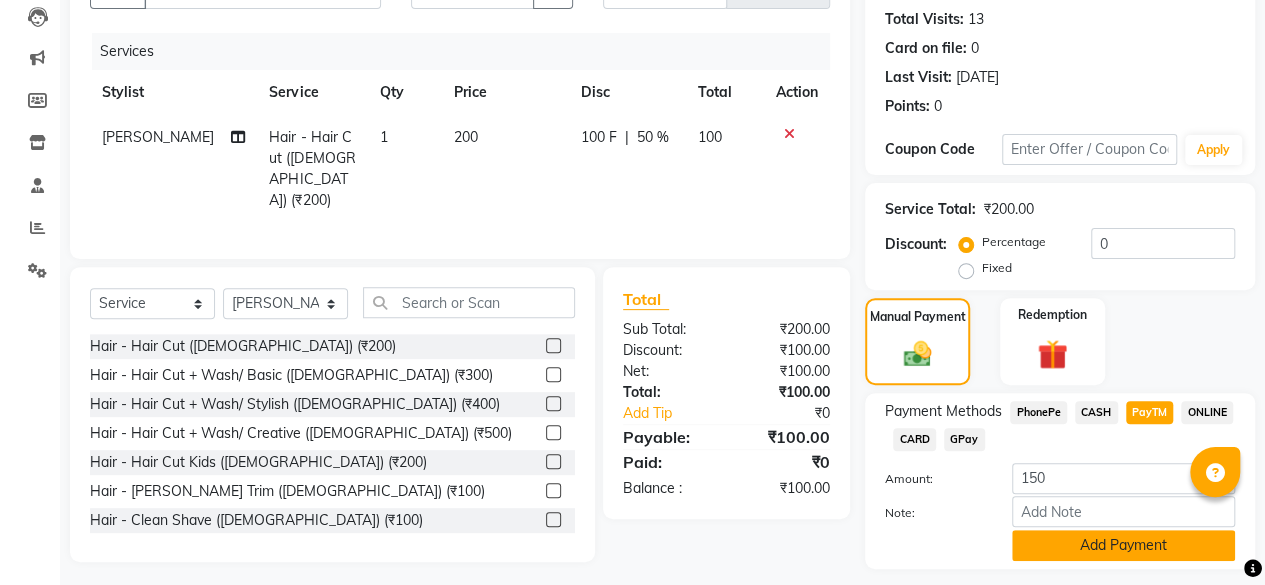 click on "Add Payment" 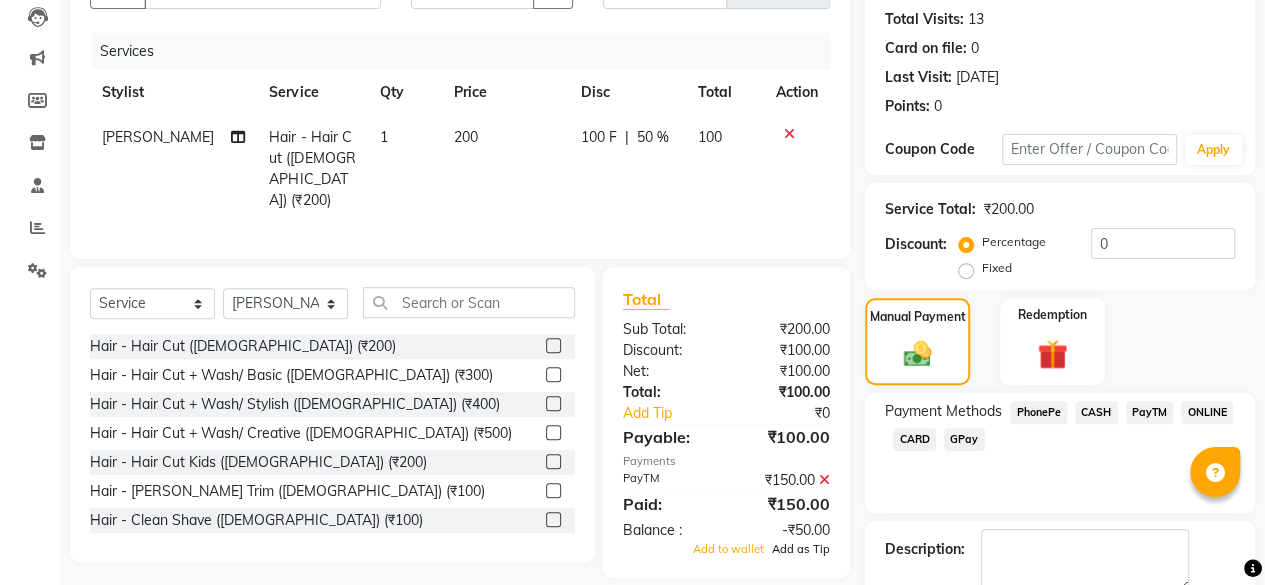 click on "Add as Tip" 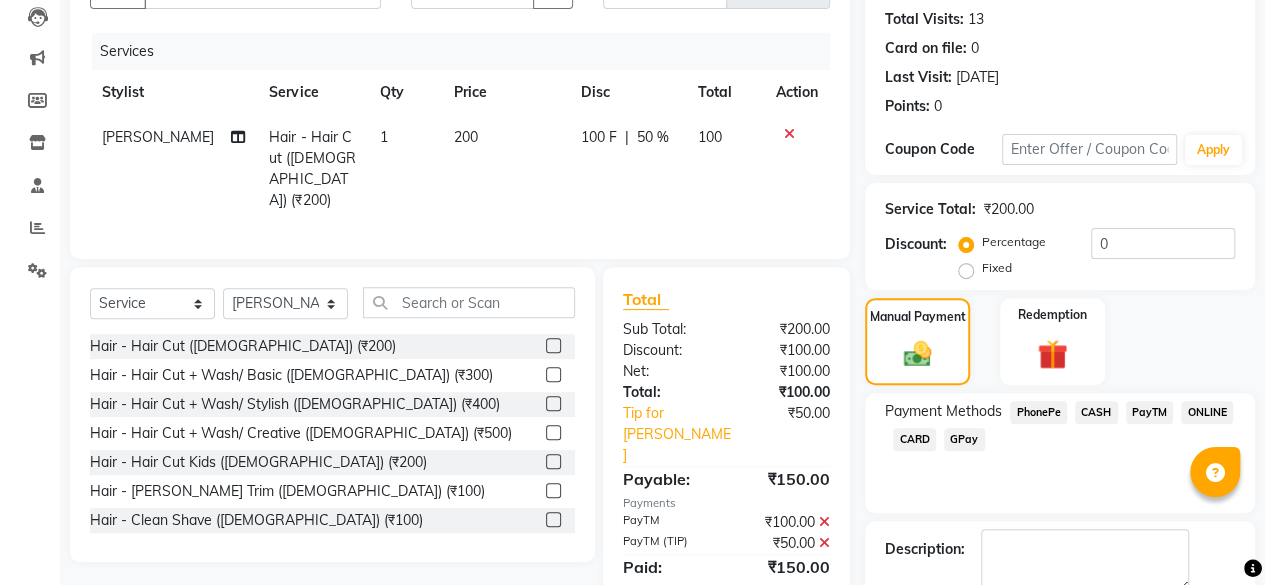 scroll, scrollTop: 324, scrollLeft: 0, axis: vertical 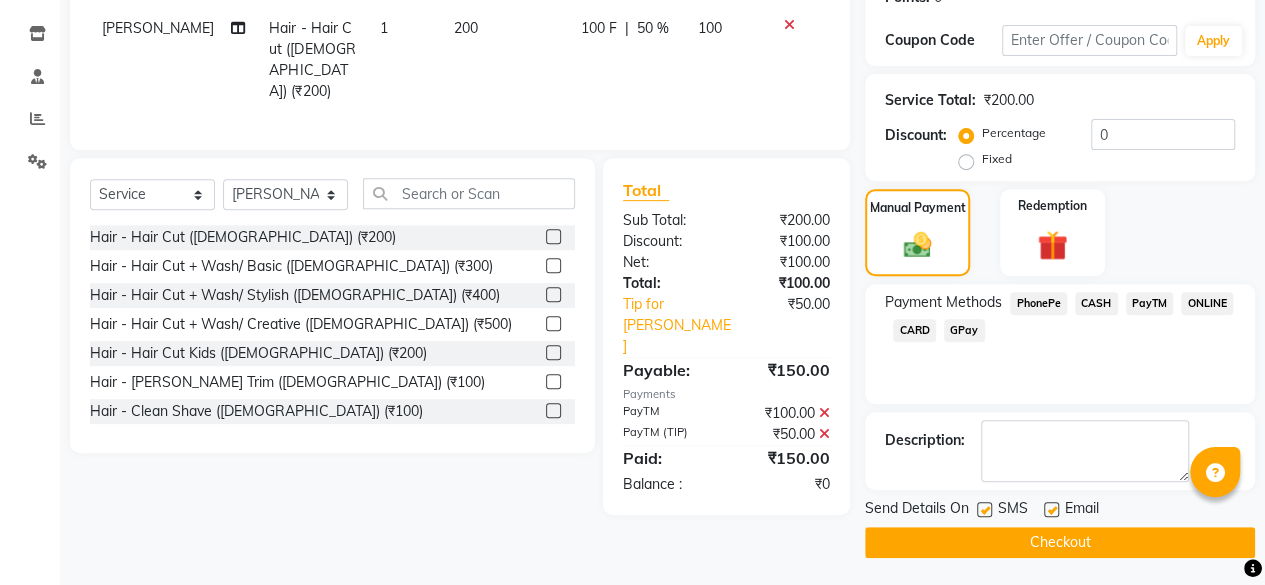 click on "Checkout" 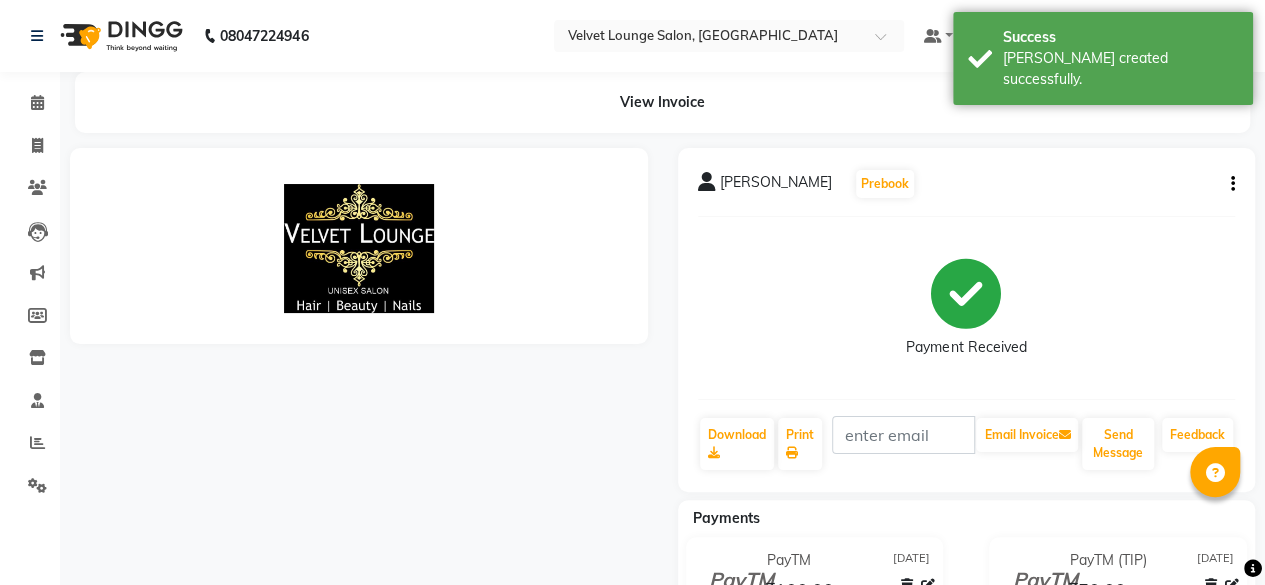 scroll, scrollTop: 0, scrollLeft: 0, axis: both 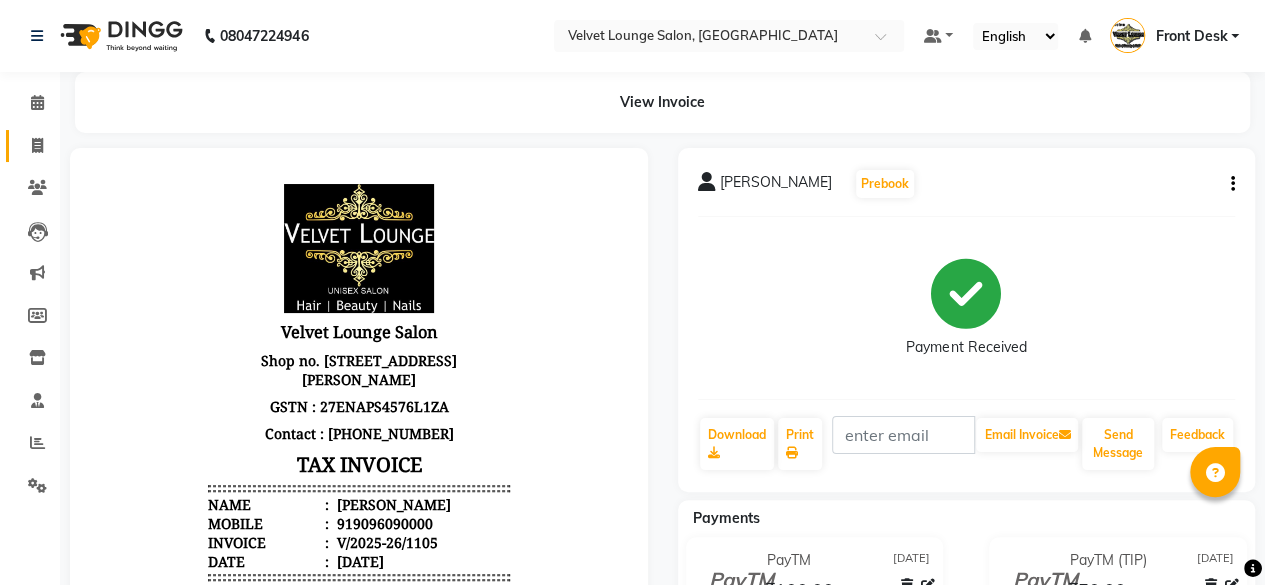 click on "Invoice" 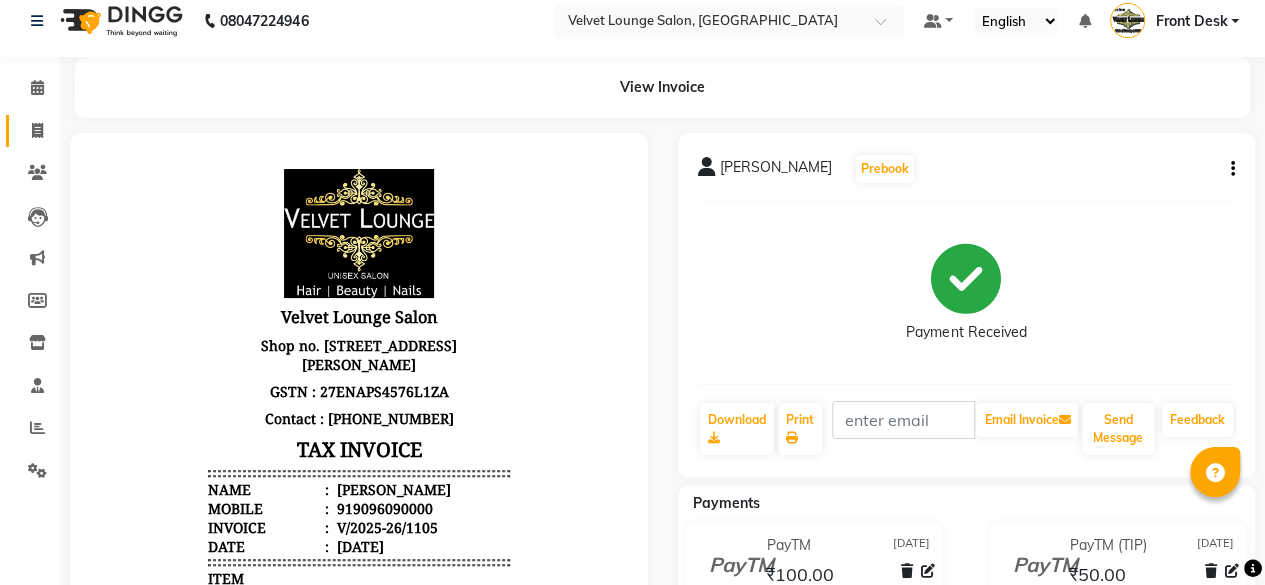 select on "service" 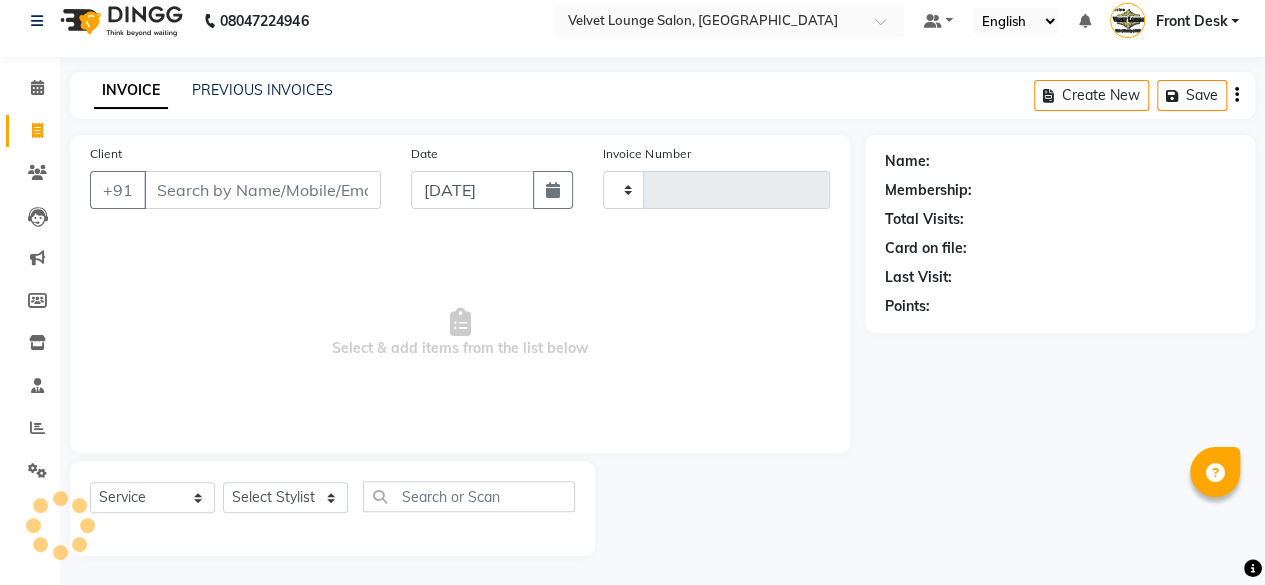 type on "1106" 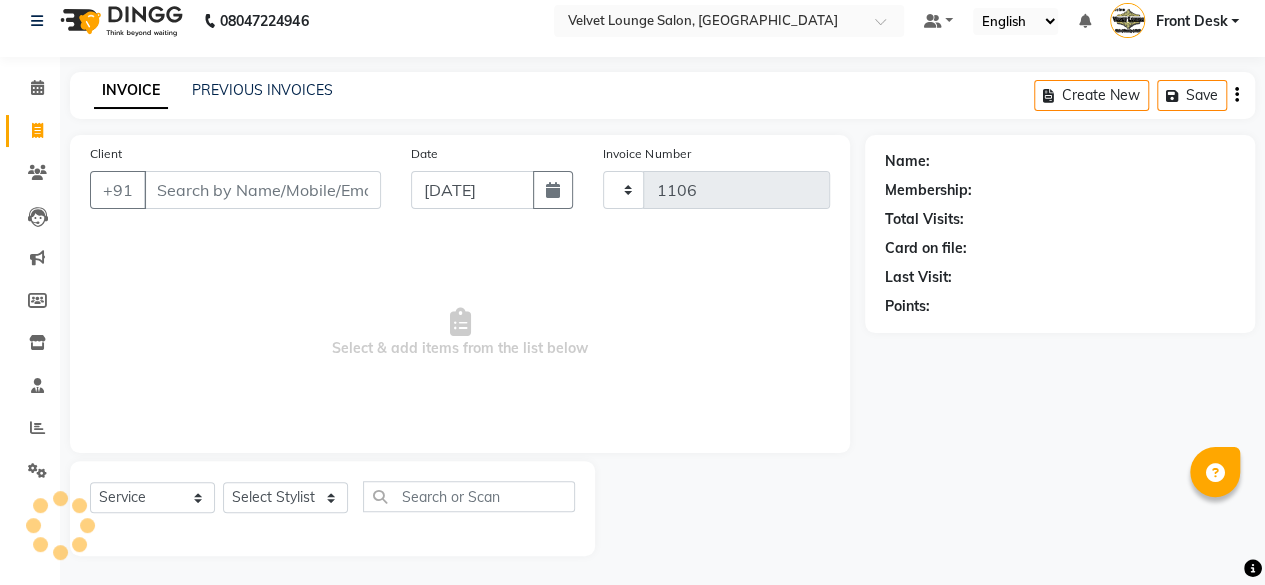 select on "5962" 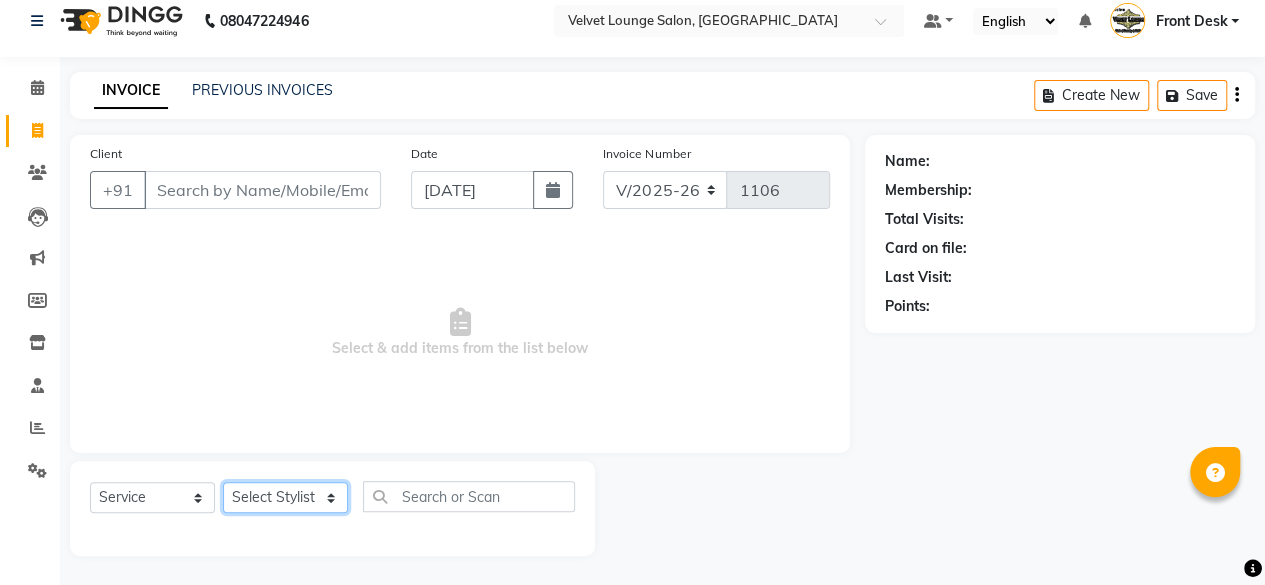 click on "Select Stylist [PERSON_NAME]  [PERSON_NAME] Front Desk Jaya jyoti madhu [PERSON_NAME] [PERSON_NAME] Rohit SALMA SALMA [PERSON_NAME] SHWETA vishal" 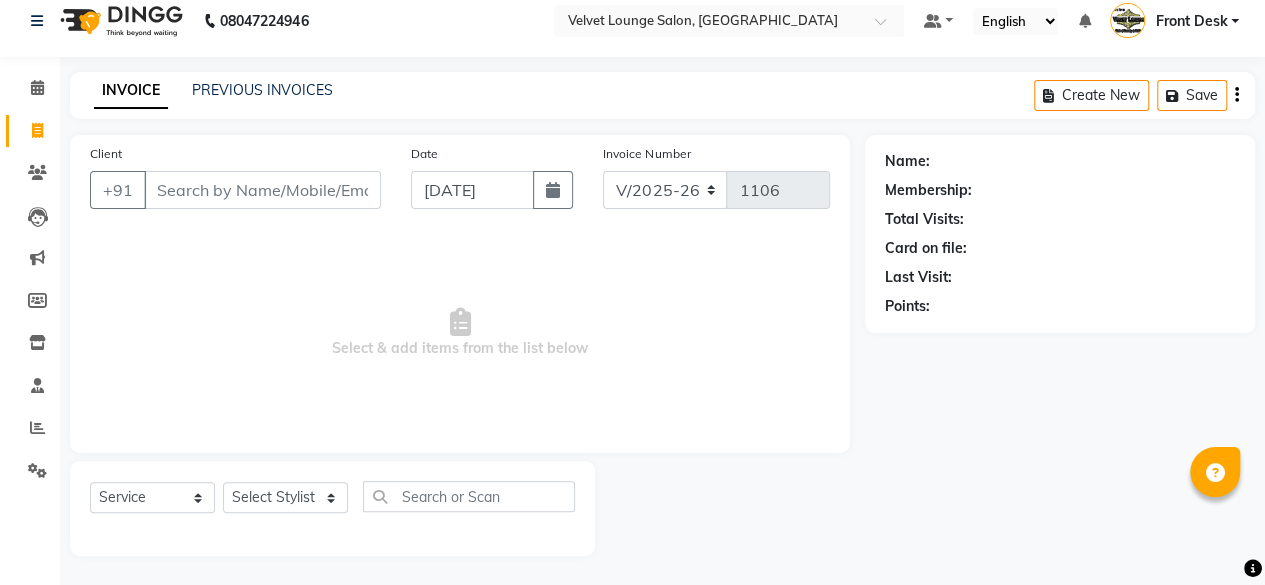 click on "Select & add items from the list below" at bounding box center (460, 333) 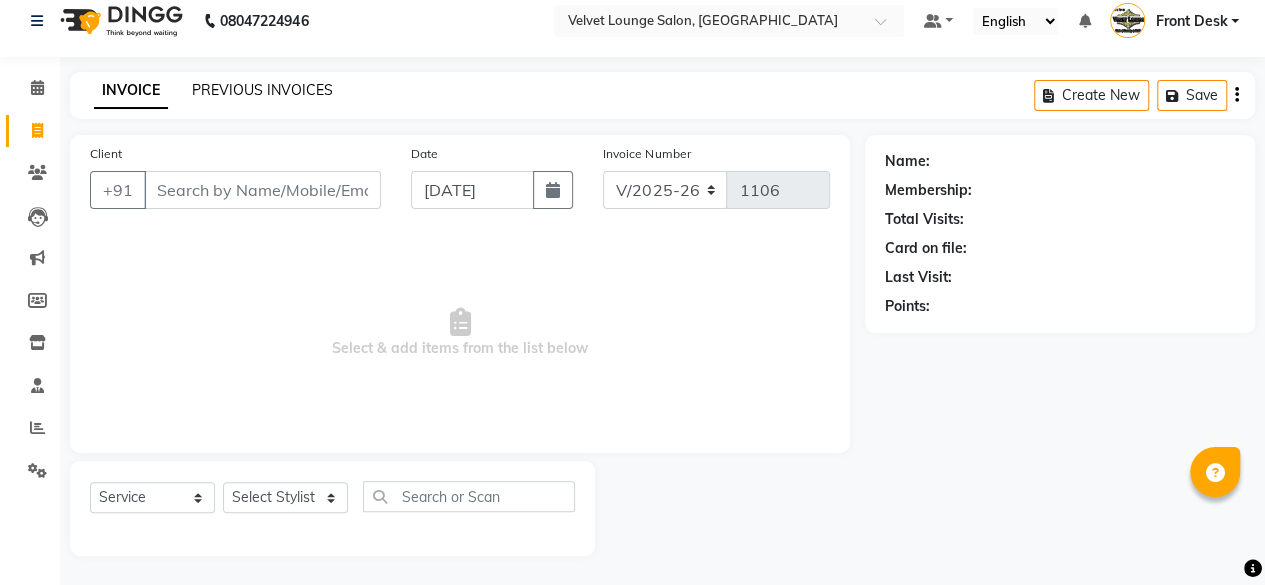 click on "PREVIOUS INVOICES" 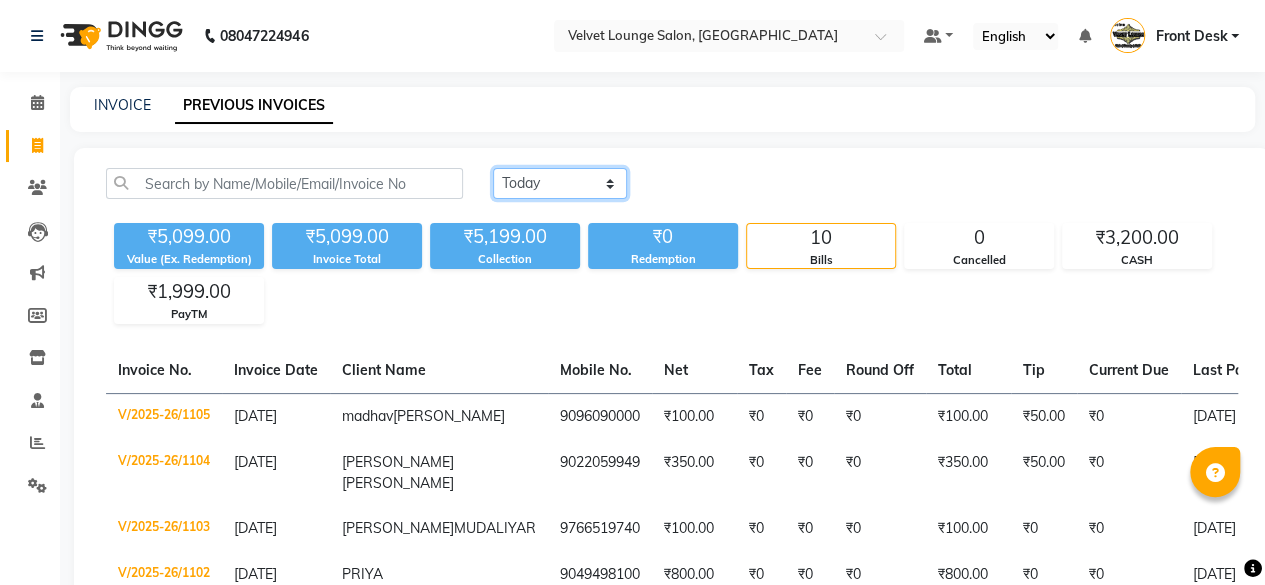 click on "[DATE] [DATE] Custom Range" 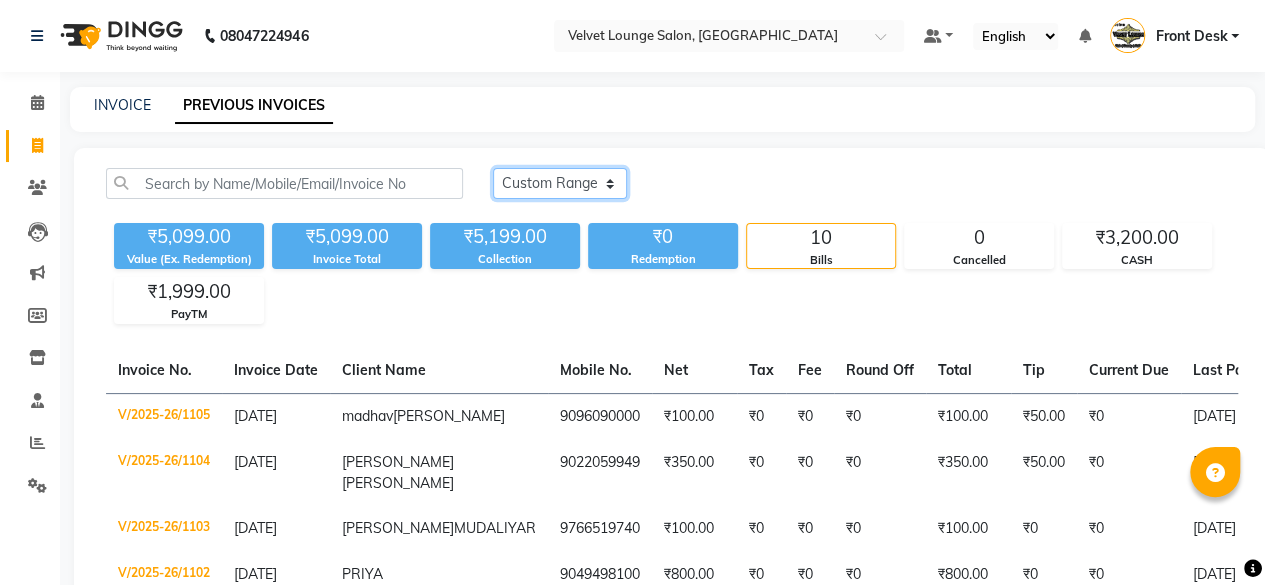 click on "[DATE] [DATE] Custom Range" 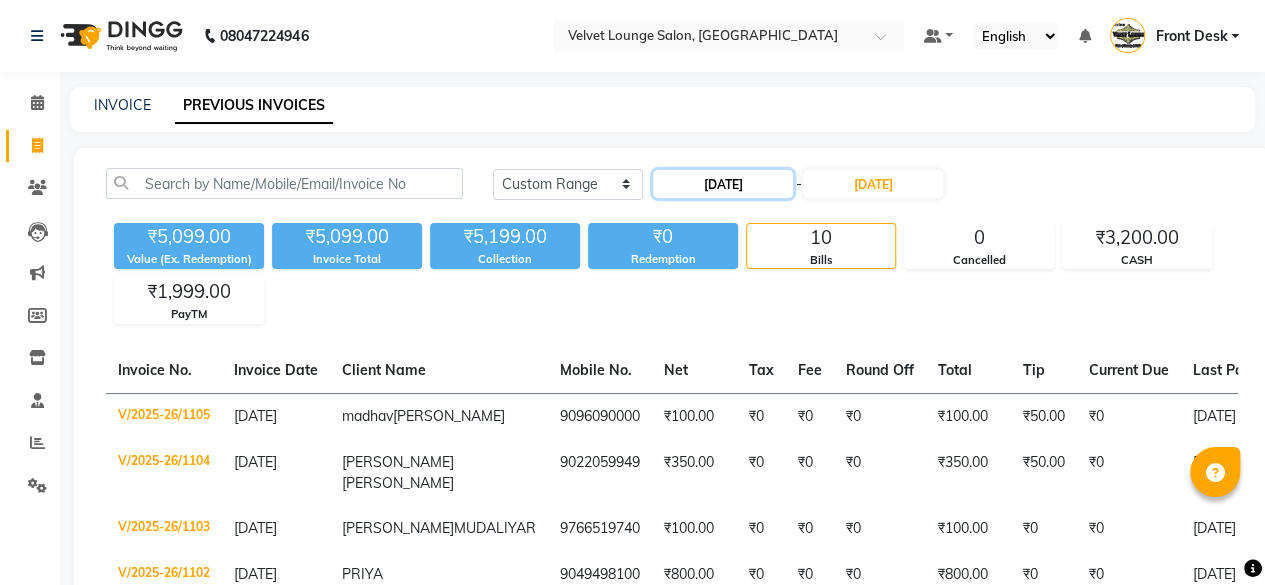 click on "[DATE]" 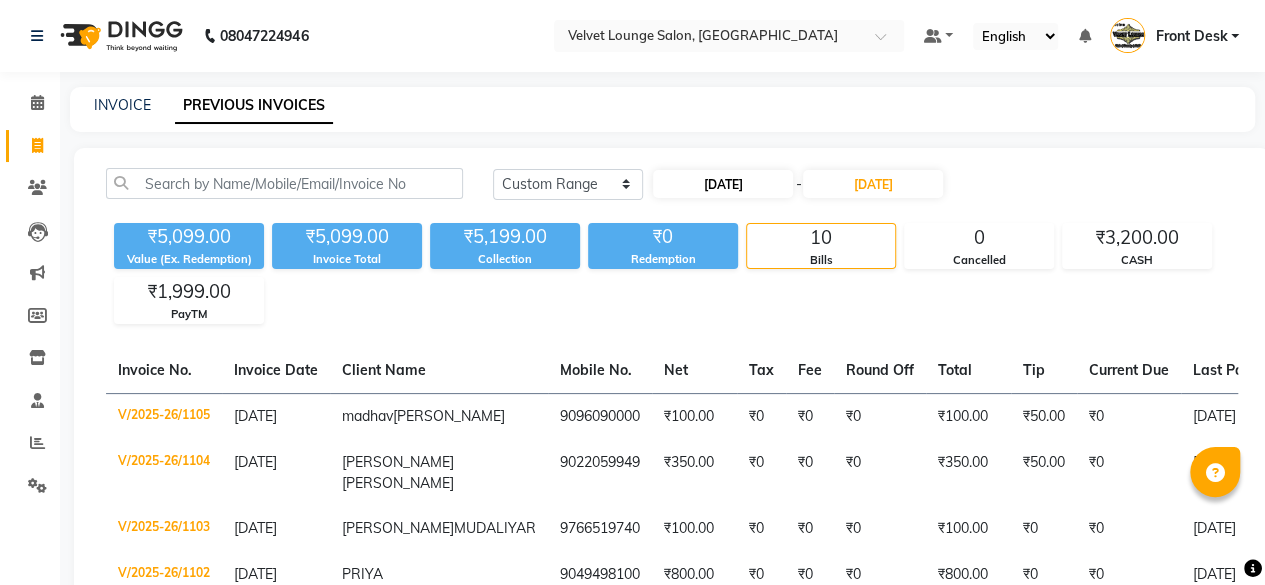 select on "7" 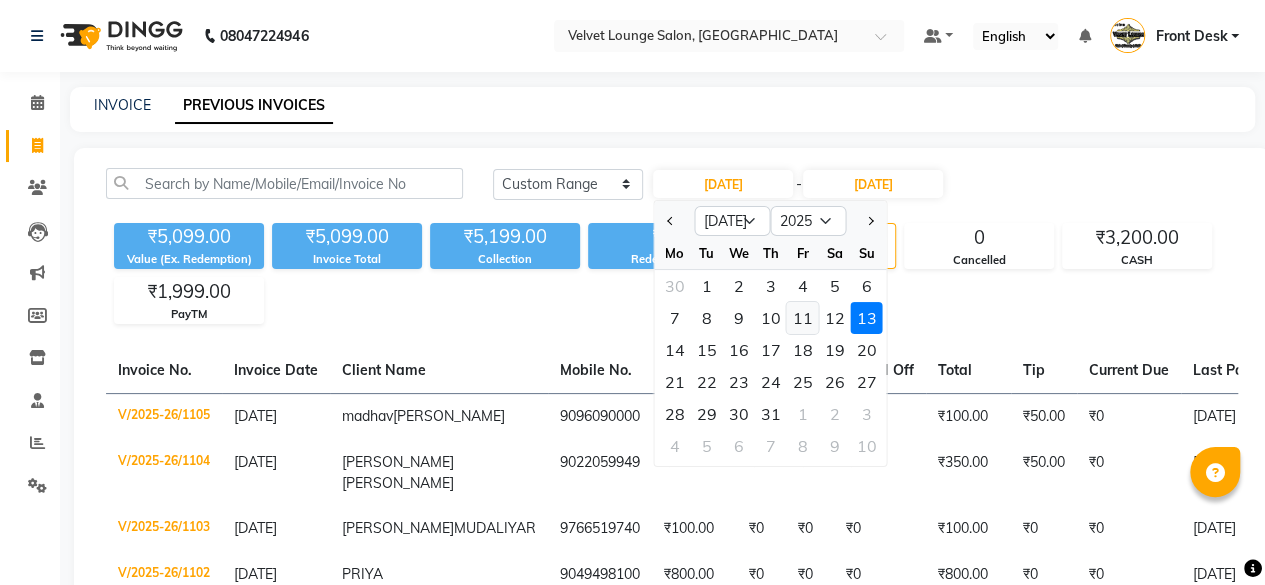 click on "11" 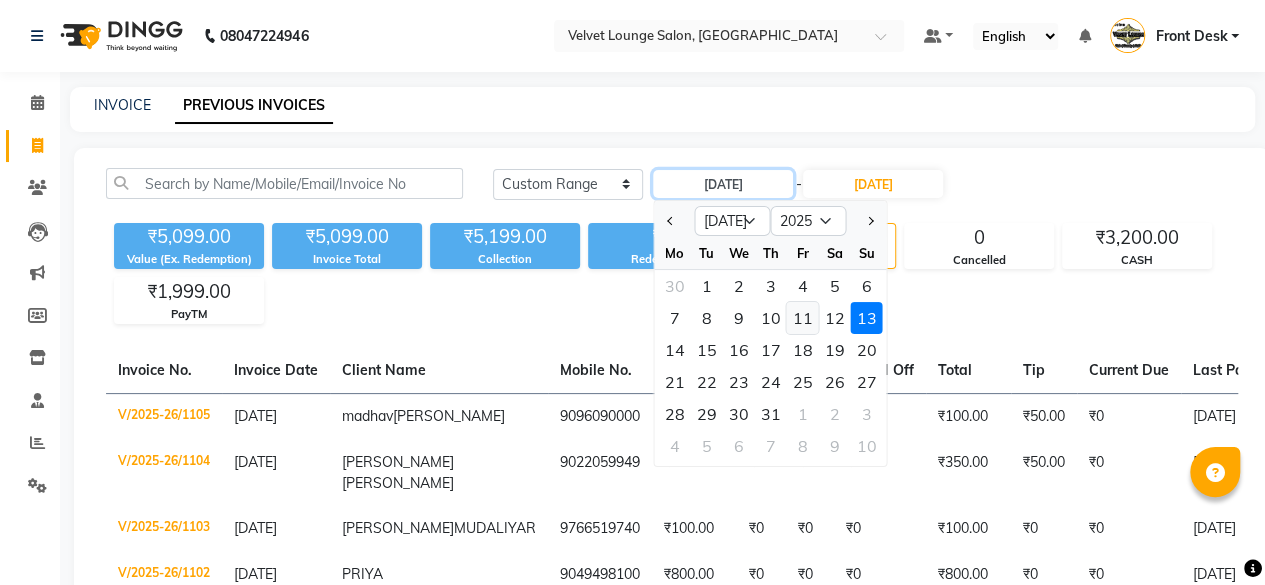type on "[DATE]" 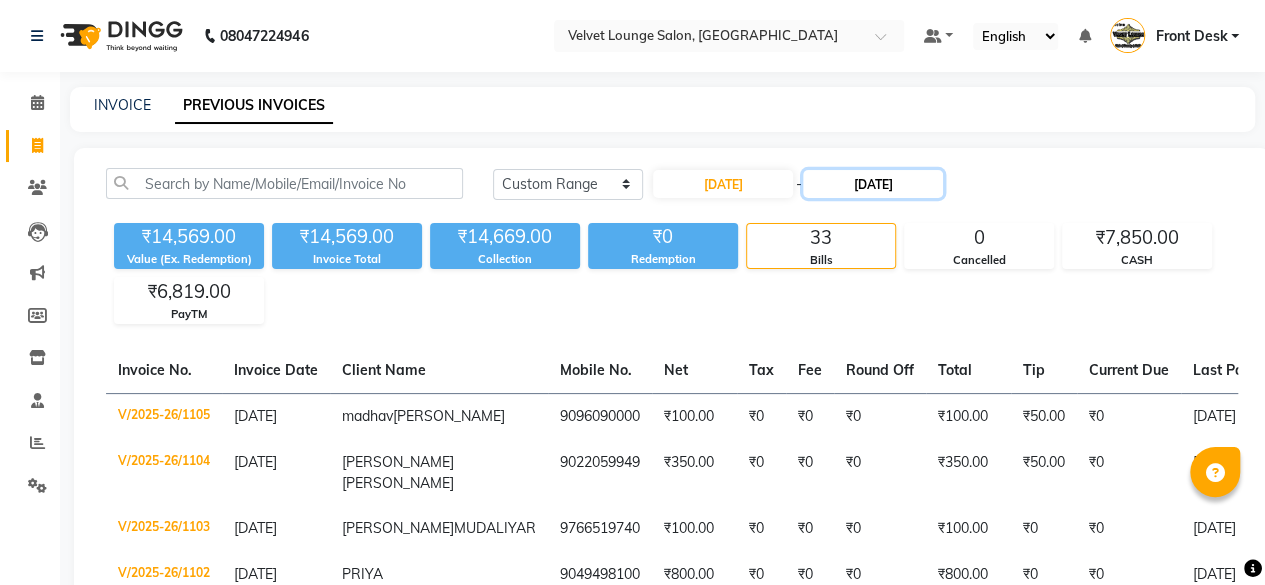click on "[DATE]" 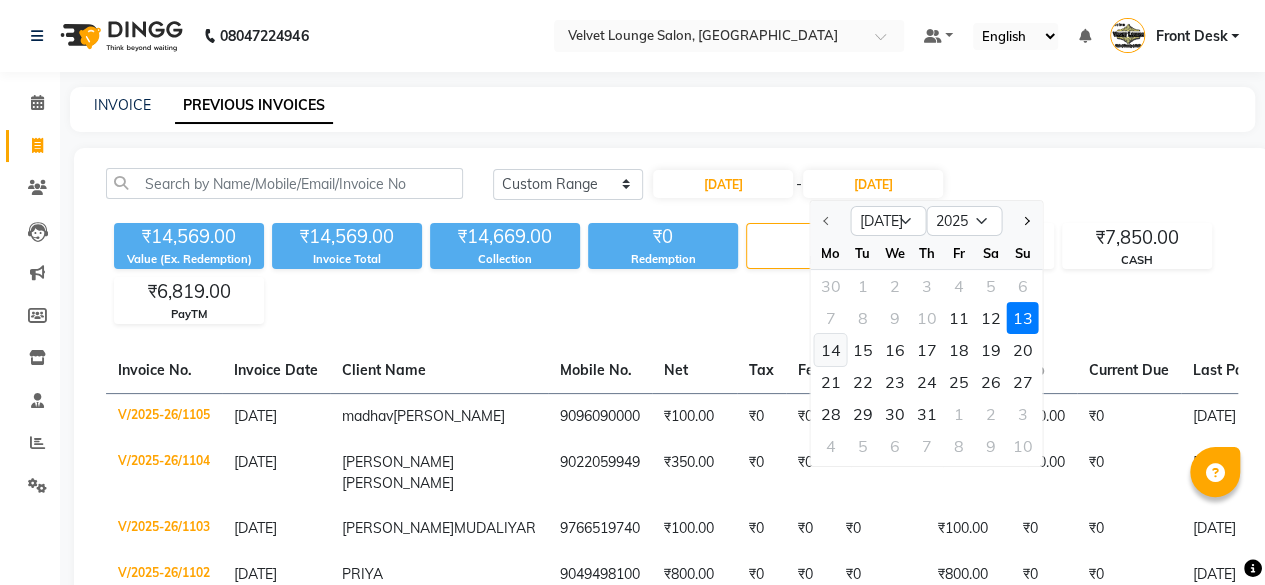 click on "14" 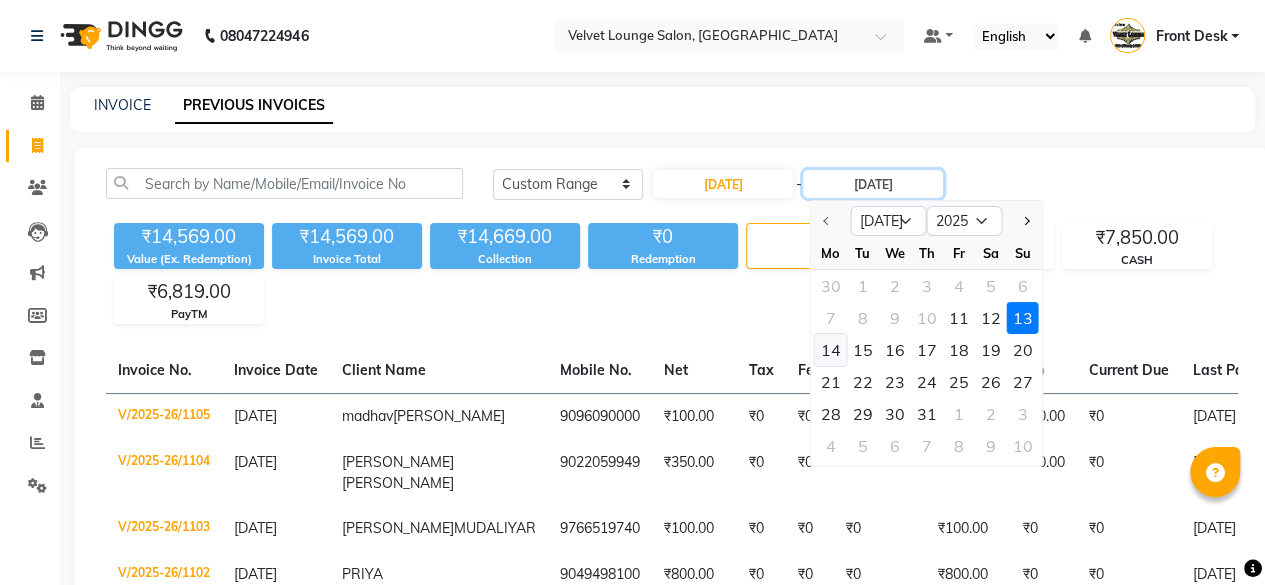 type on "[DATE]" 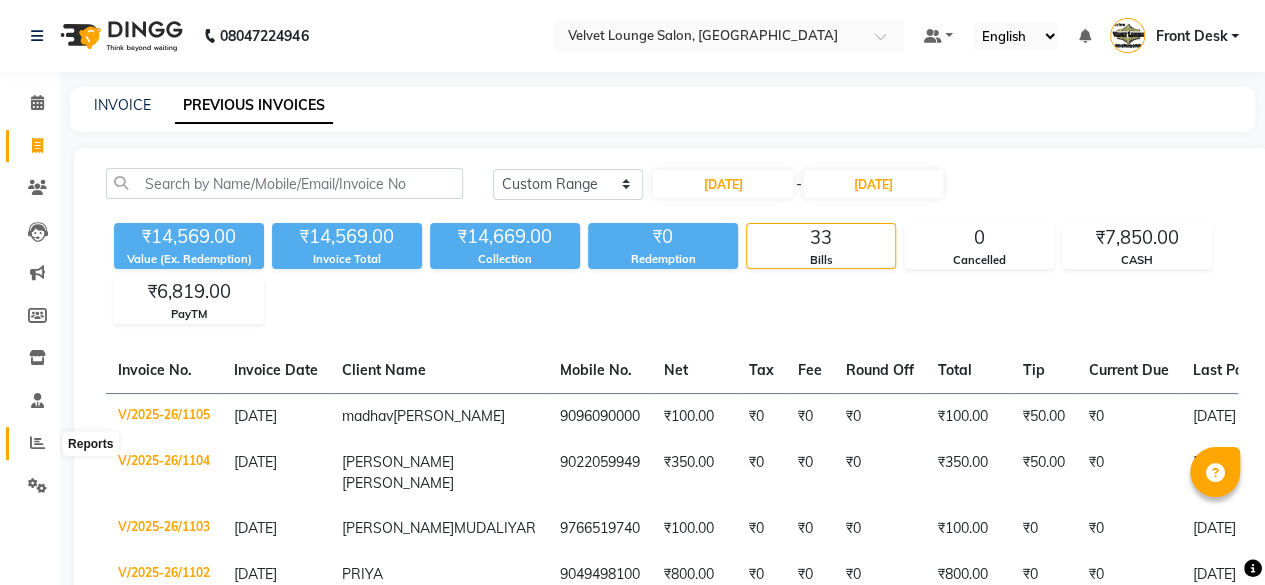 click 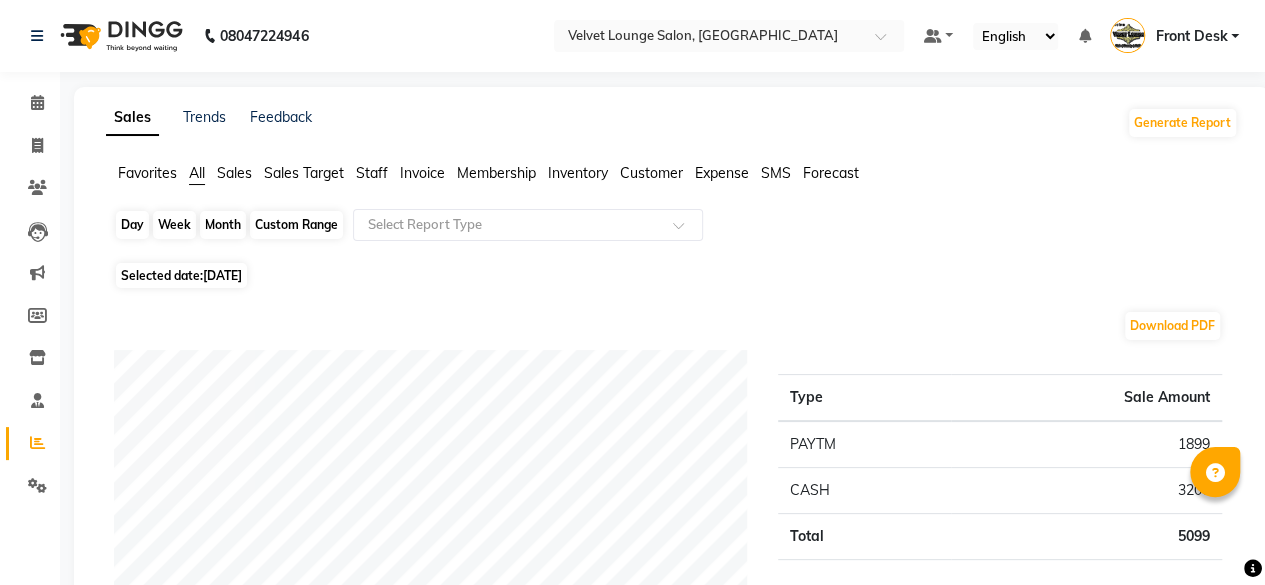 click on "Day" 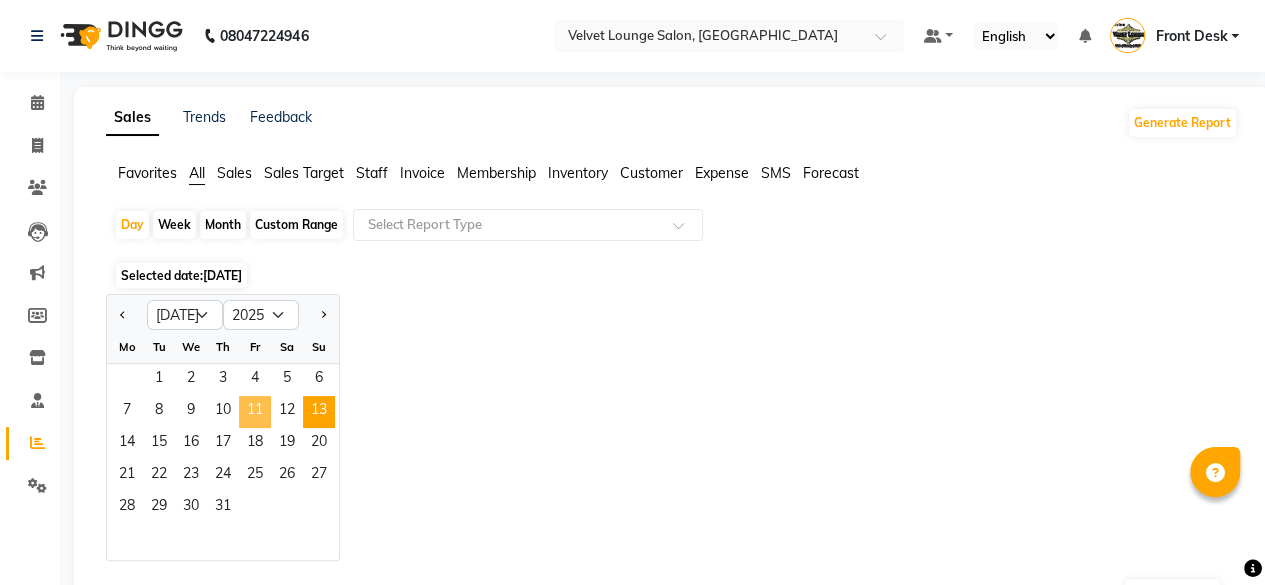 click on "11" 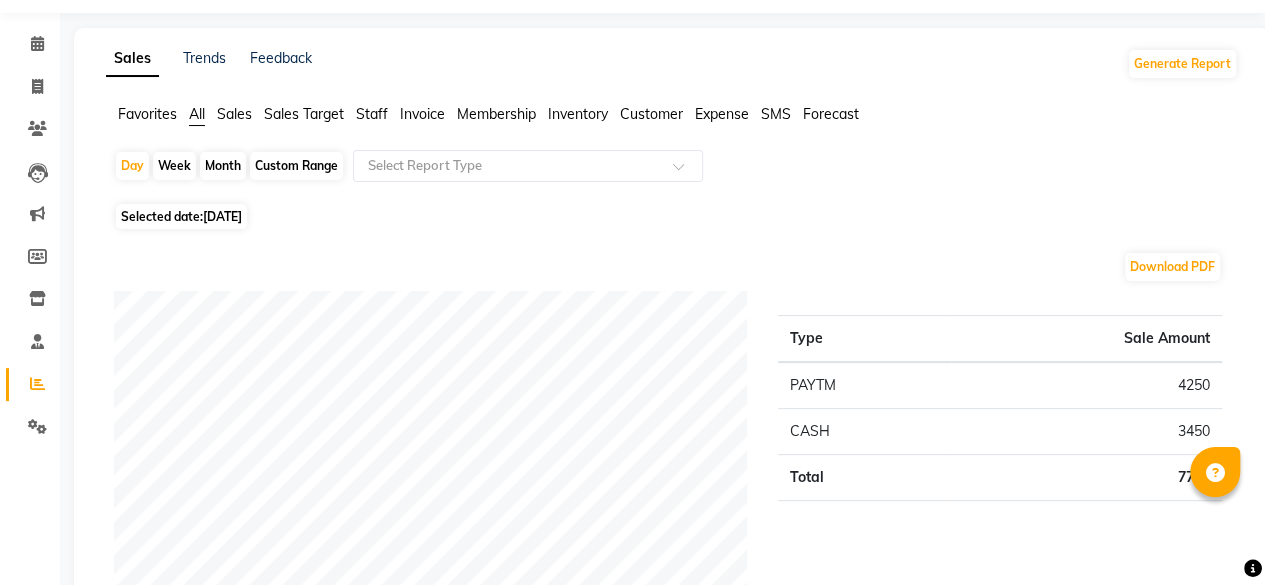 scroll, scrollTop: 40, scrollLeft: 0, axis: vertical 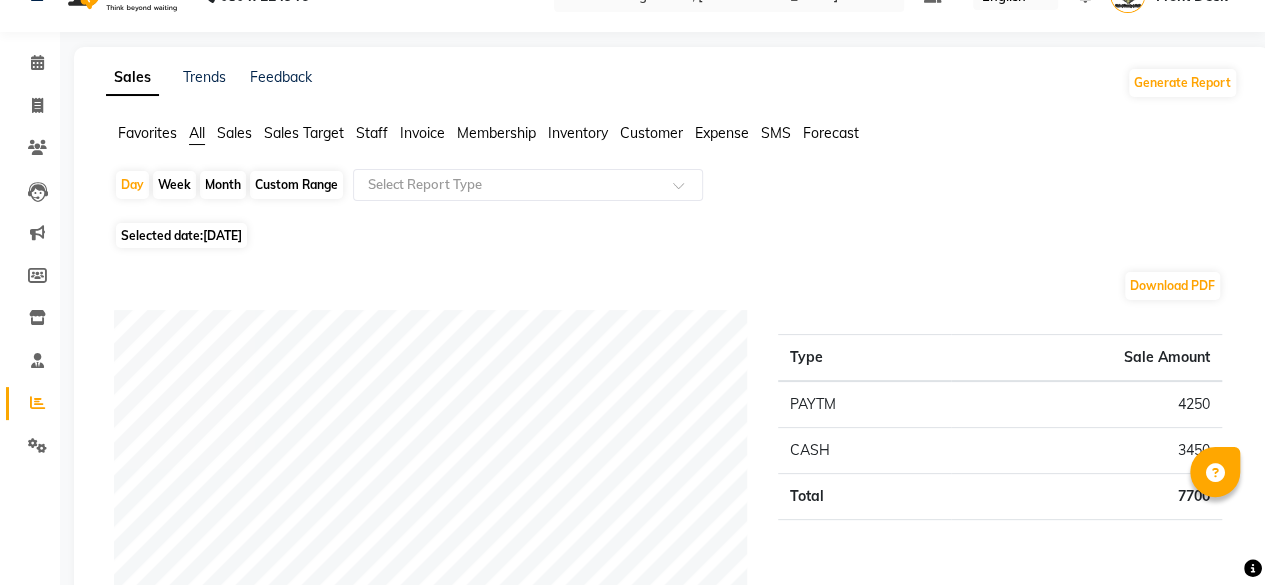 click on "Day   Week   Month   Custom Range  Select Report Type" 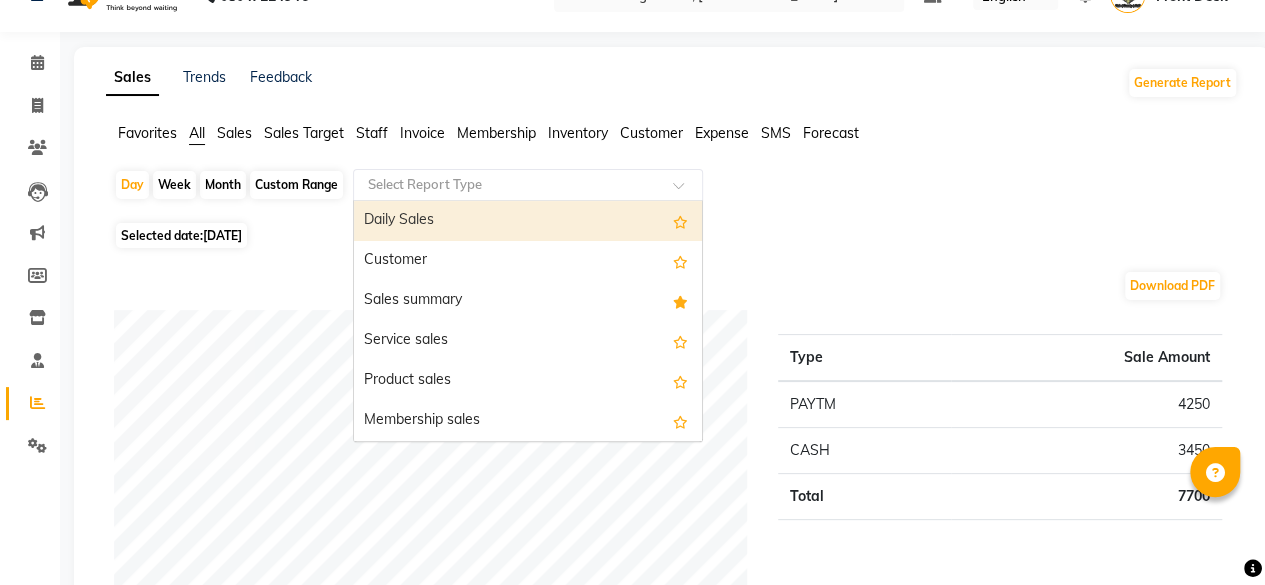 click 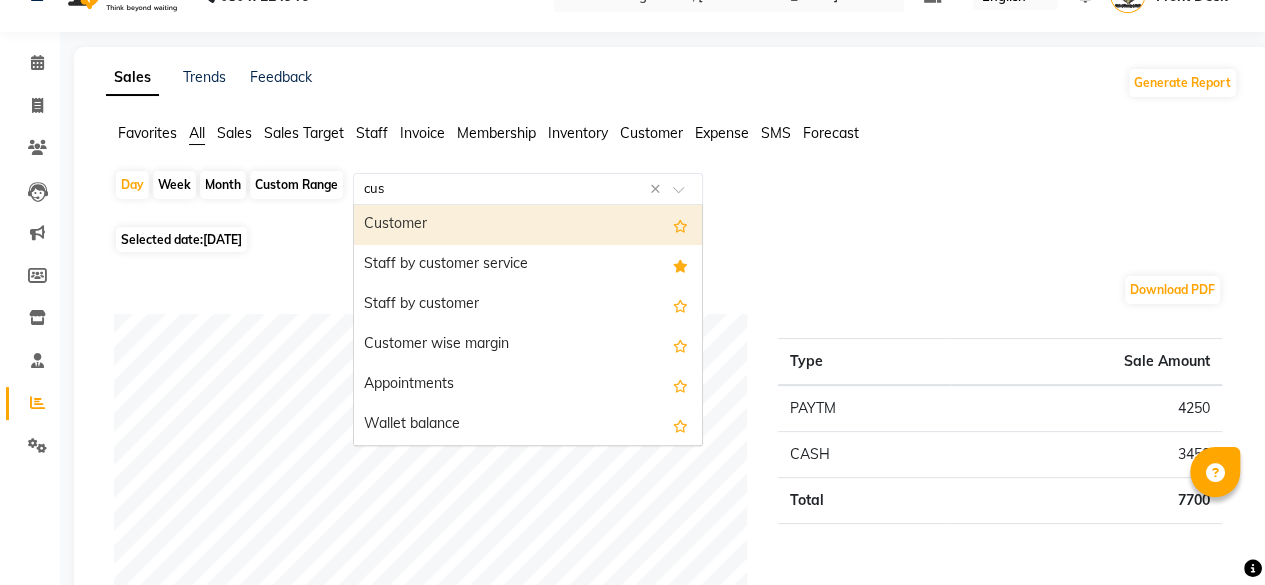 type on "cust" 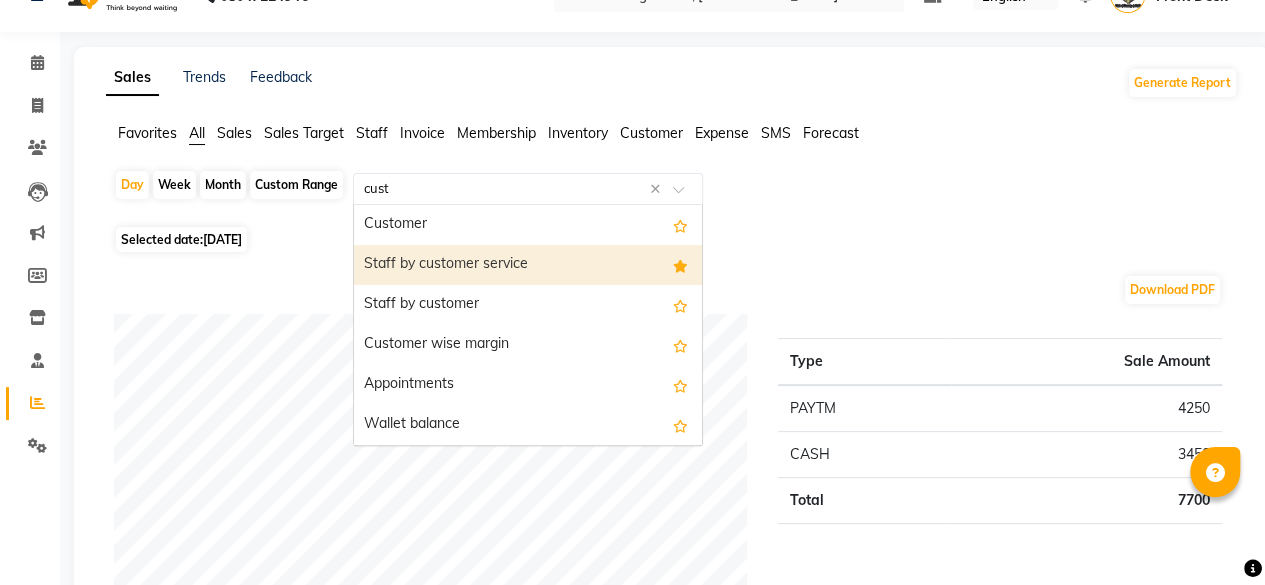 click on "Staff by customer service" at bounding box center (528, 265) 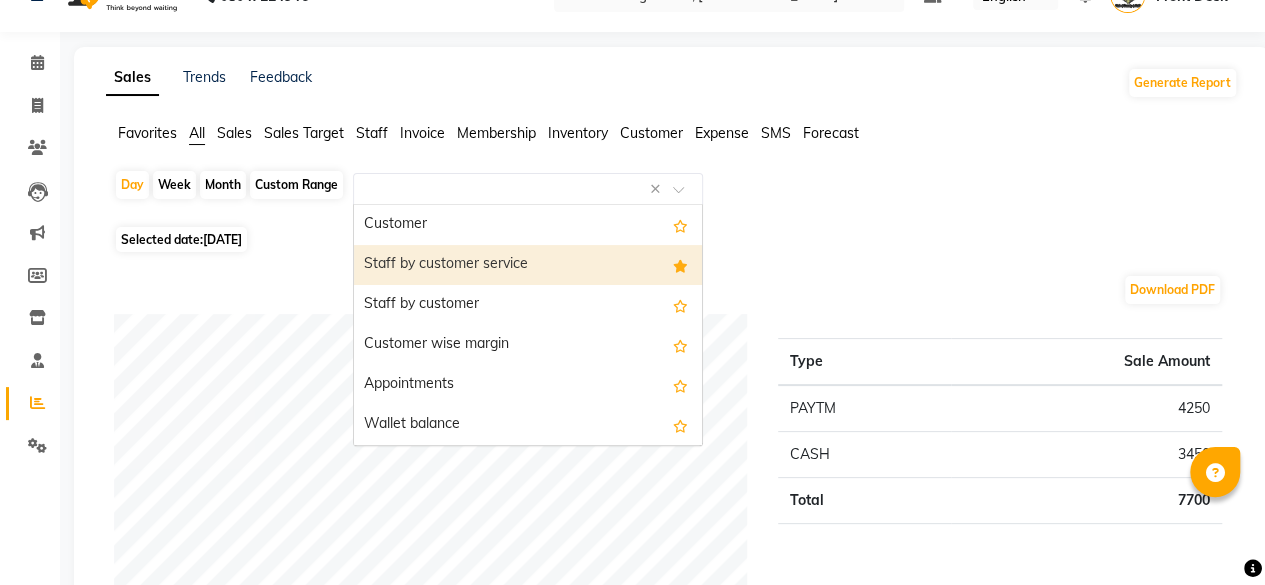 scroll, scrollTop: 0, scrollLeft: 0, axis: both 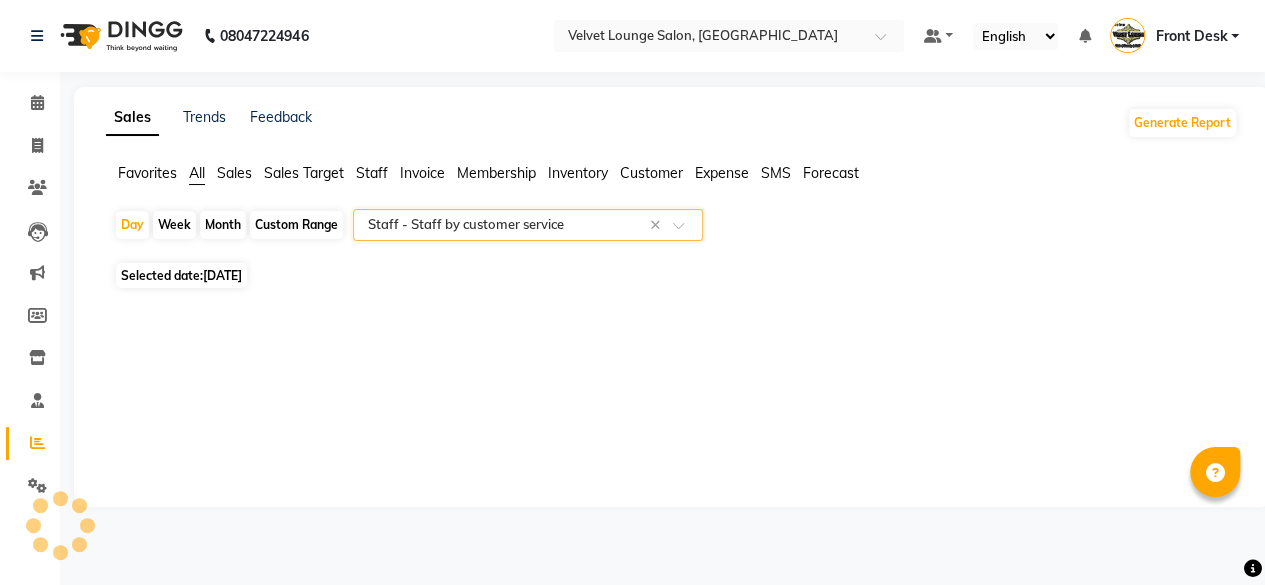select on "full_report" 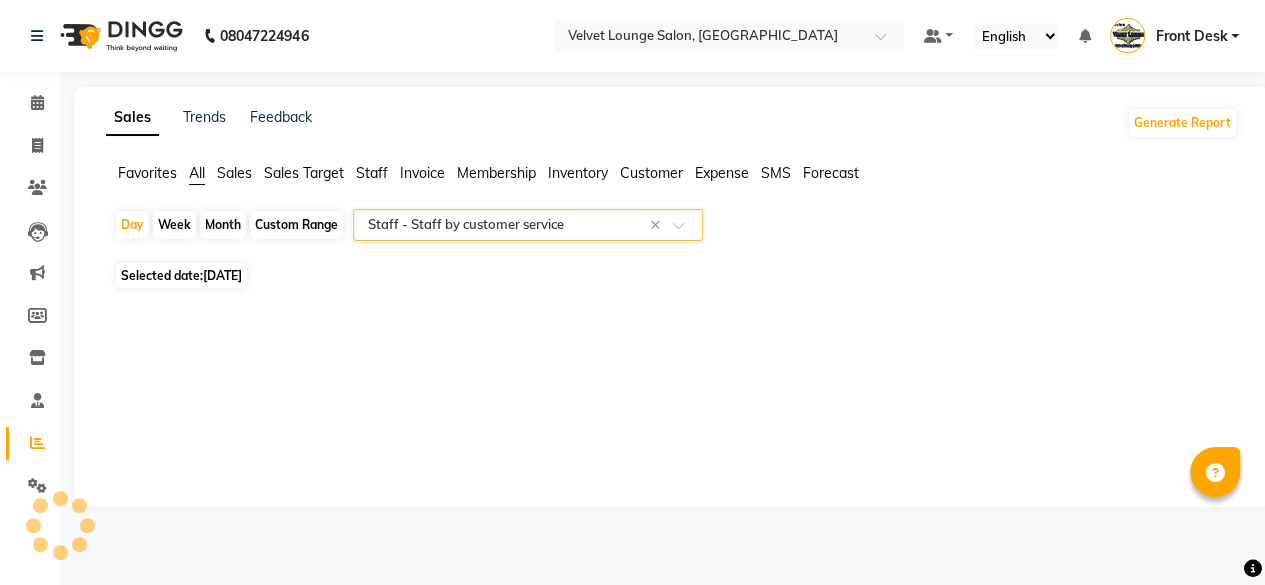 select on "csv" 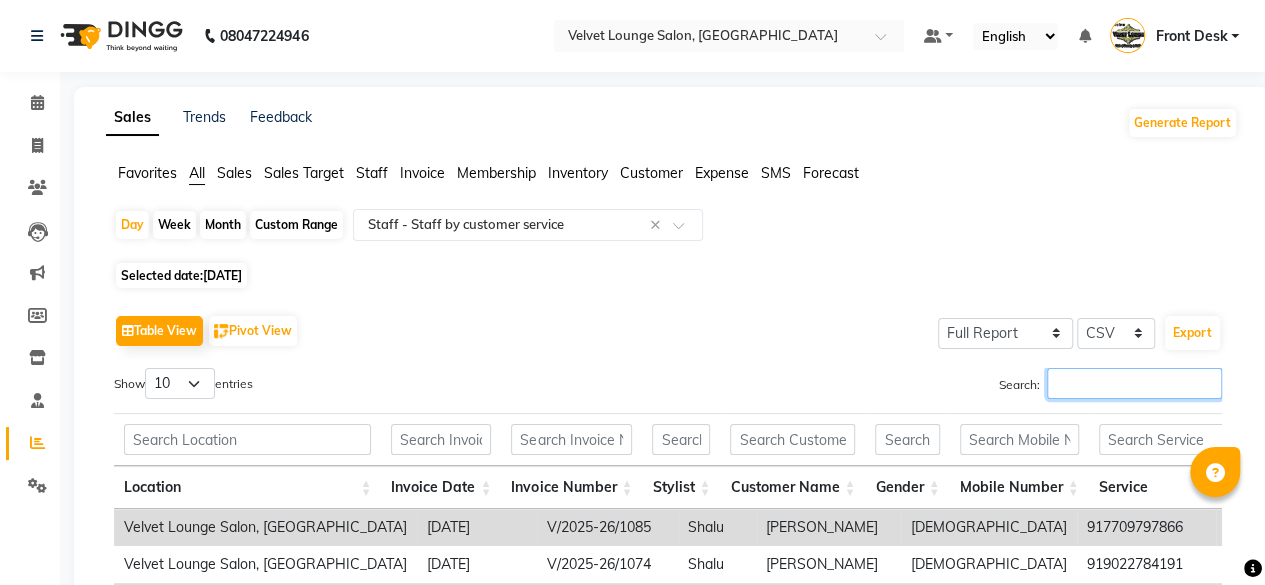 click on "Search:" at bounding box center (1134, 383) 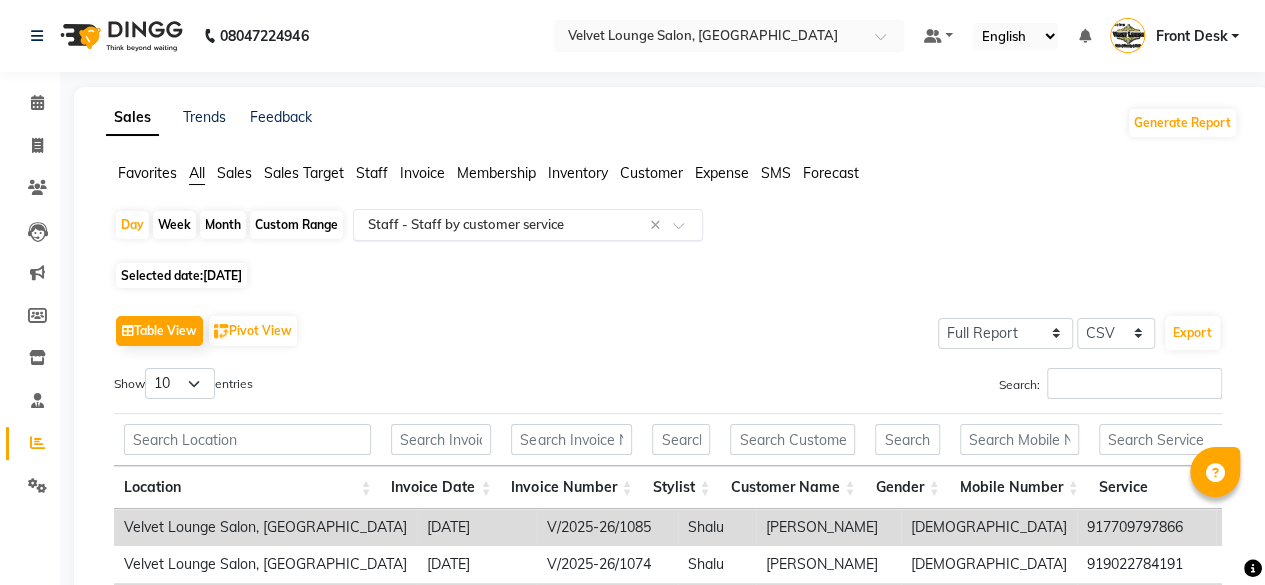 click on "Select Report Type × Staff -  Staff by customer service ×" 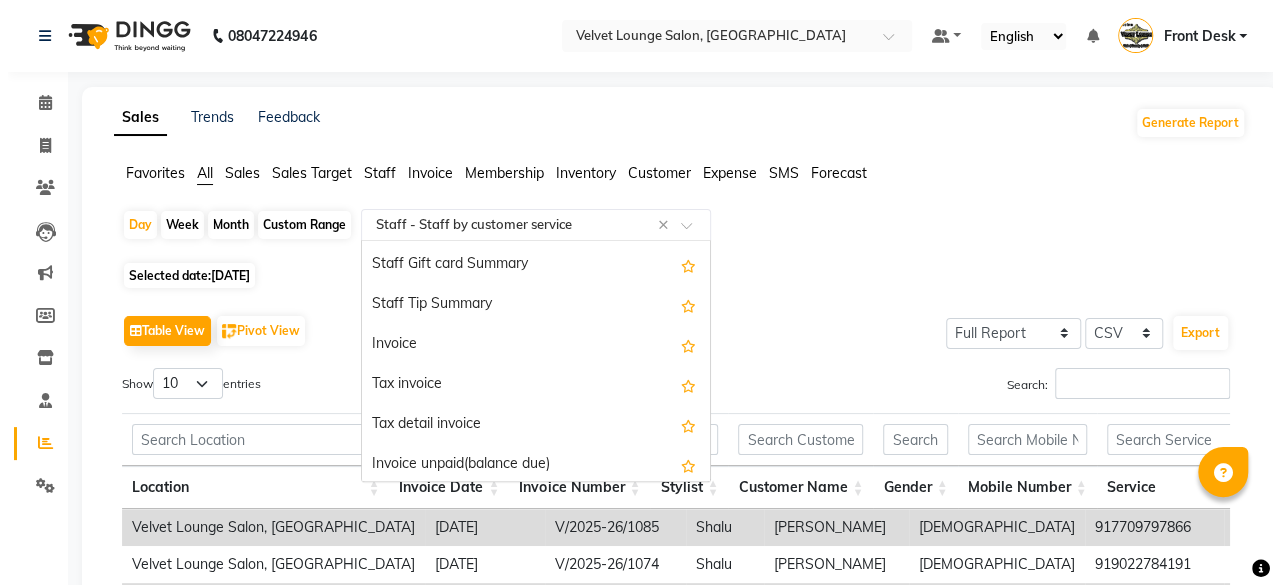 scroll, scrollTop: 1440, scrollLeft: 0, axis: vertical 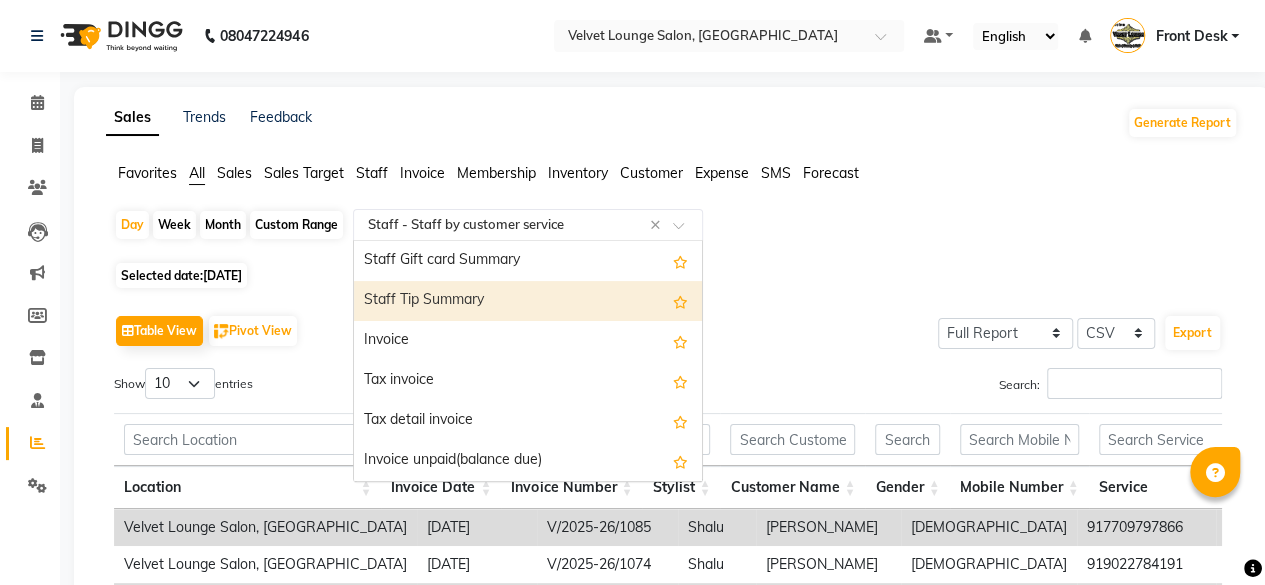 click on "Staff Tip Summary" at bounding box center [528, 301] 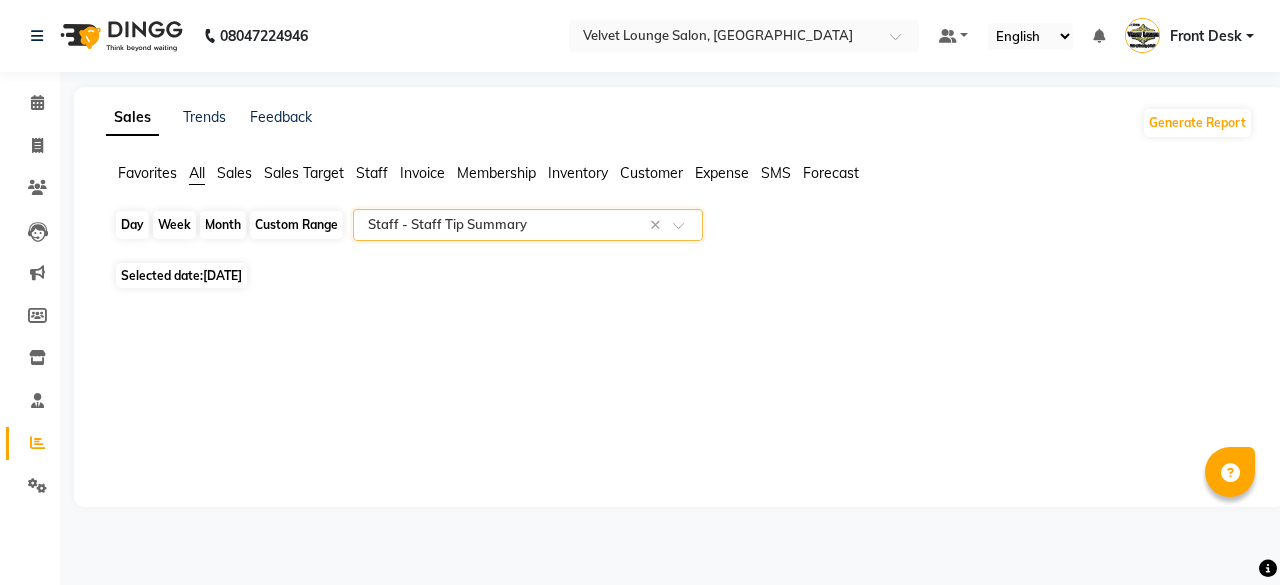 click on "Day" 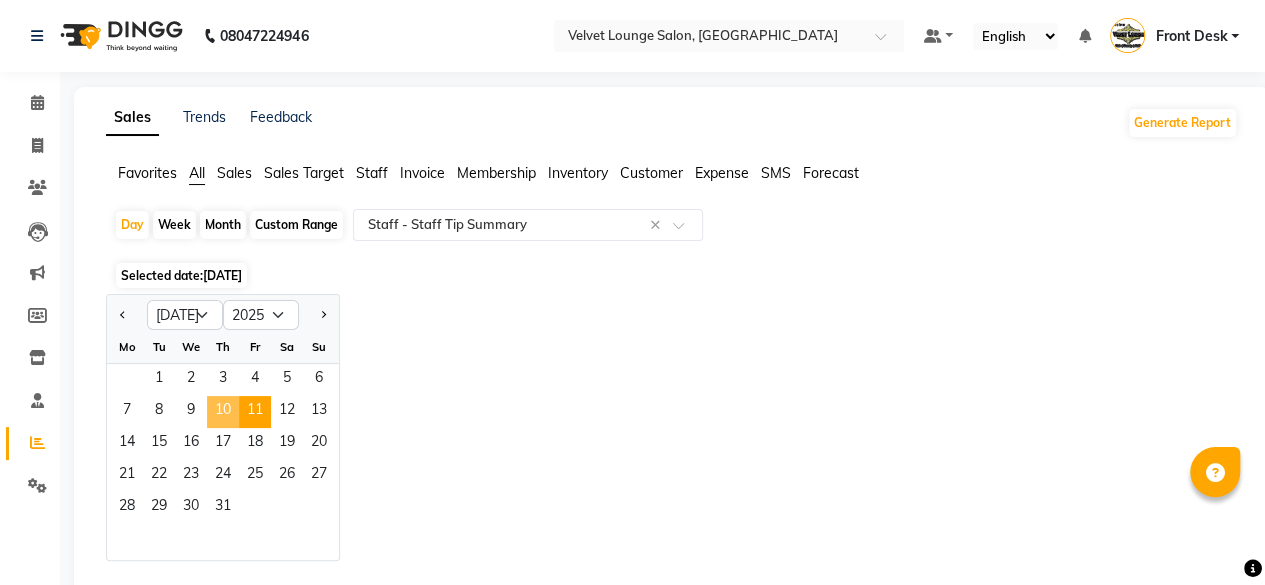 click on "10" 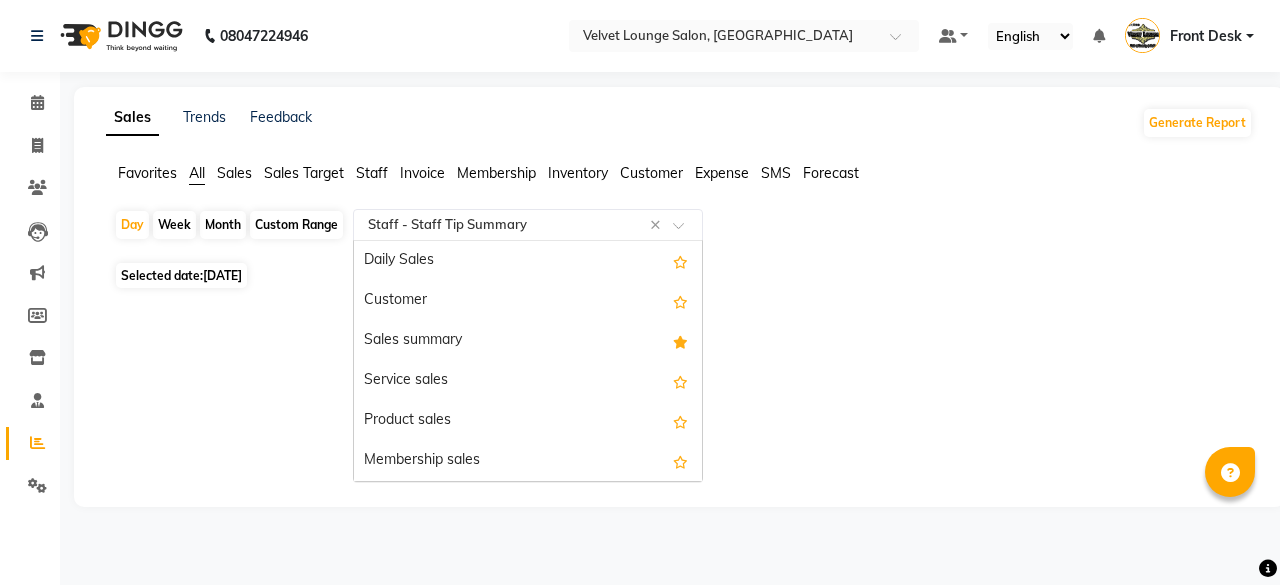 scroll, scrollTop: 1480, scrollLeft: 0, axis: vertical 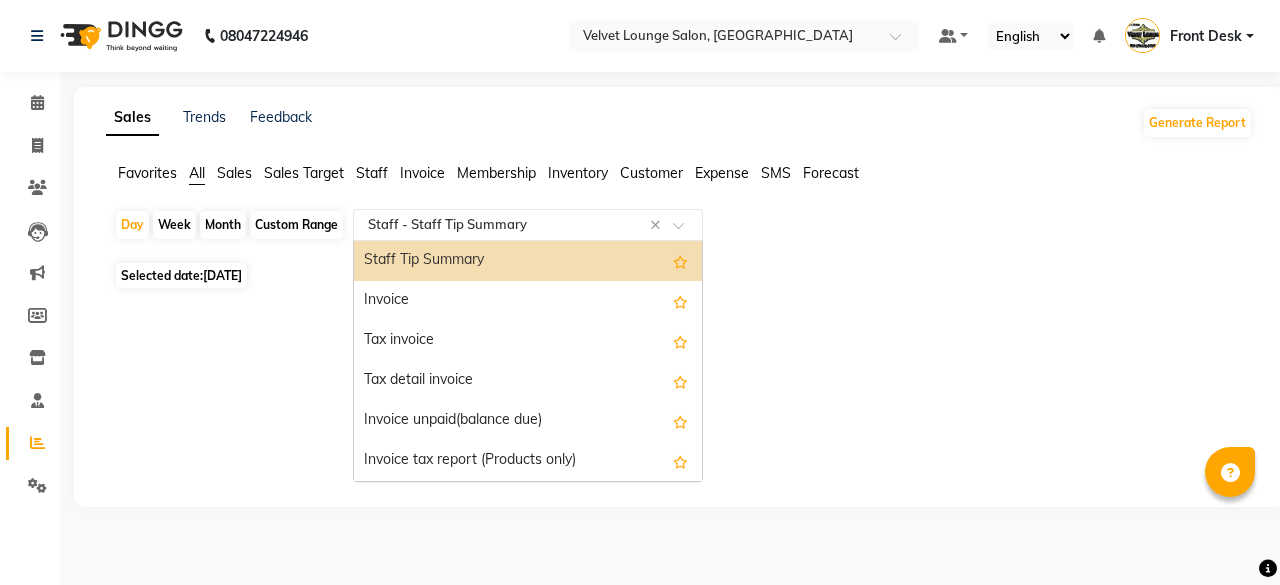 click 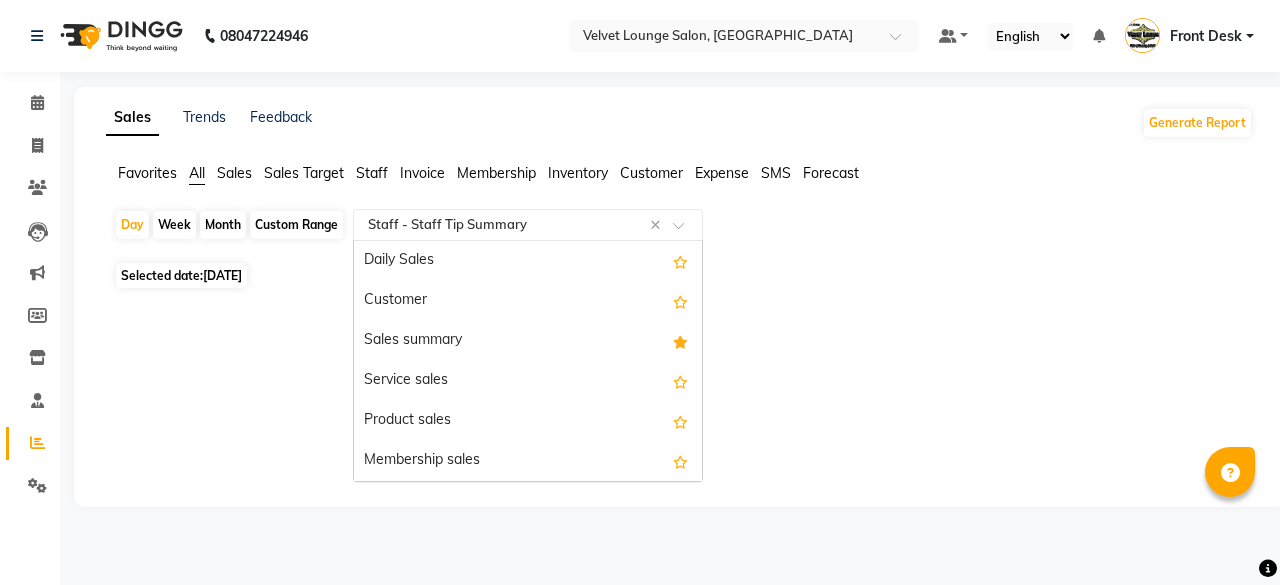 click 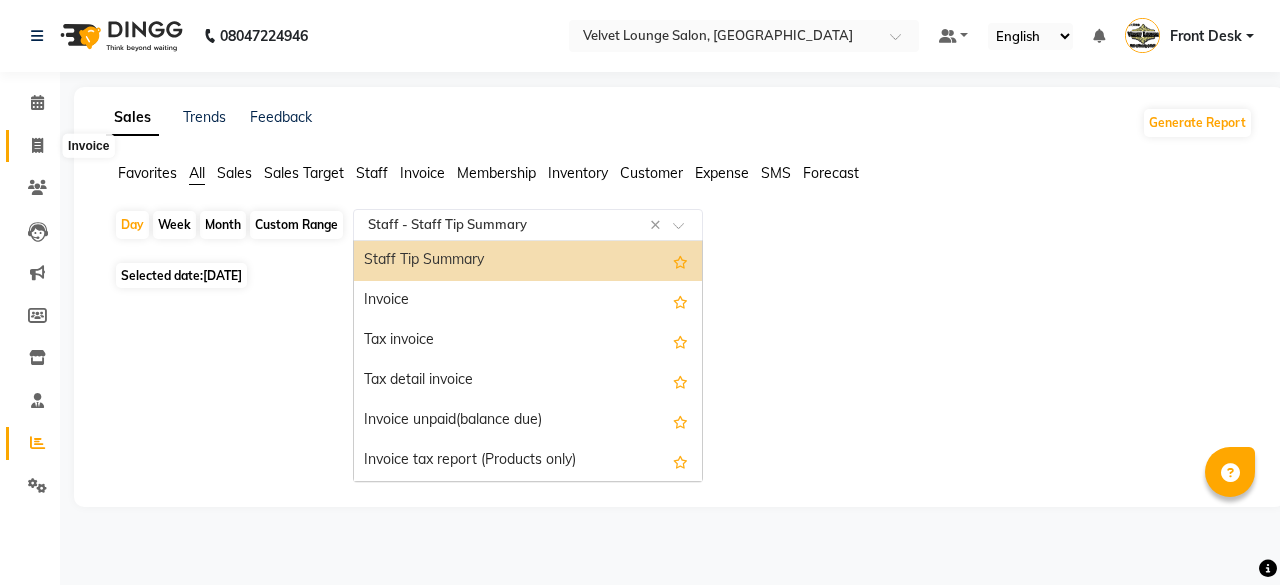 click 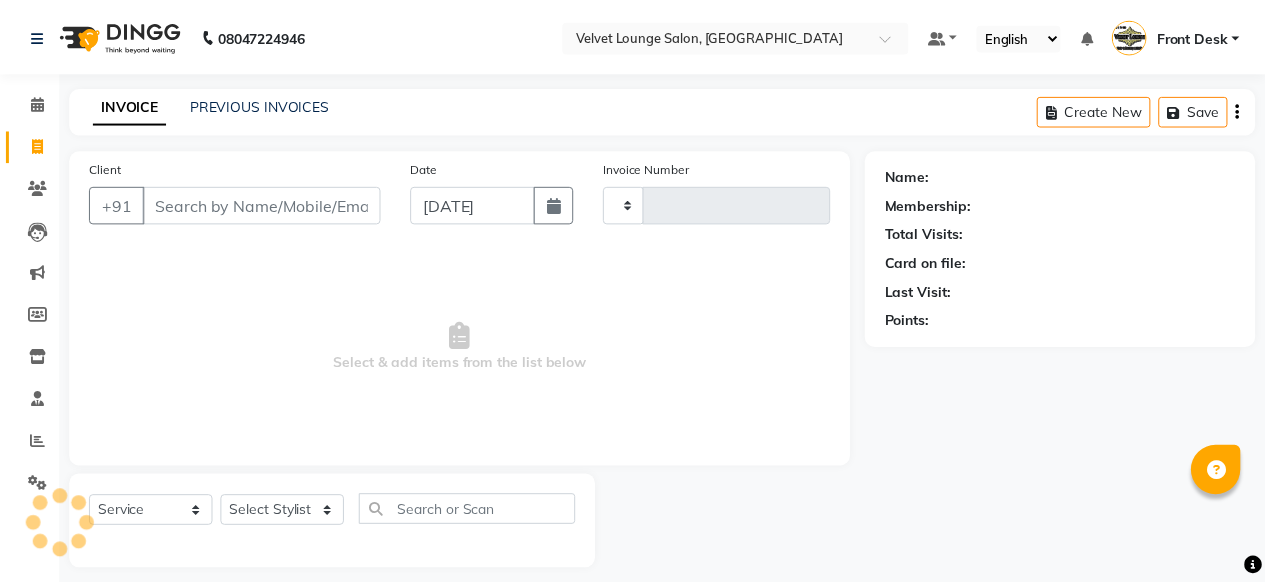 scroll, scrollTop: 15, scrollLeft: 0, axis: vertical 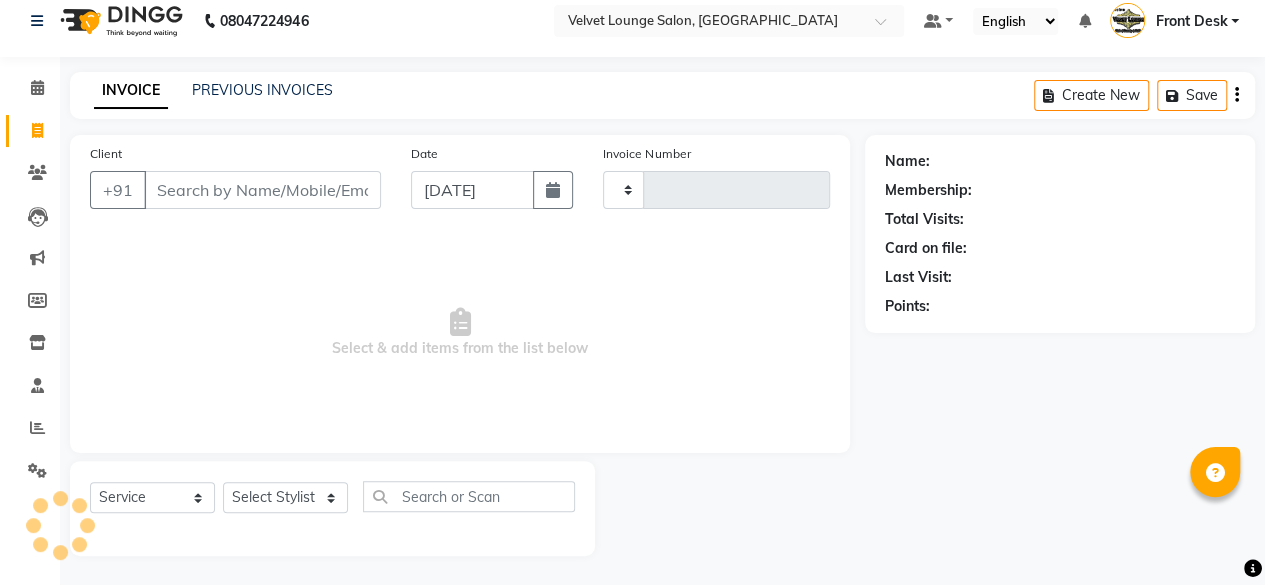 type on "1106" 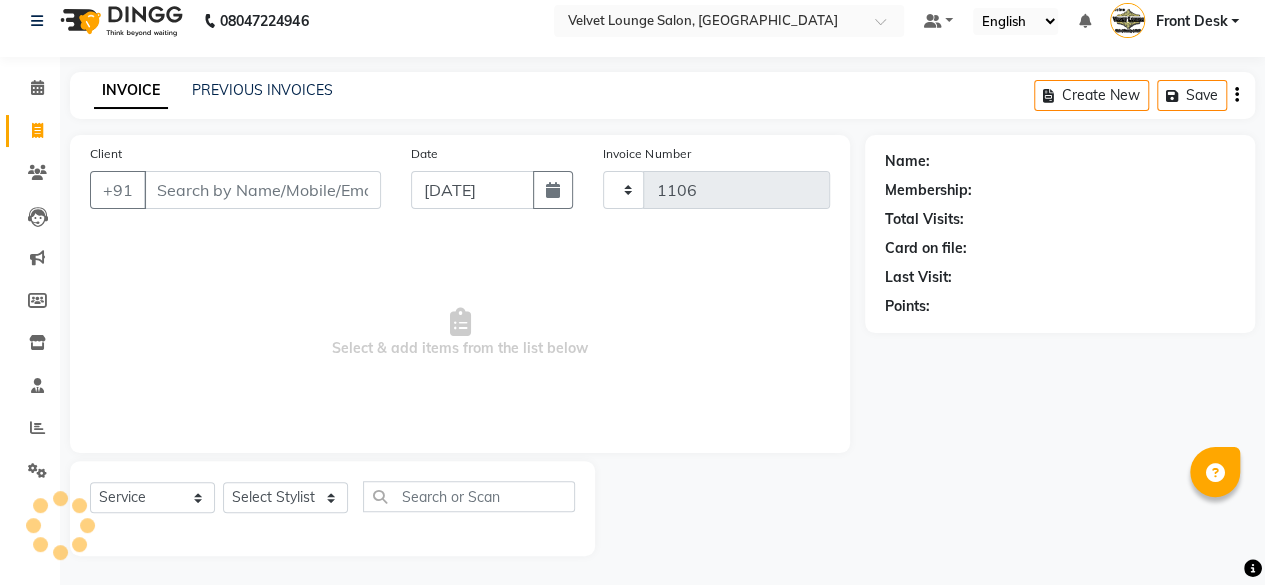 select on "5962" 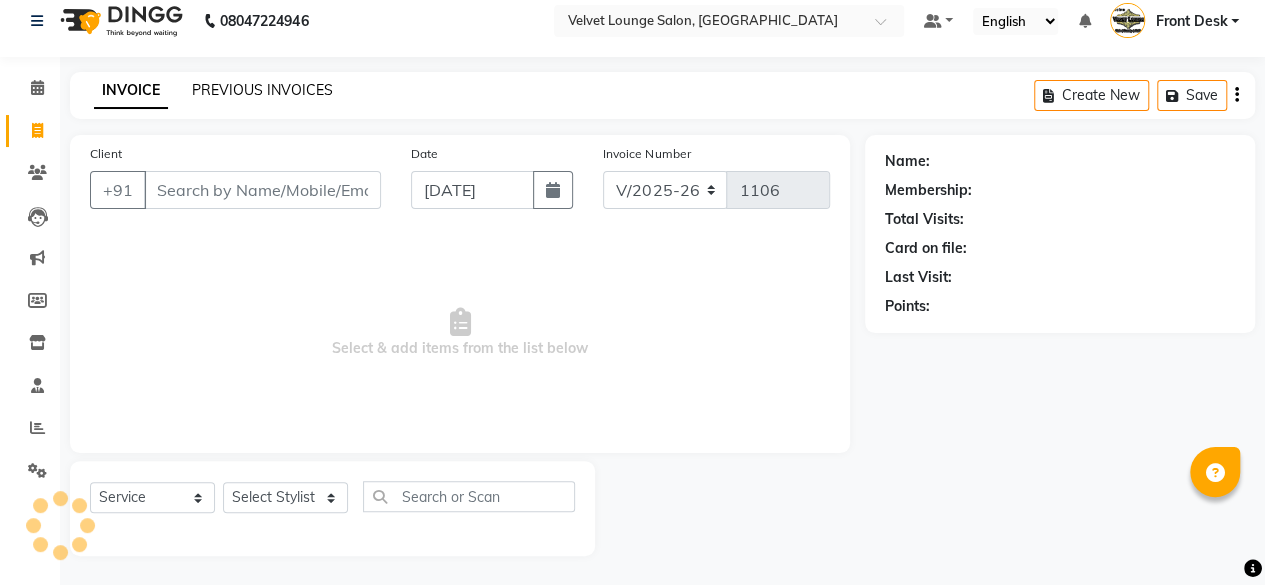 click on "PREVIOUS INVOICES" 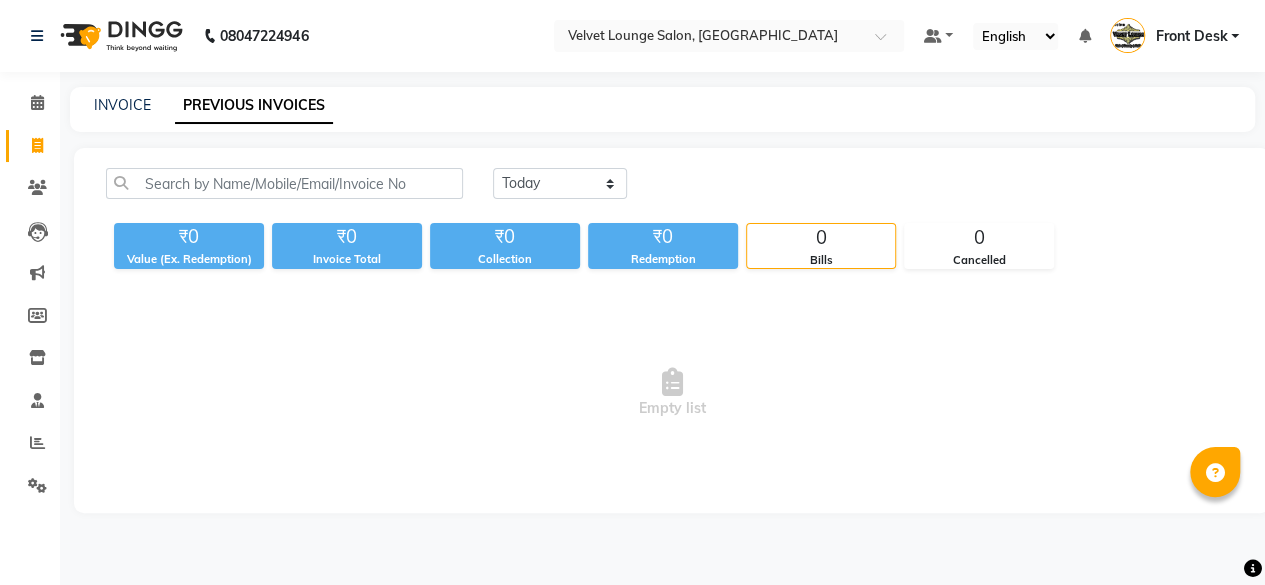scroll, scrollTop: 0, scrollLeft: 0, axis: both 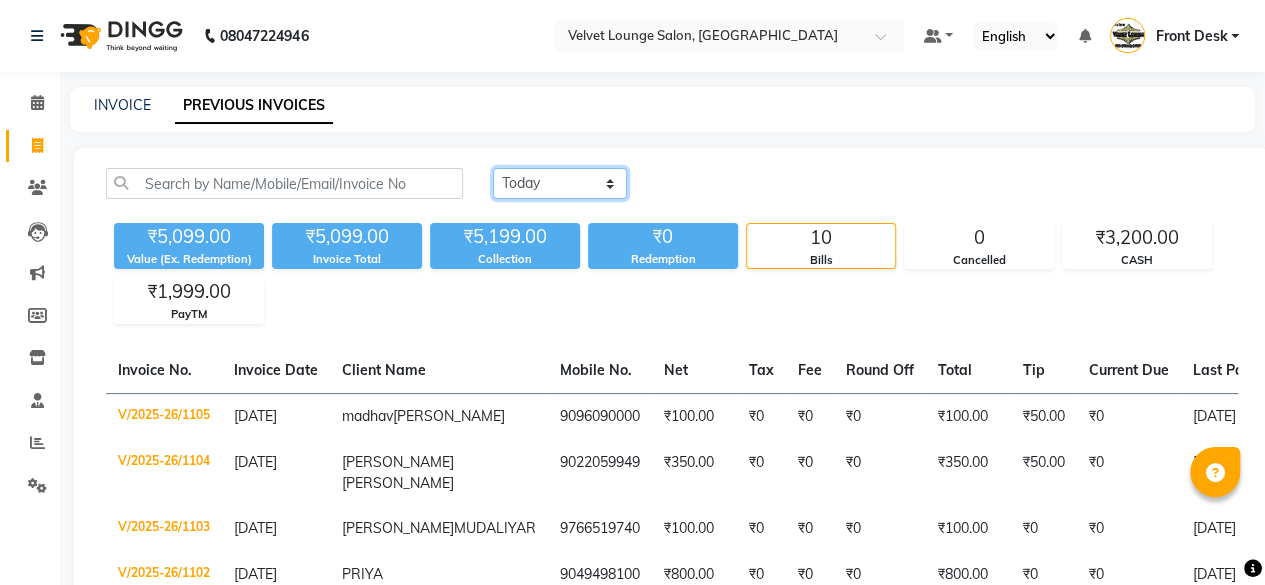 click on "[DATE] [DATE] Custom Range" 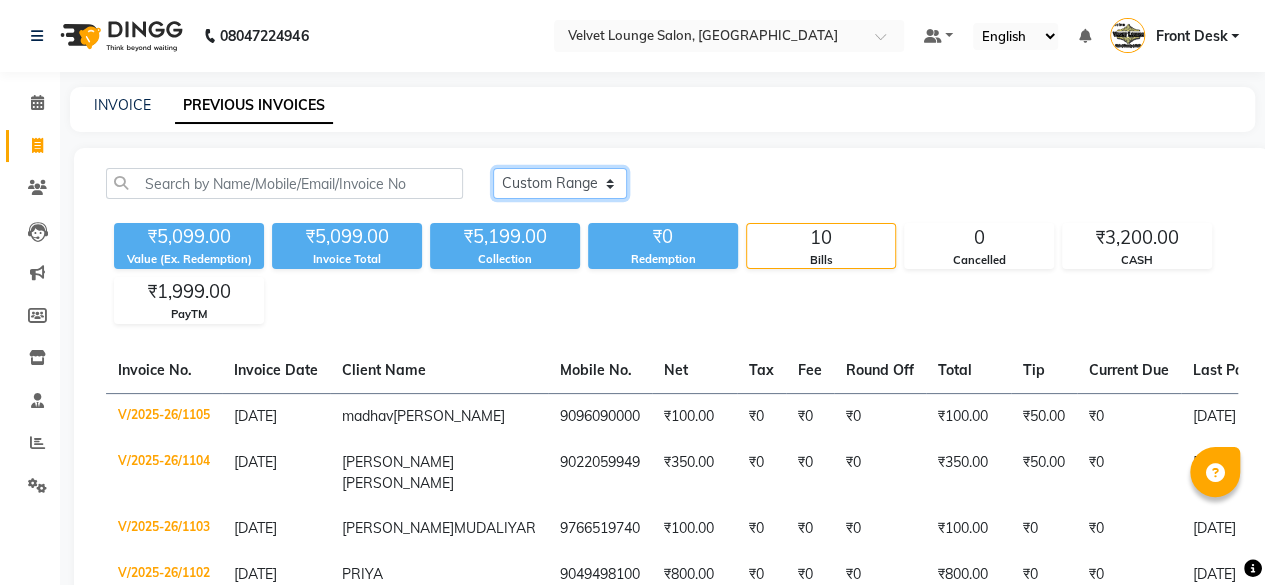 click on "[DATE] [DATE] Custom Range" 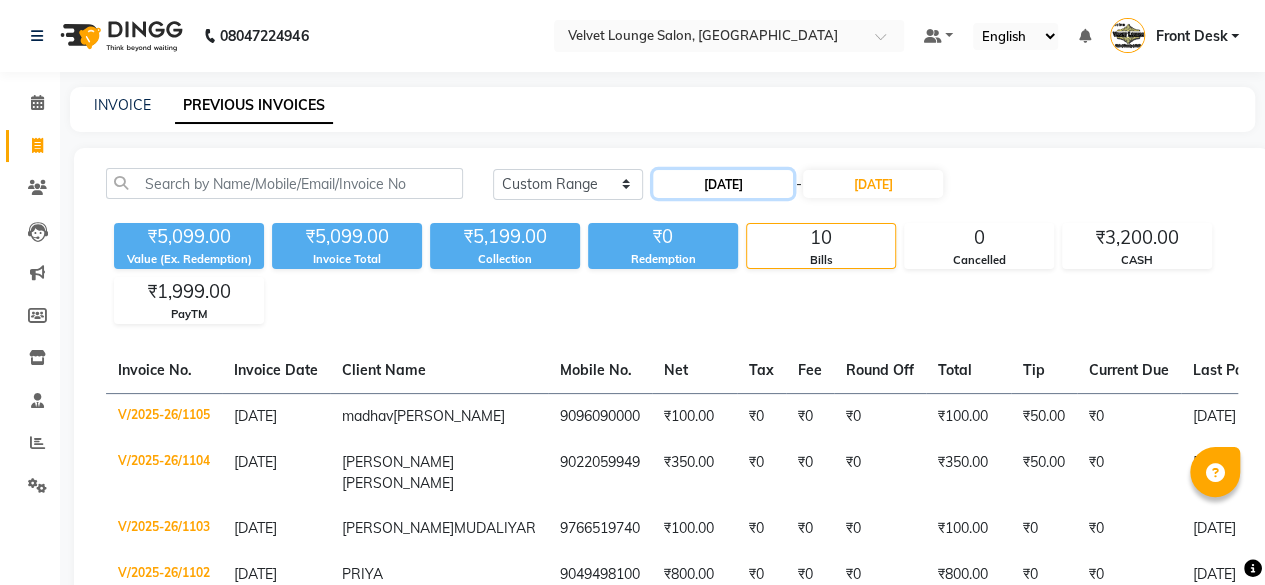 click on "[DATE]" 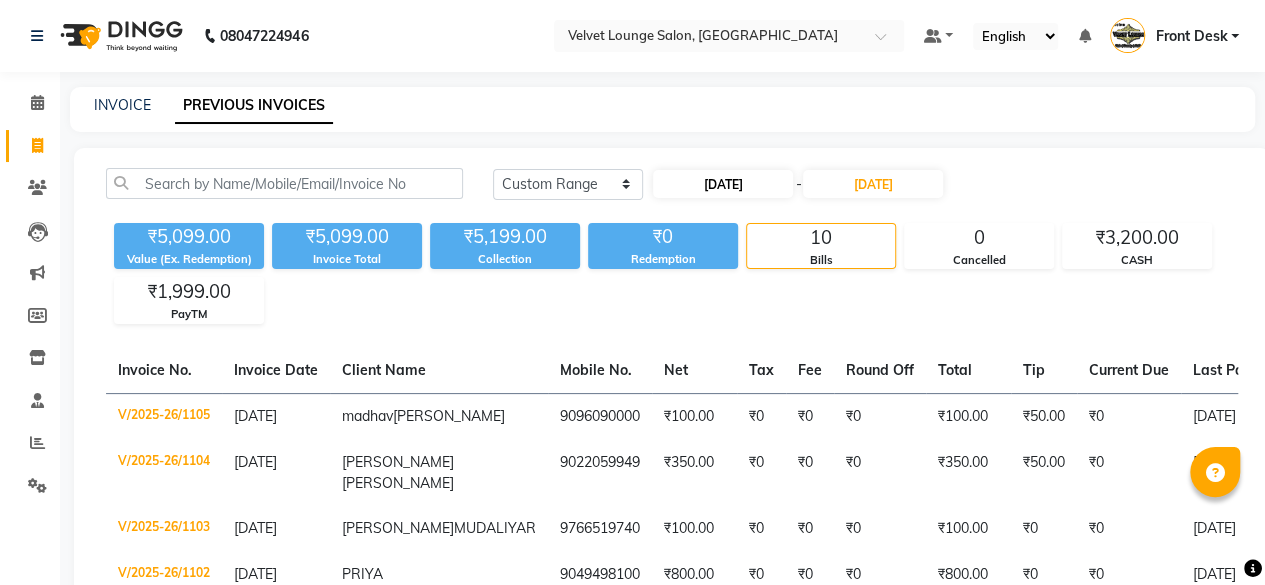 select on "7" 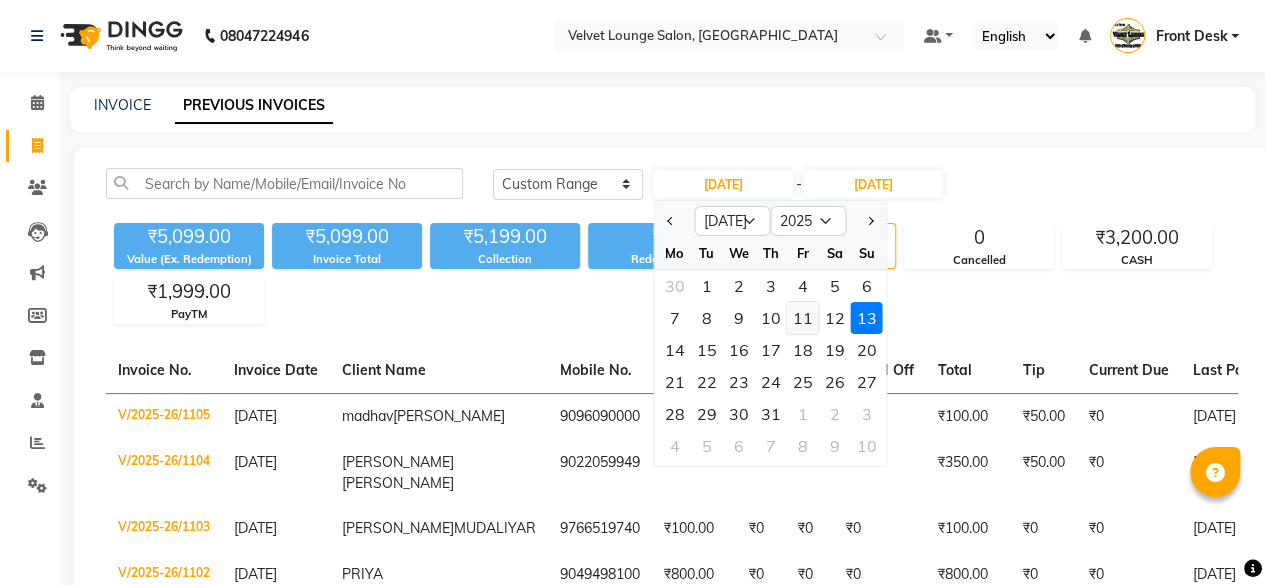 click on "11" 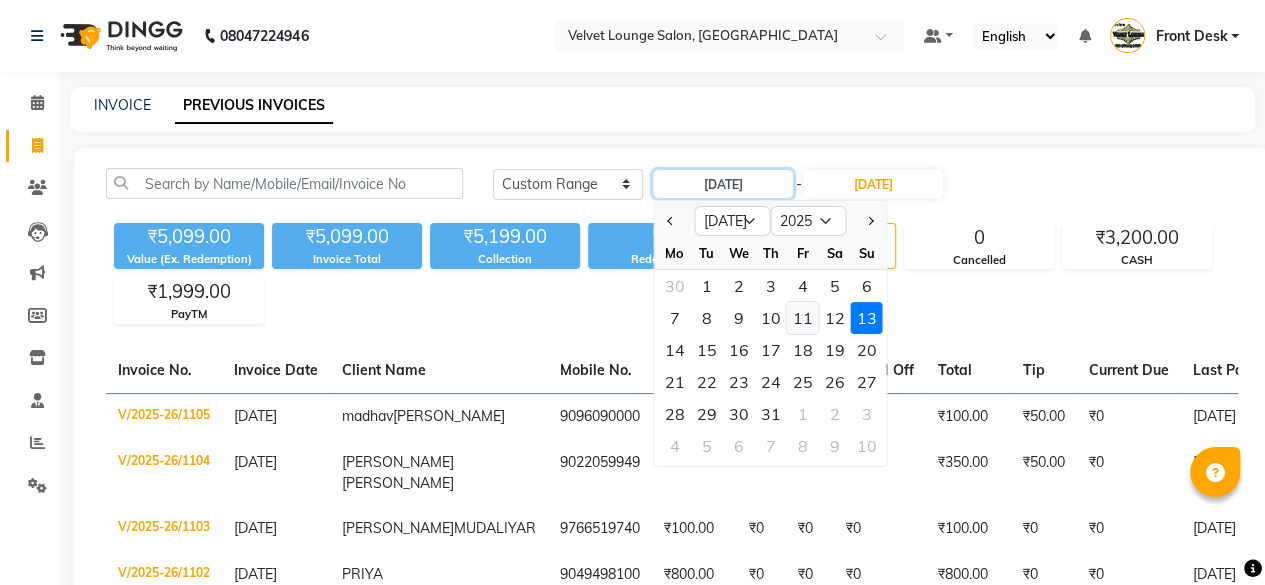 type on "[DATE]" 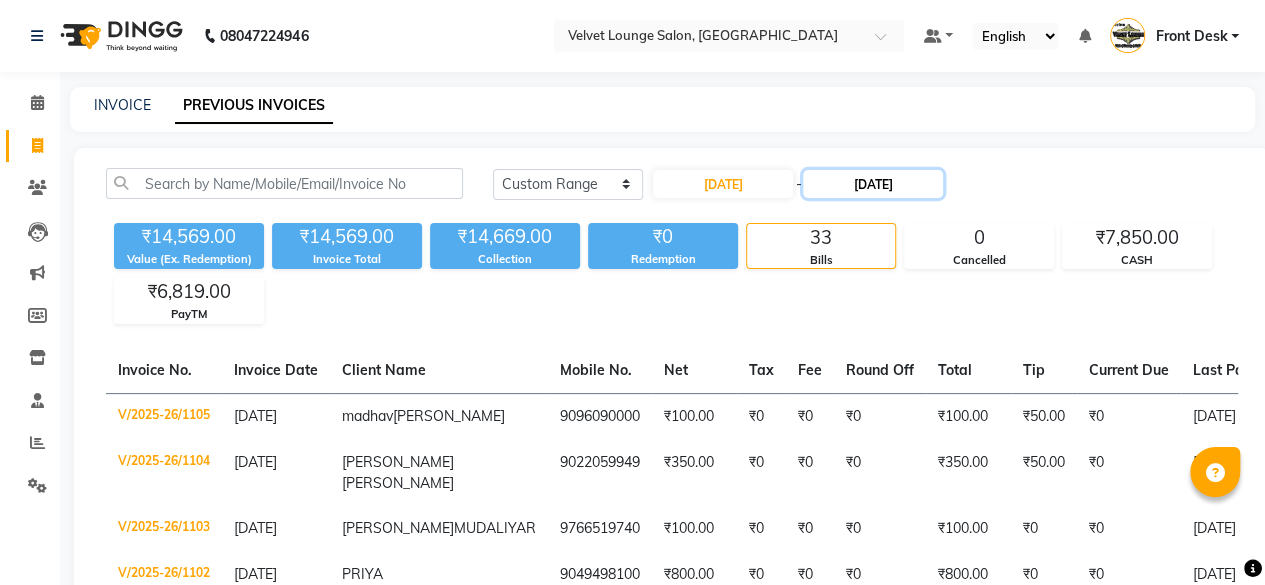 click on "[DATE]" 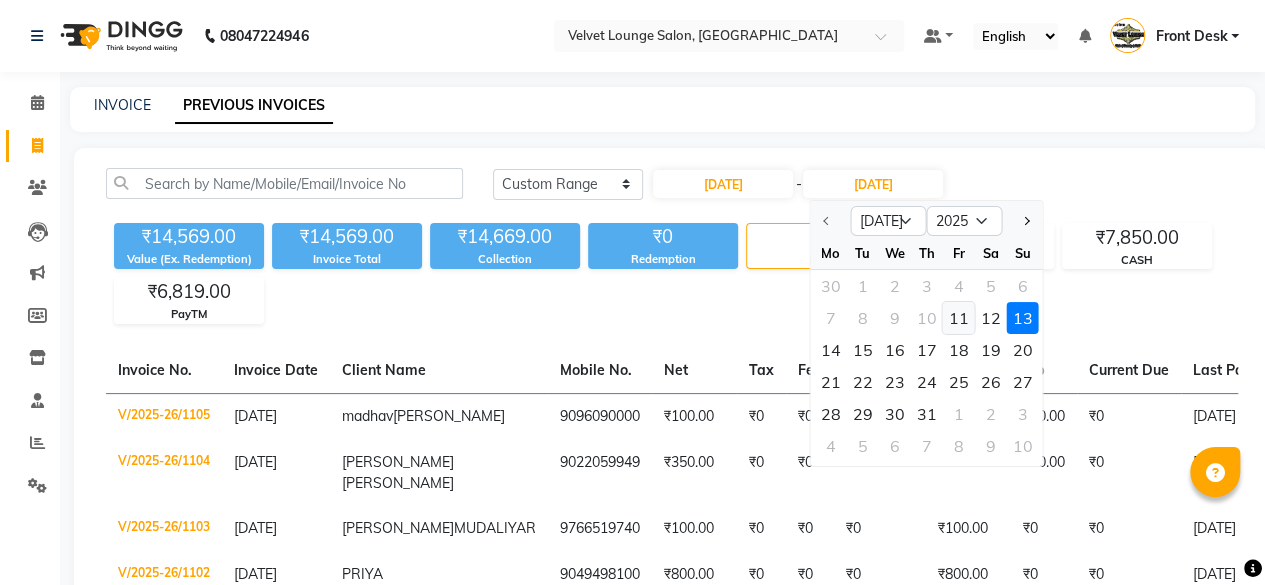 click on "11" 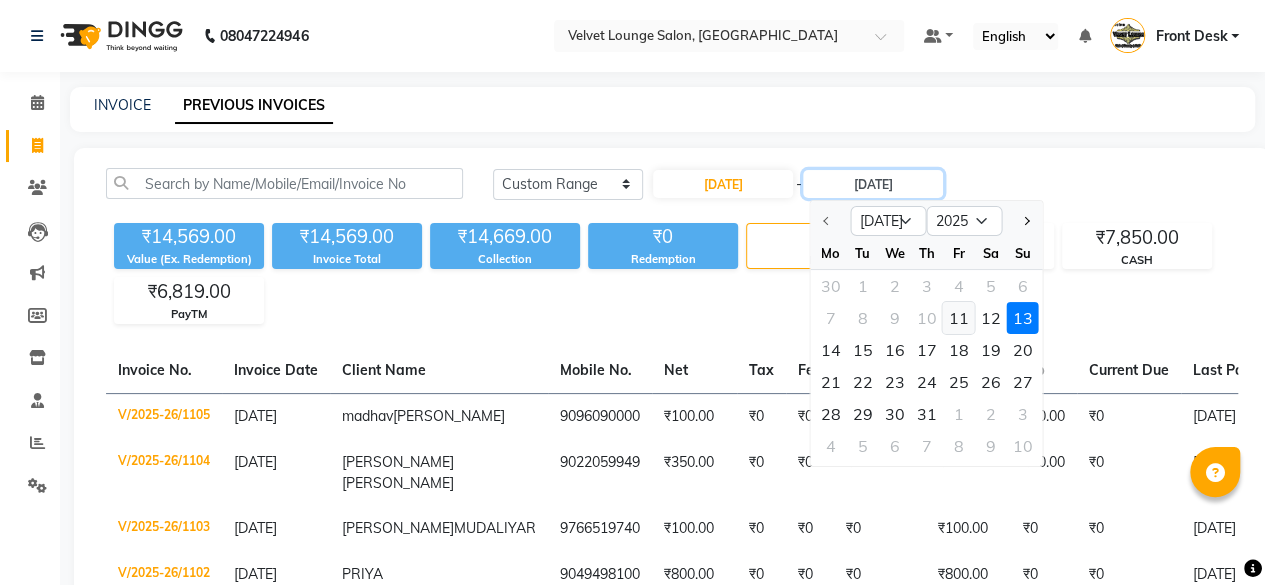 type on "[DATE]" 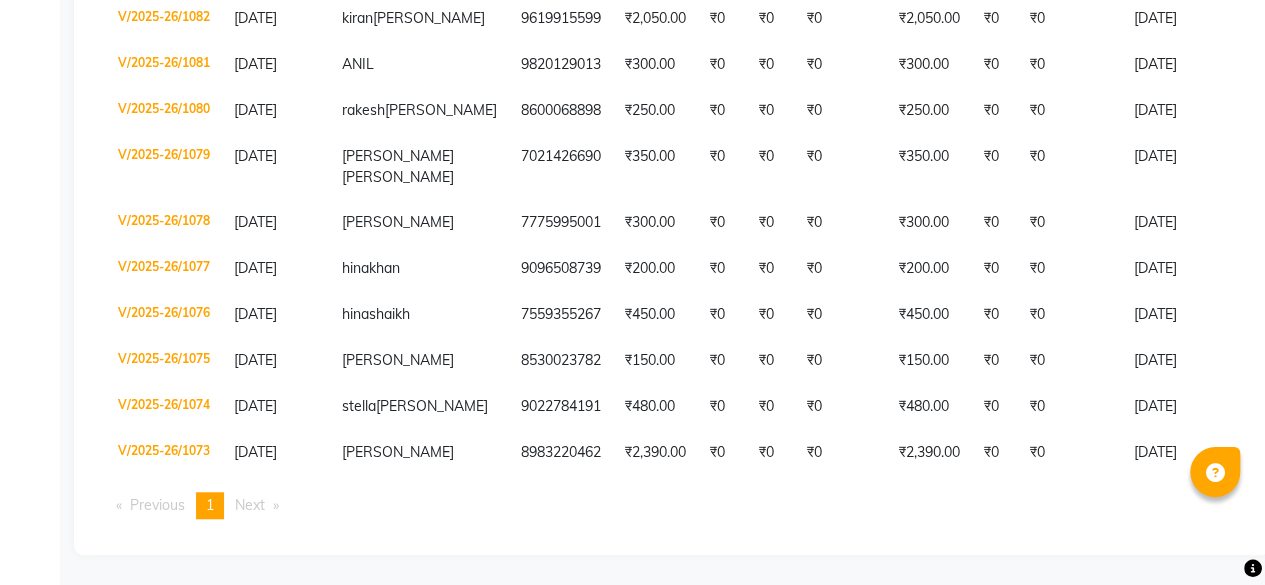 scroll, scrollTop: 650, scrollLeft: 0, axis: vertical 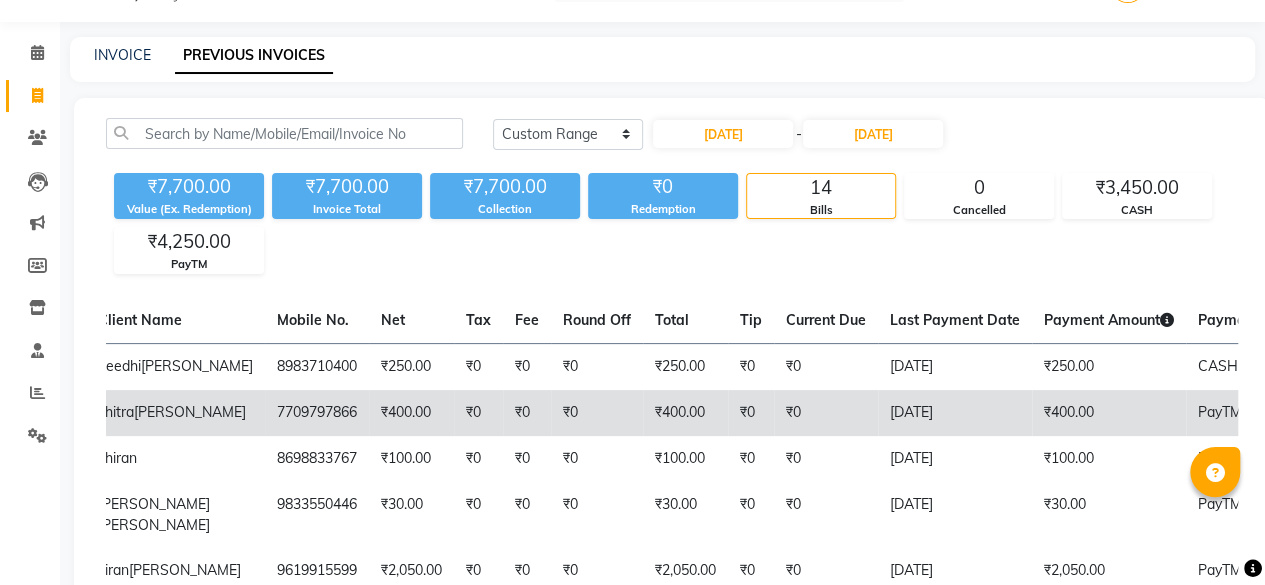 click on "PayTM" 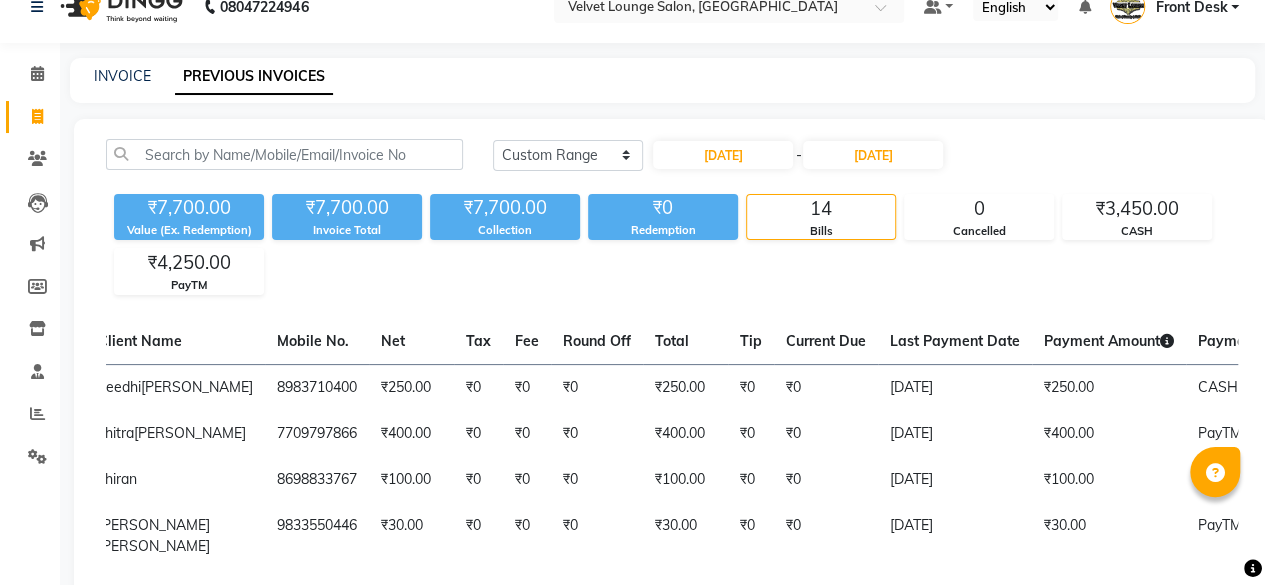 scroll, scrollTop: 12, scrollLeft: 0, axis: vertical 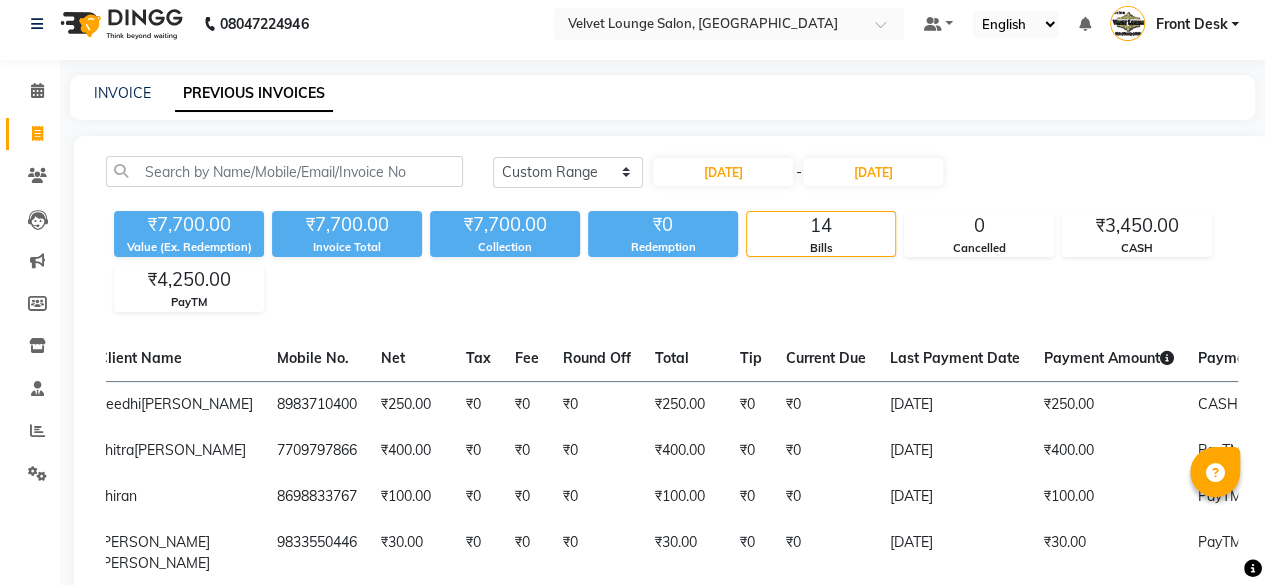 click on "[DATE] - [DATE]" 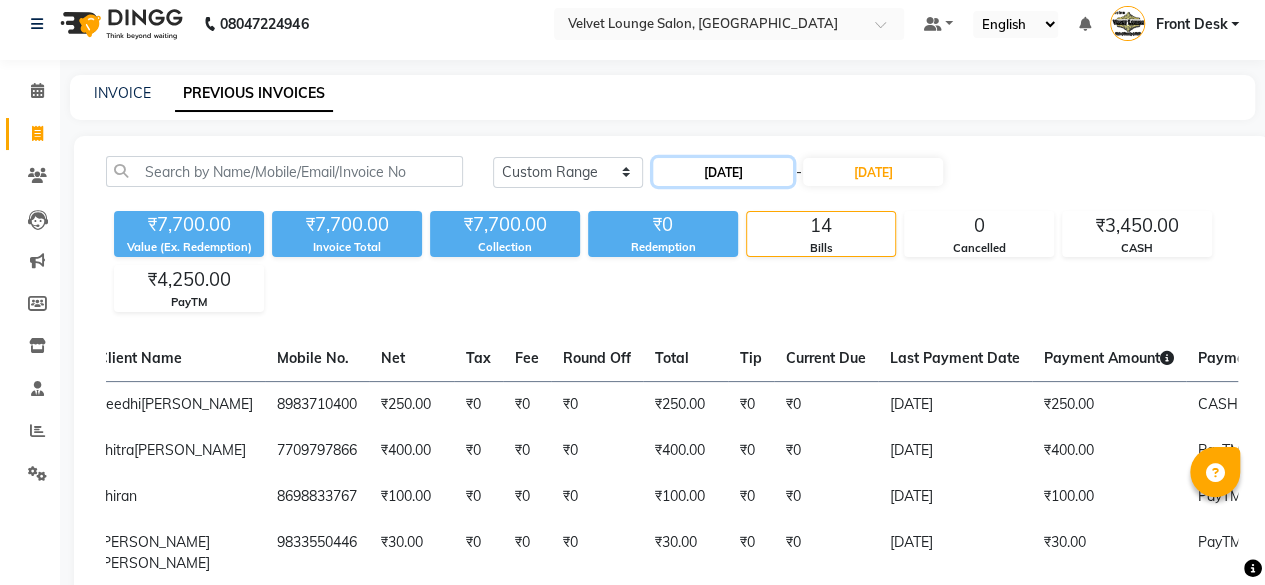 click on "[DATE]" 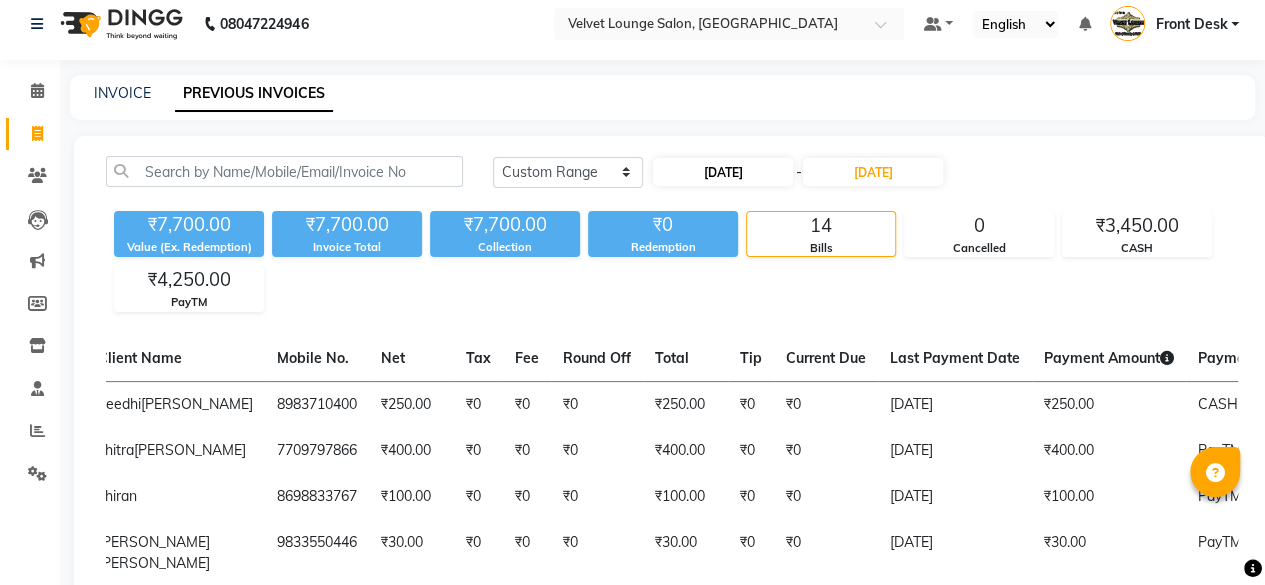 select on "7" 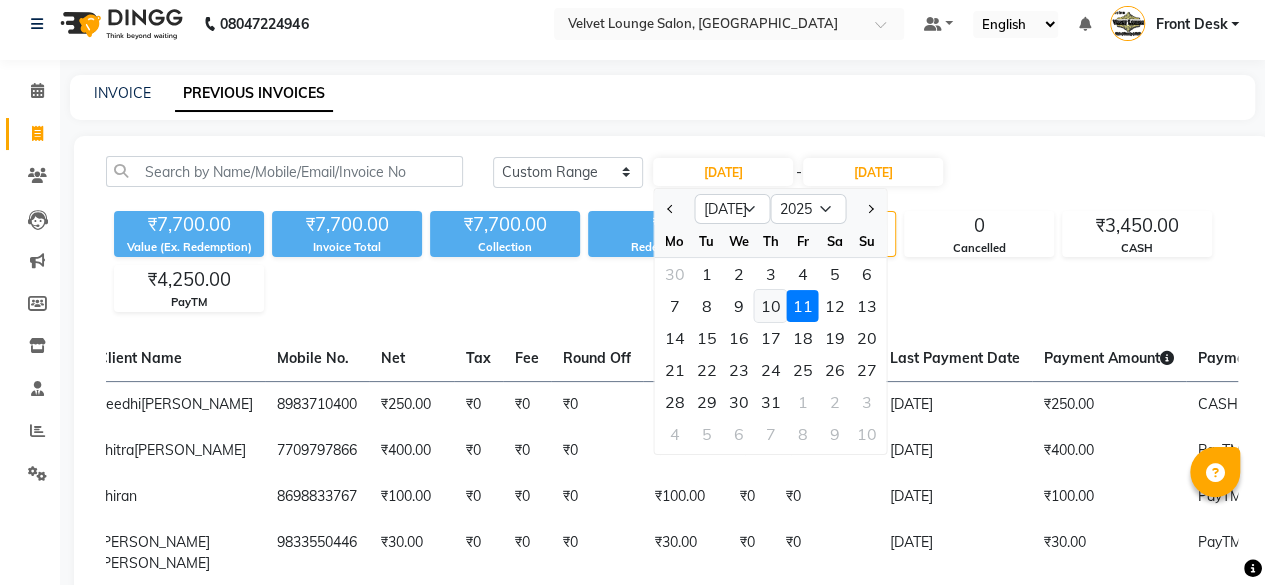 click on "10" 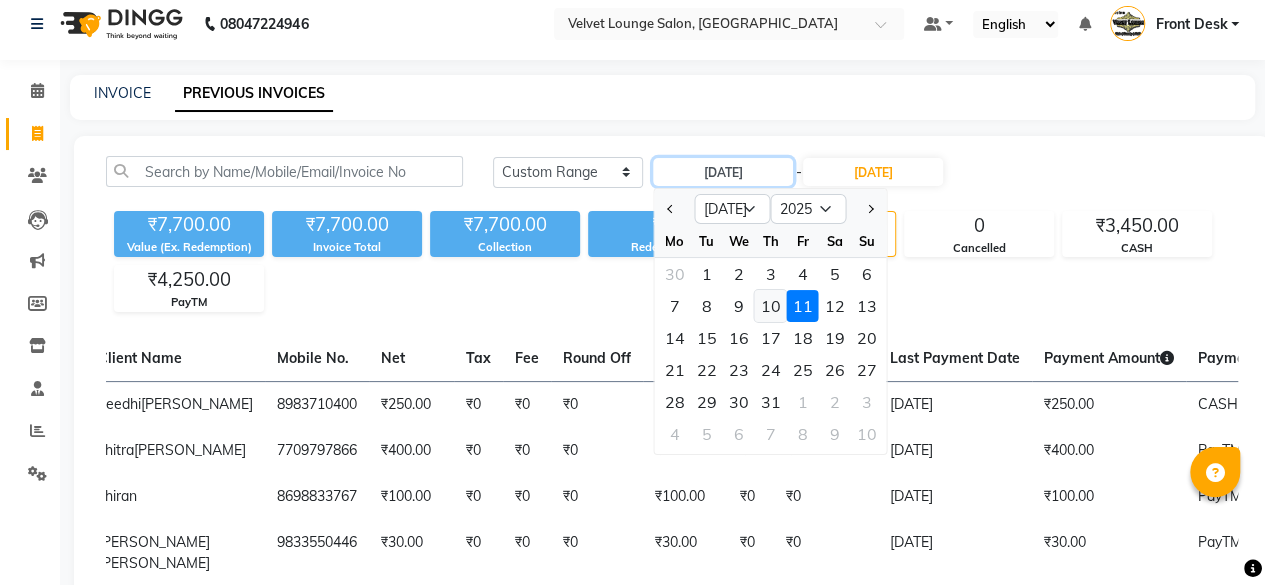 type on "[DATE]" 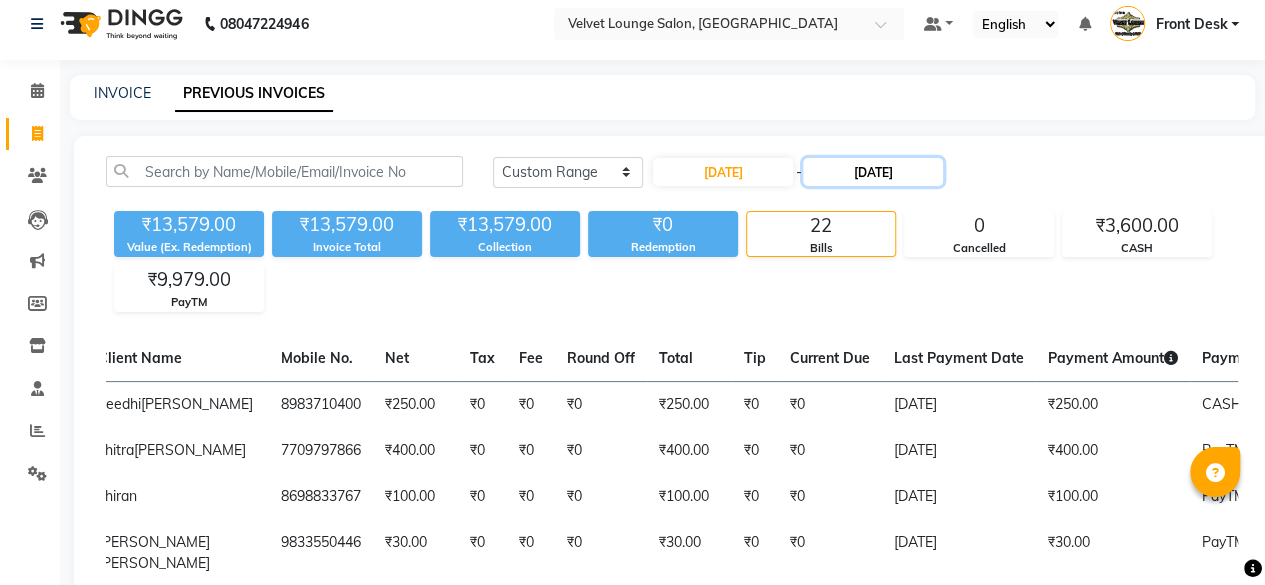 click on "[DATE]" 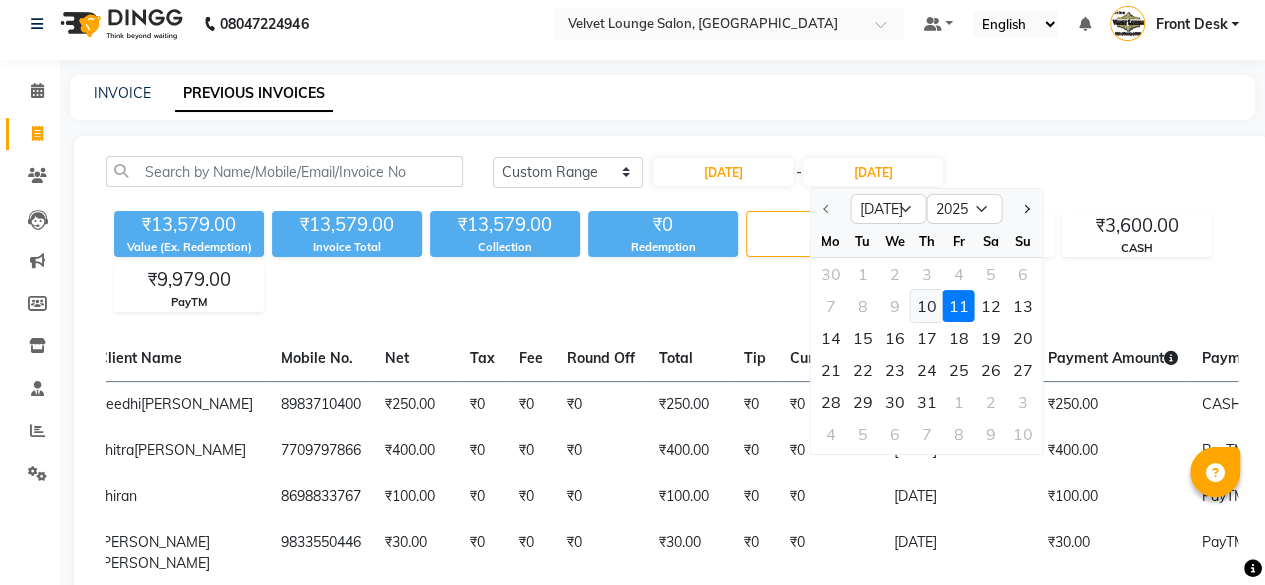 click on "10" 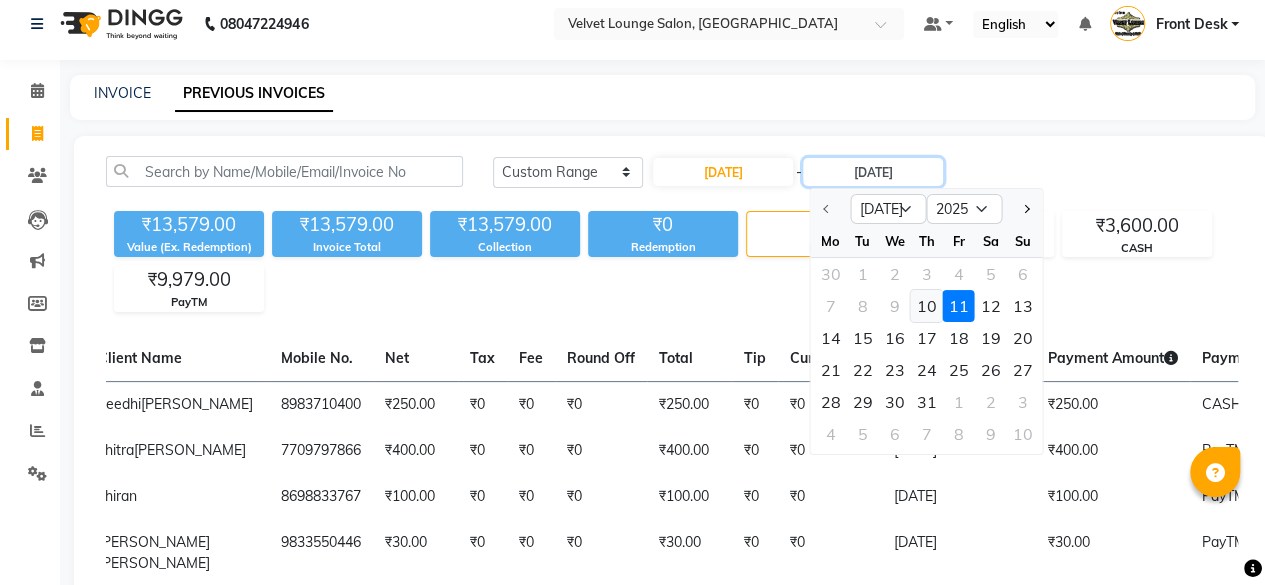 type on "[DATE]" 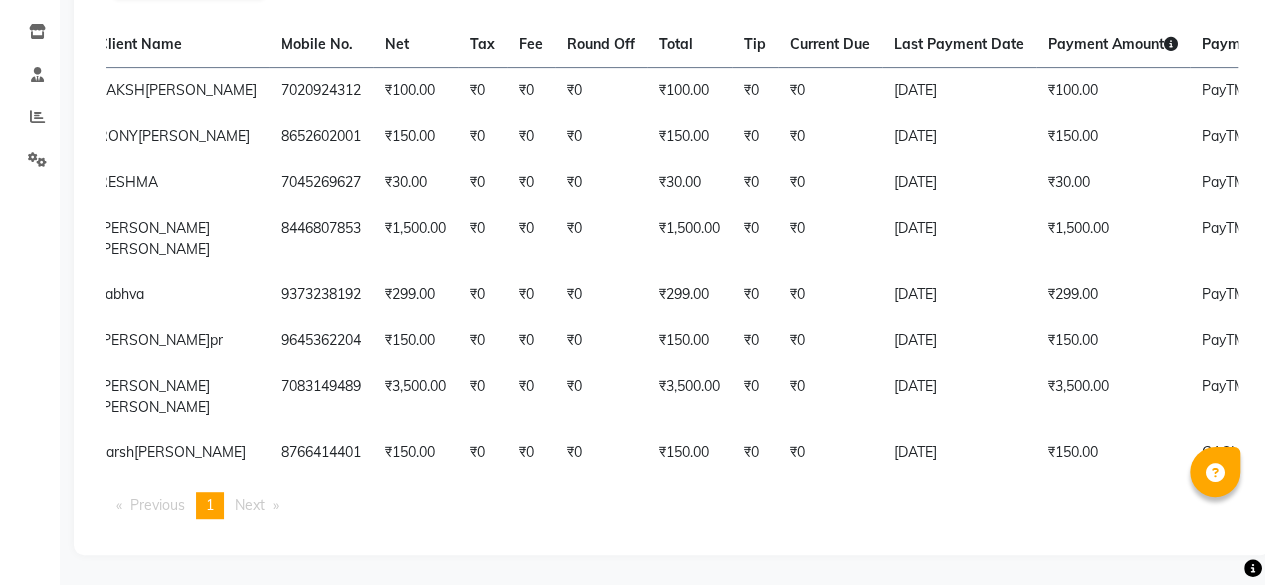 scroll, scrollTop: 0, scrollLeft: 0, axis: both 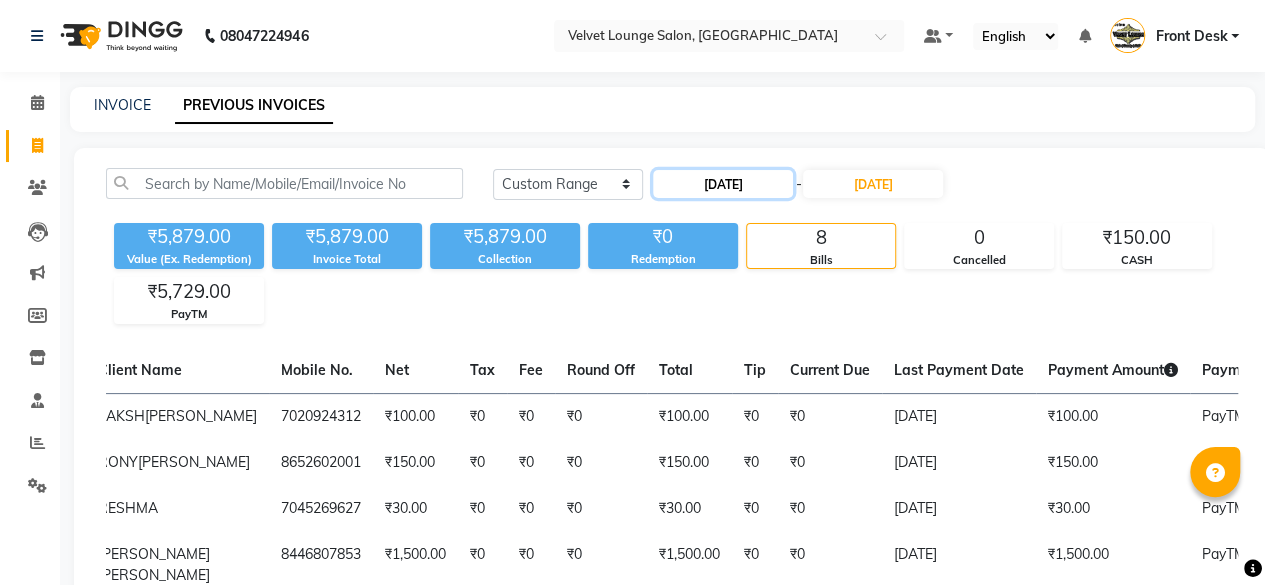 click on "[DATE]" 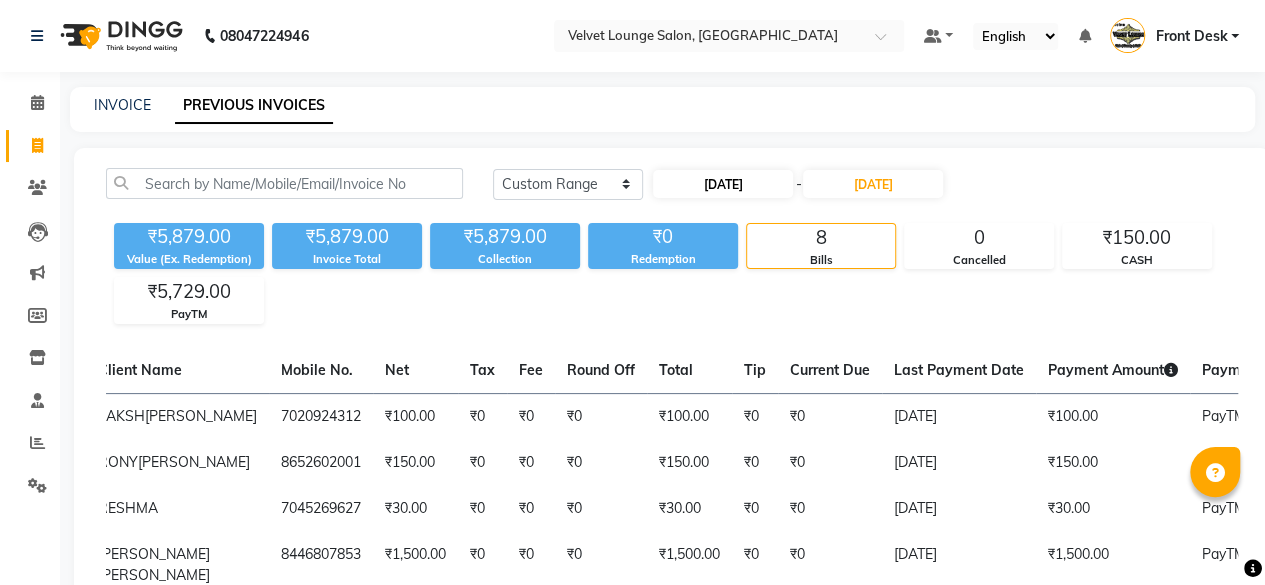 select on "7" 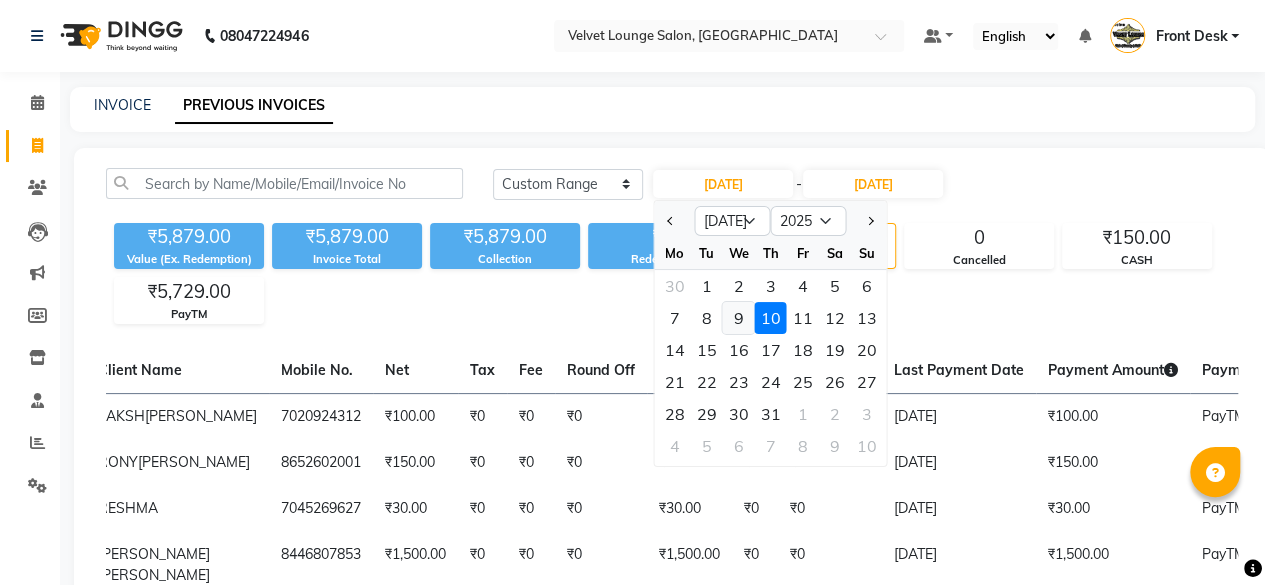 click on "9" 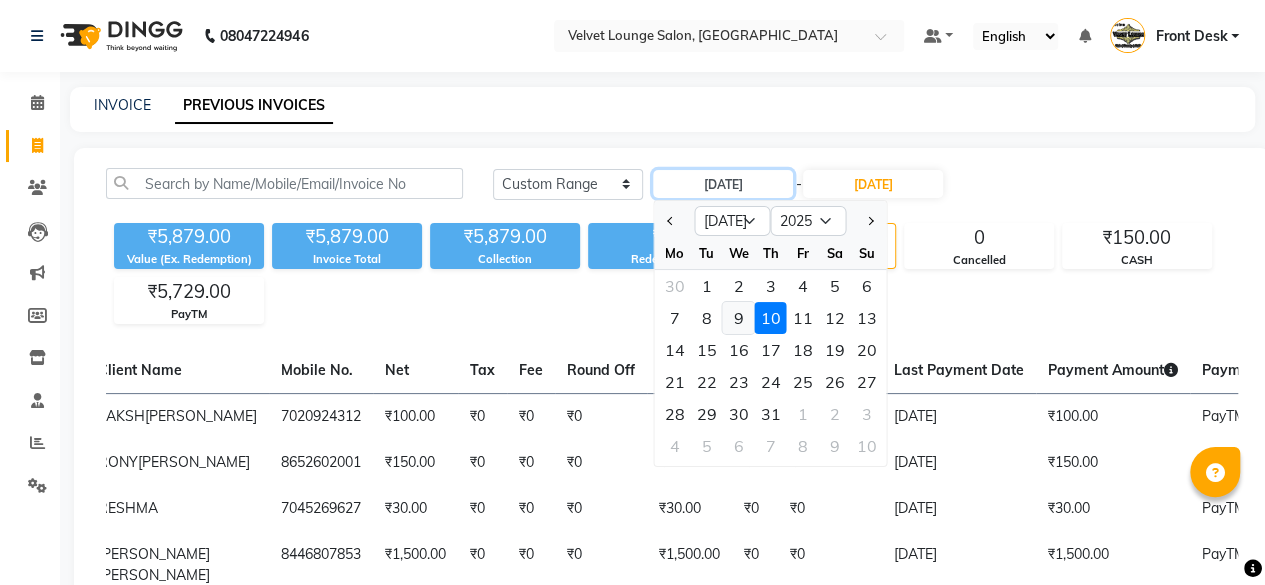 type on "[DATE]" 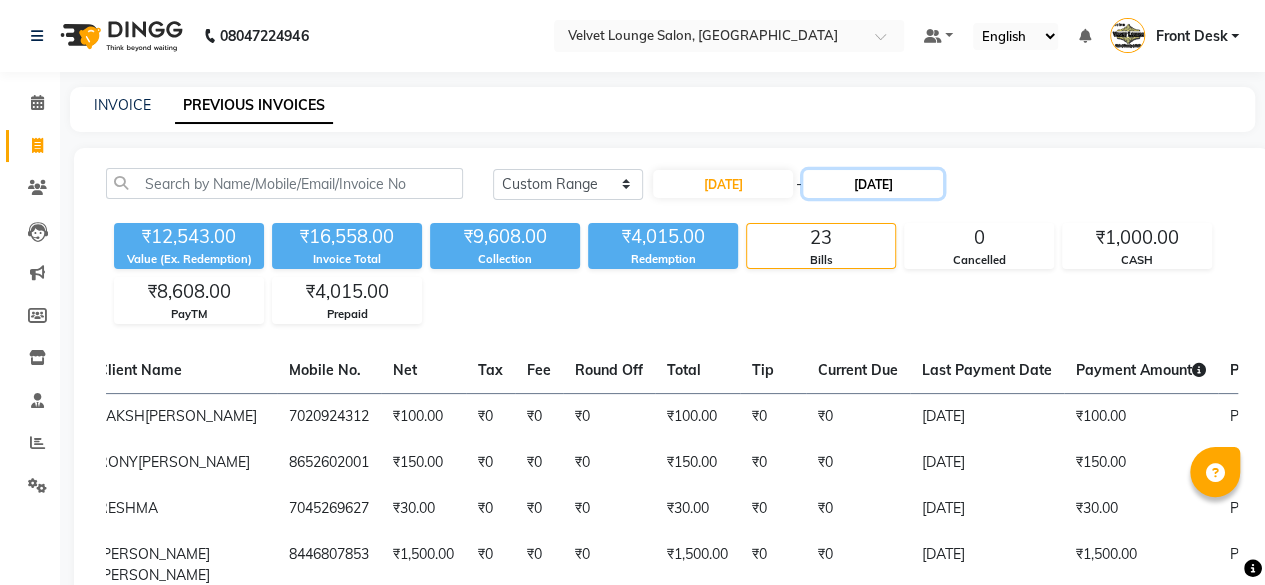 click on "[DATE]" 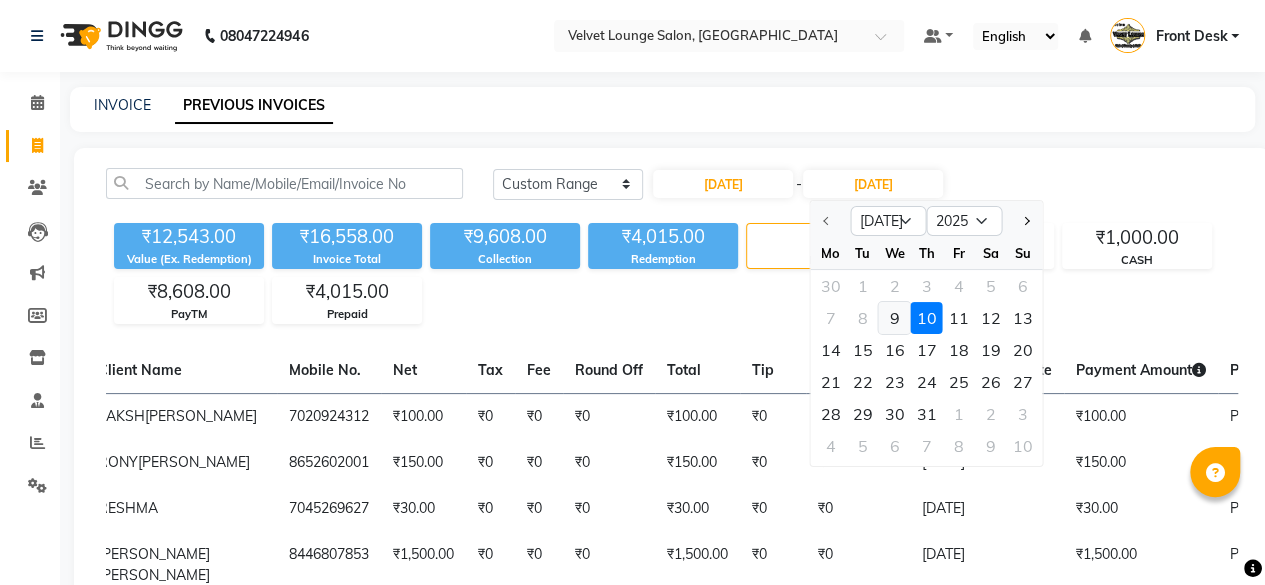 click on "9" 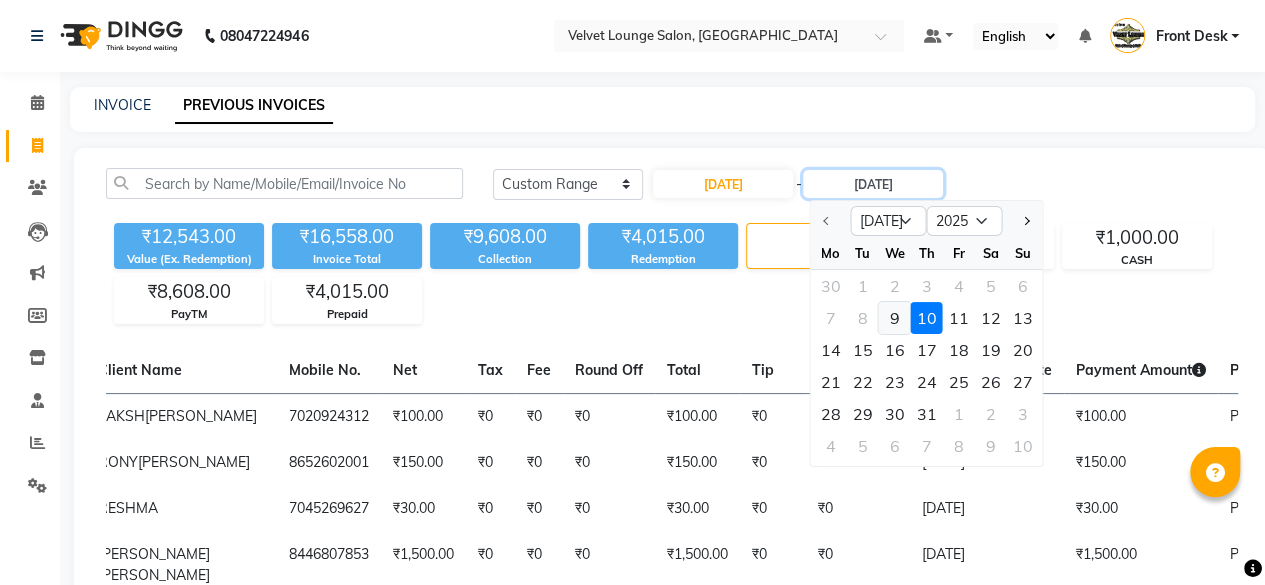 type on "[DATE]" 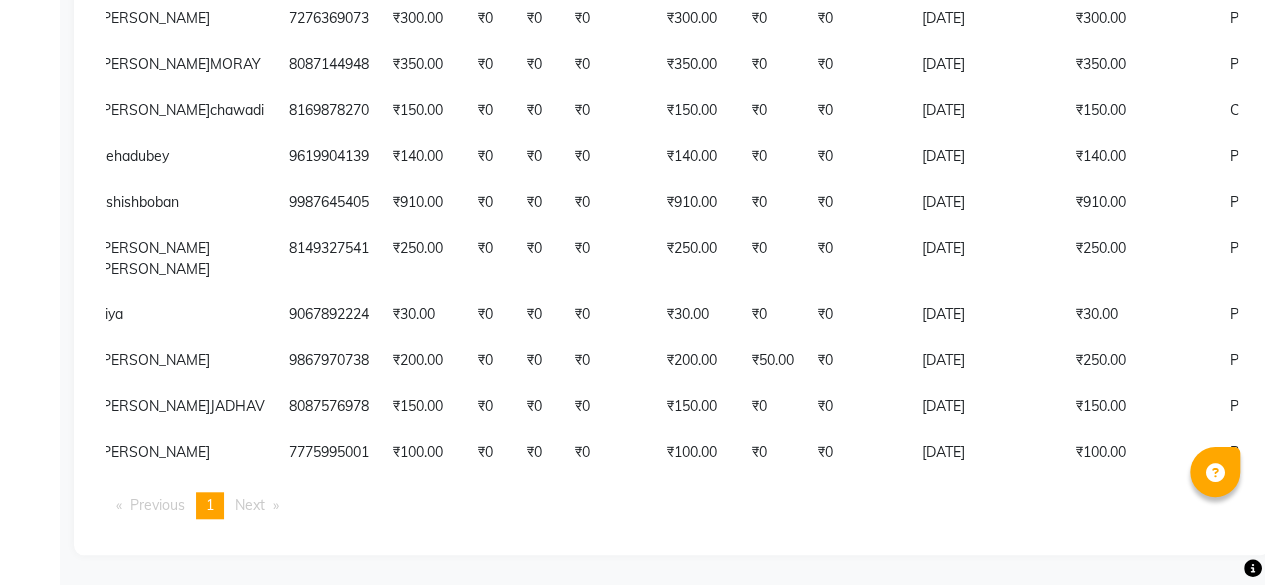scroll, scrollTop: 758, scrollLeft: 0, axis: vertical 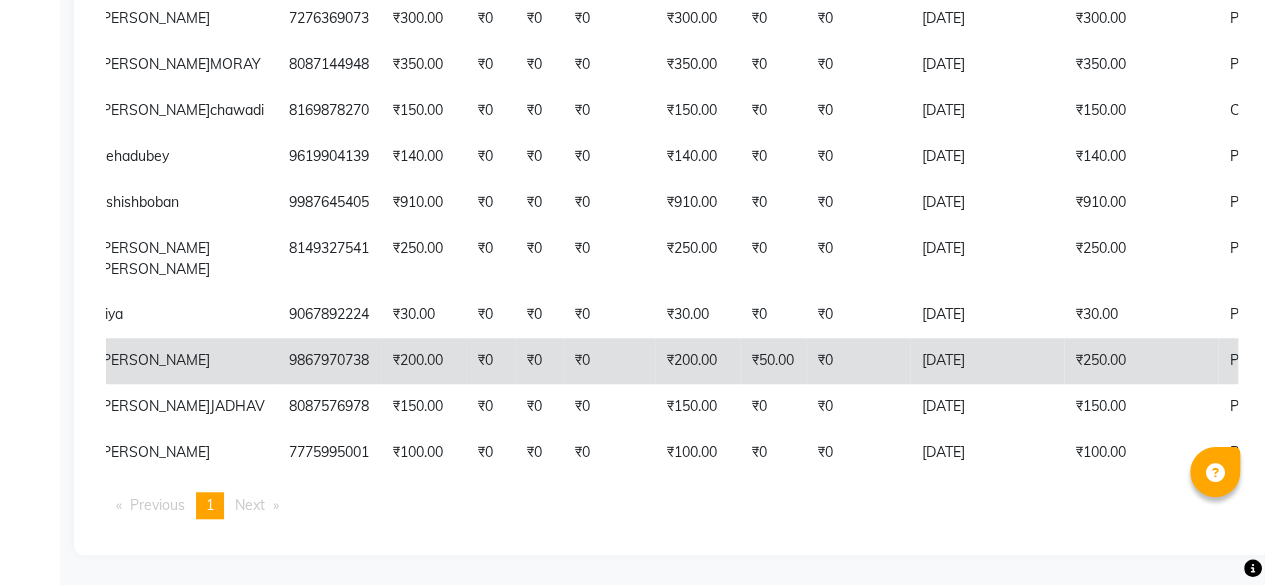 click on "₹250.00" 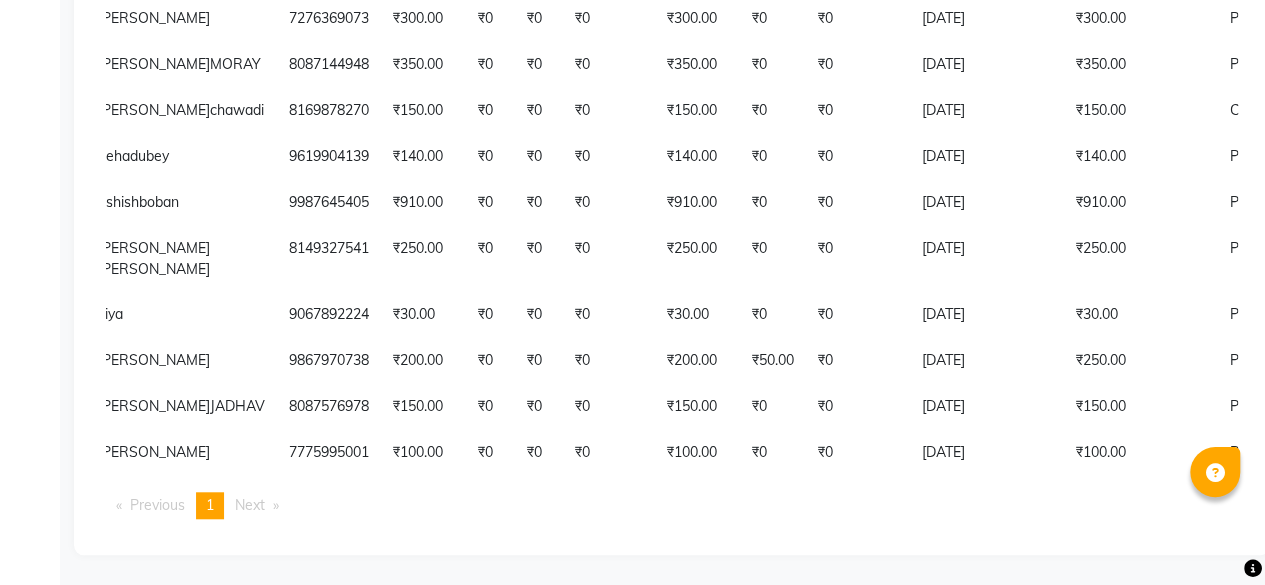 scroll, scrollTop: 246, scrollLeft: 0, axis: vertical 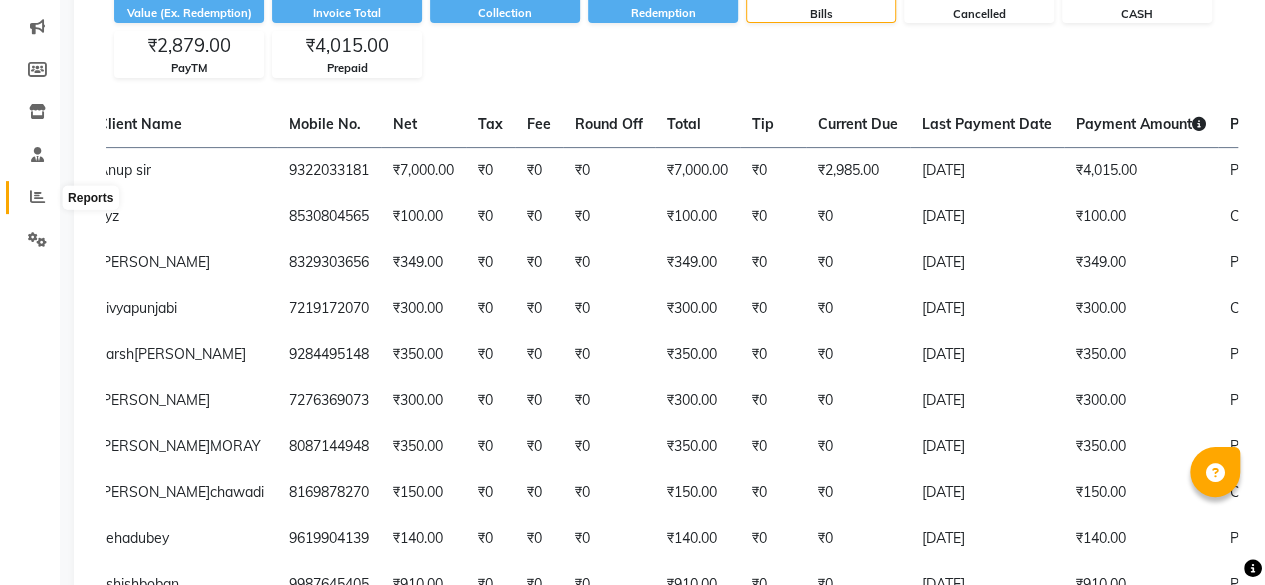 click 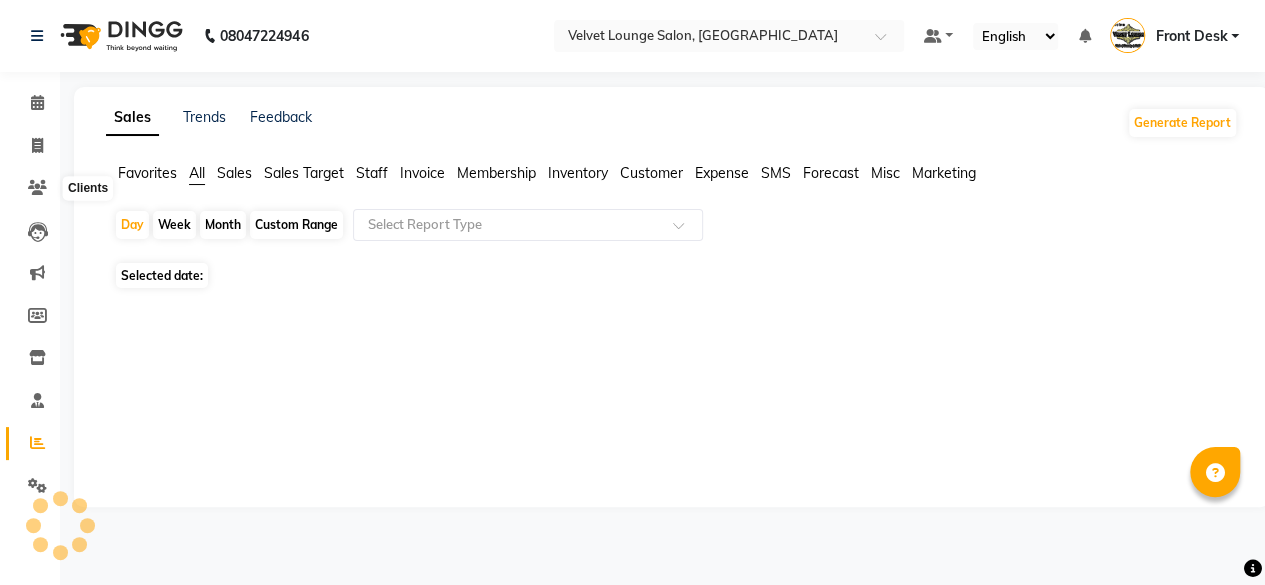 scroll, scrollTop: 0, scrollLeft: 0, axis: both 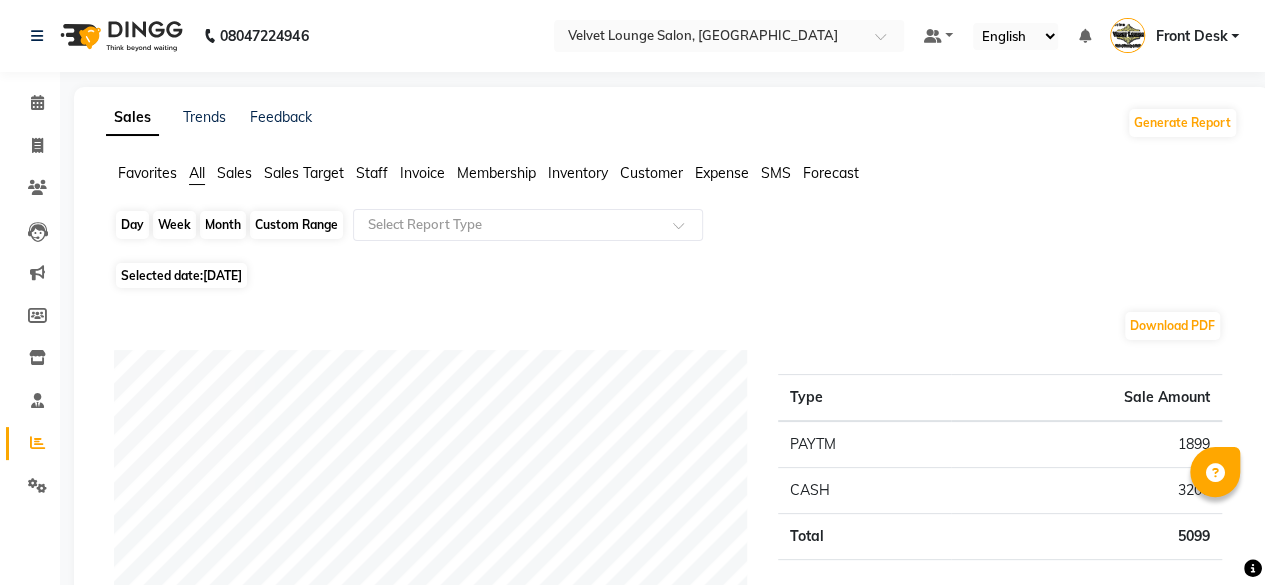 click on "Day" 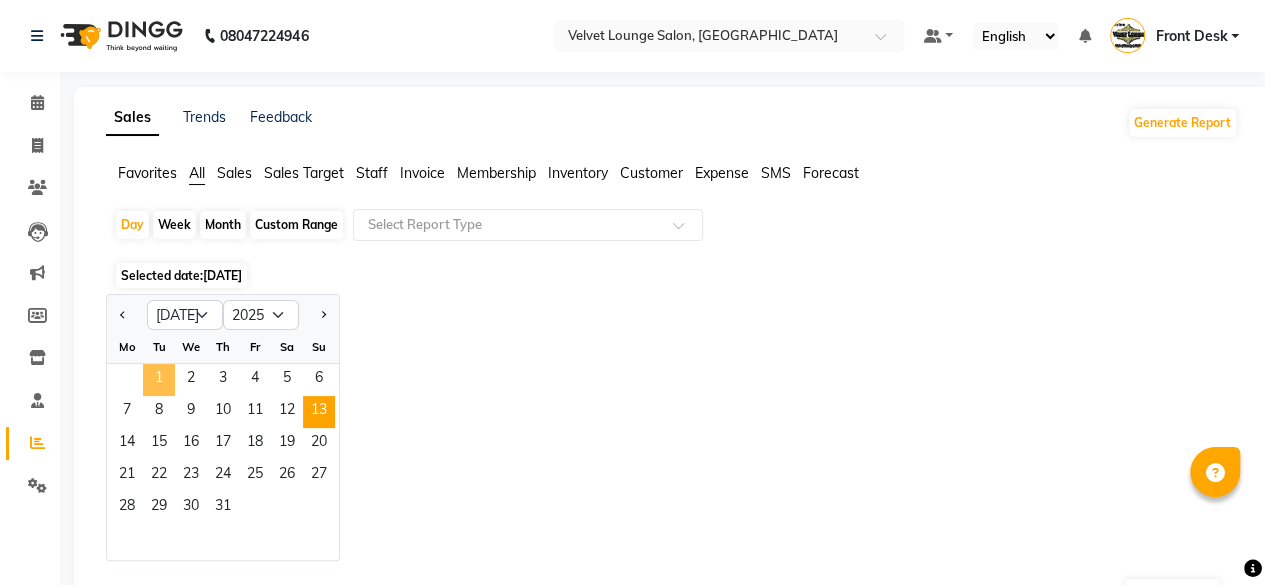 click on "1" 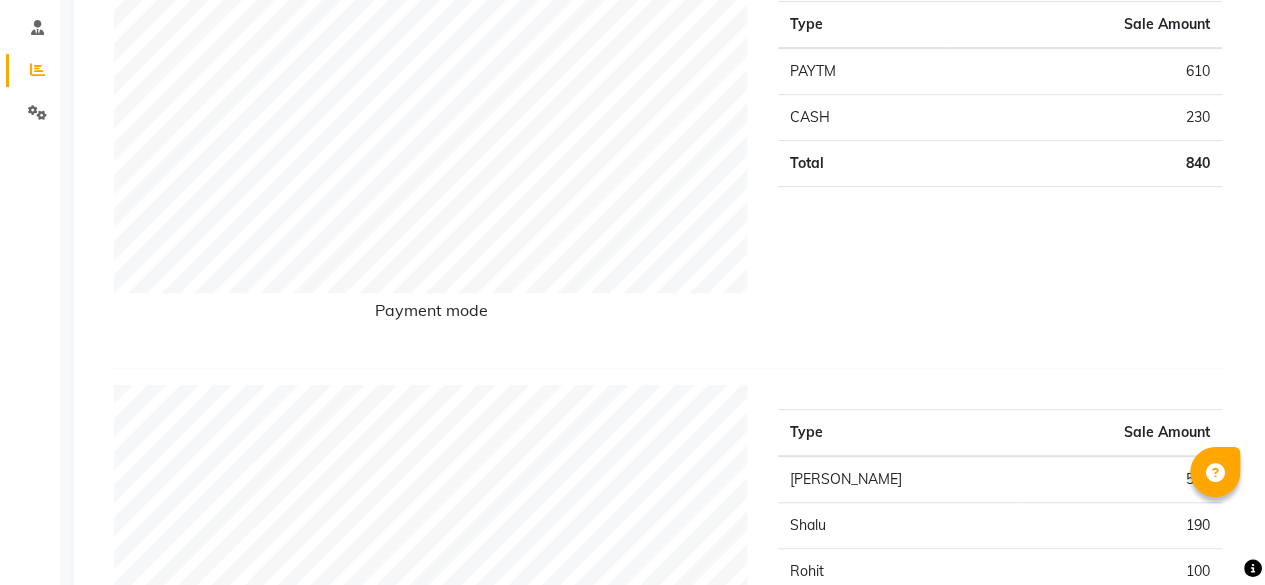scroll, scrollTop: 546, scrollLeft: 0, axis: vertical 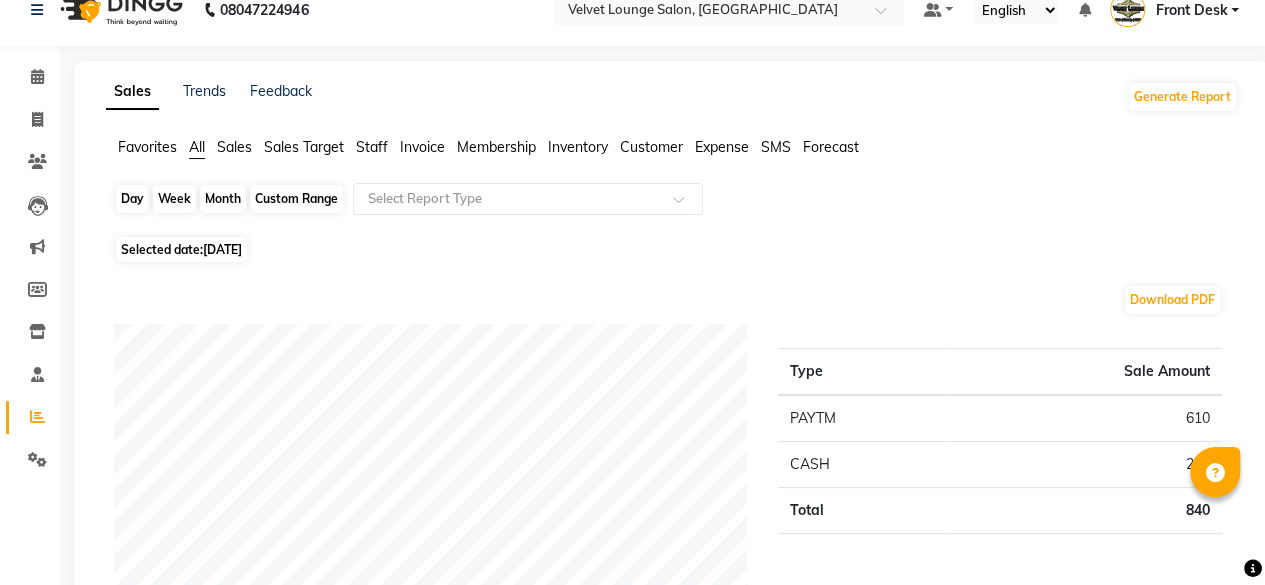 click on "Day" 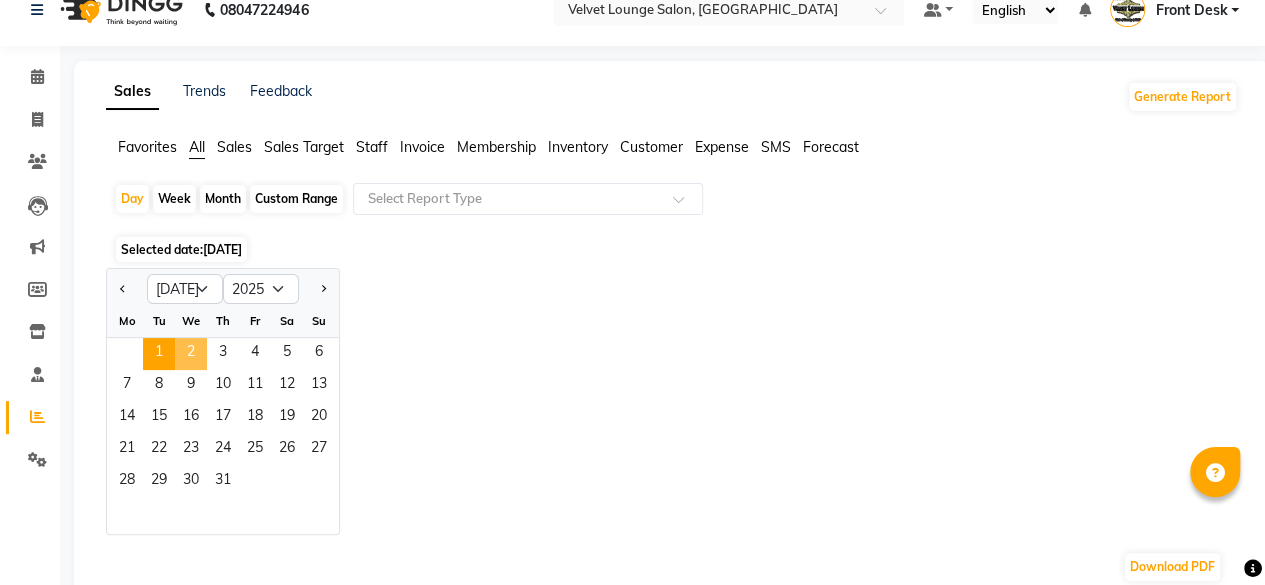 click on "2" 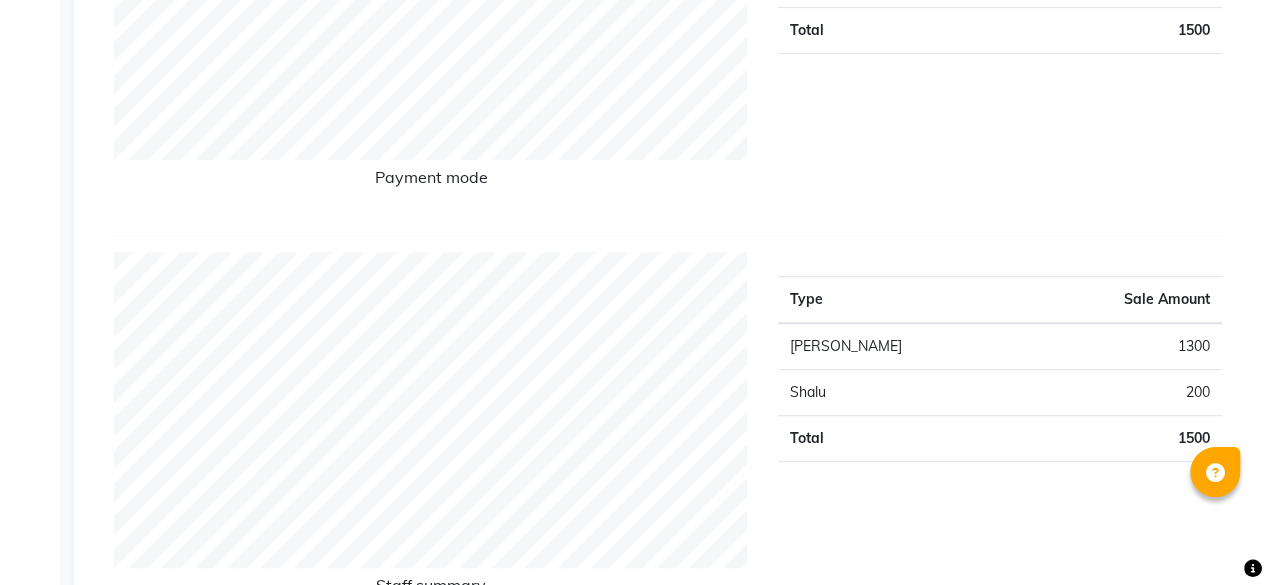 scroll, scrollTop: 0, scrollLeft: 0, axis: both 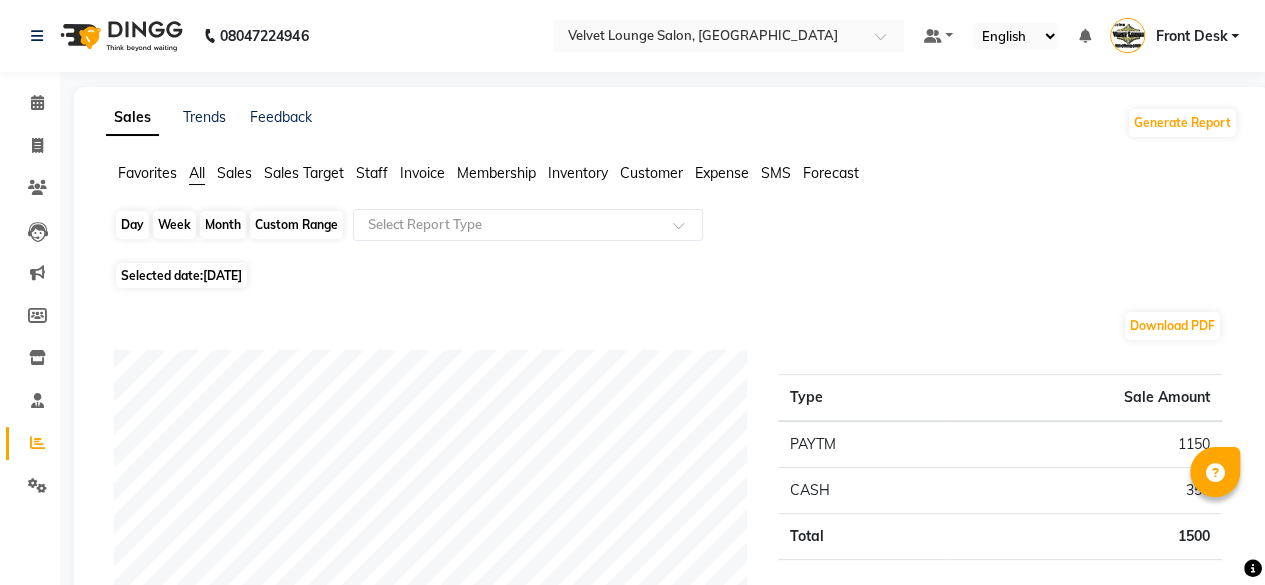 click on "Day" 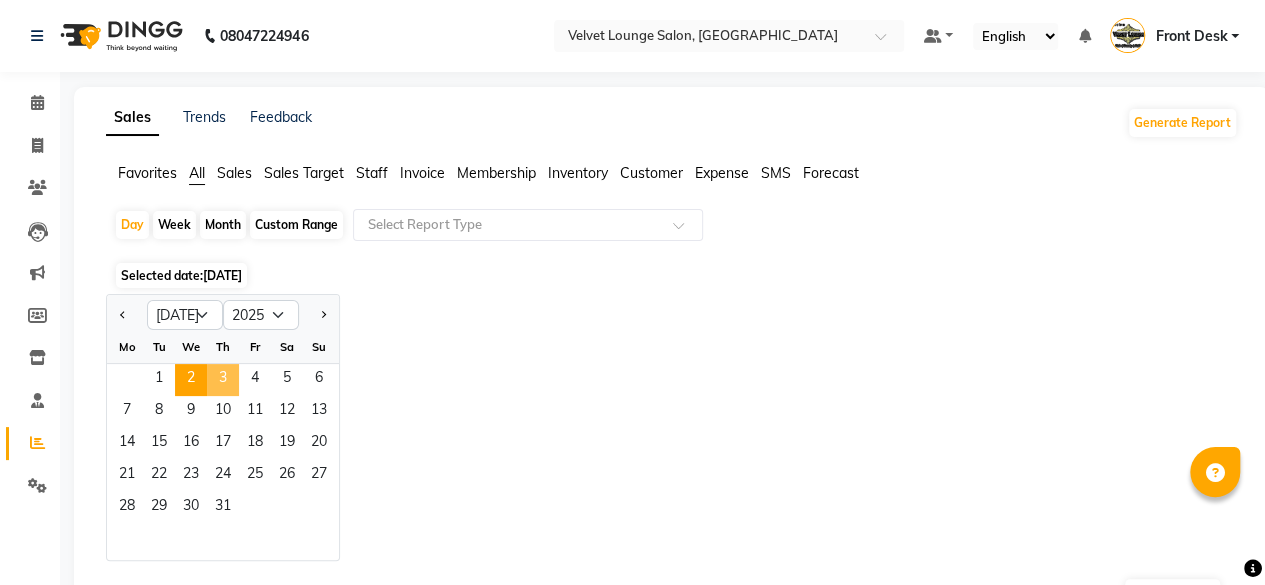 click on "3" 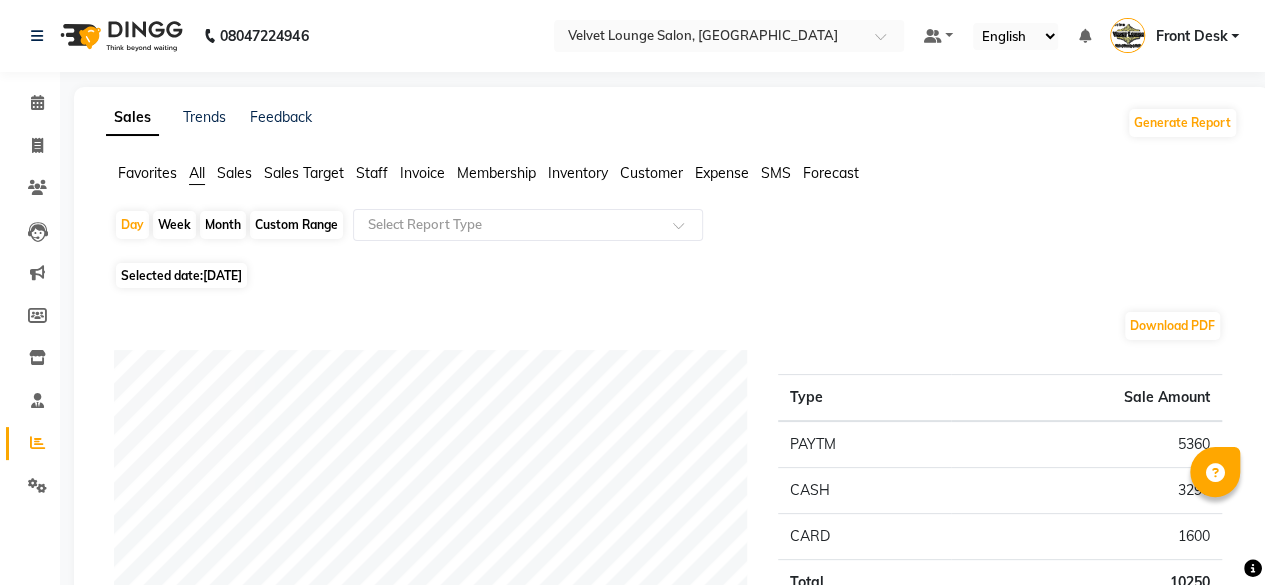 click at bounding box center (1253, 569) 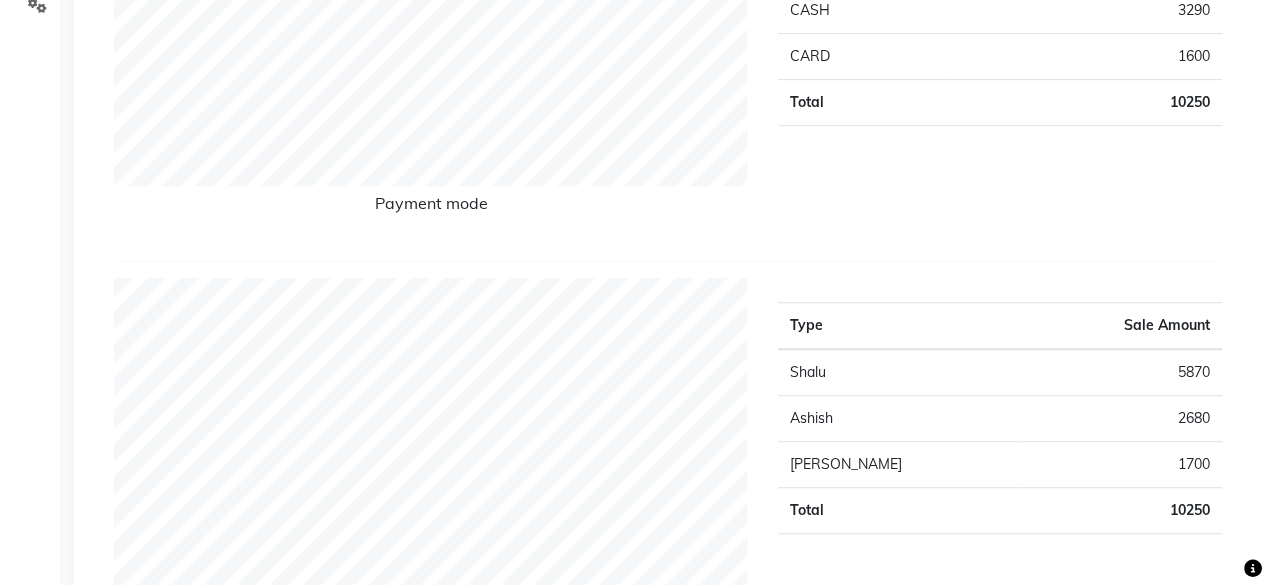 scroll, scrollTop: 0, scrollLeft: 0, axis: both 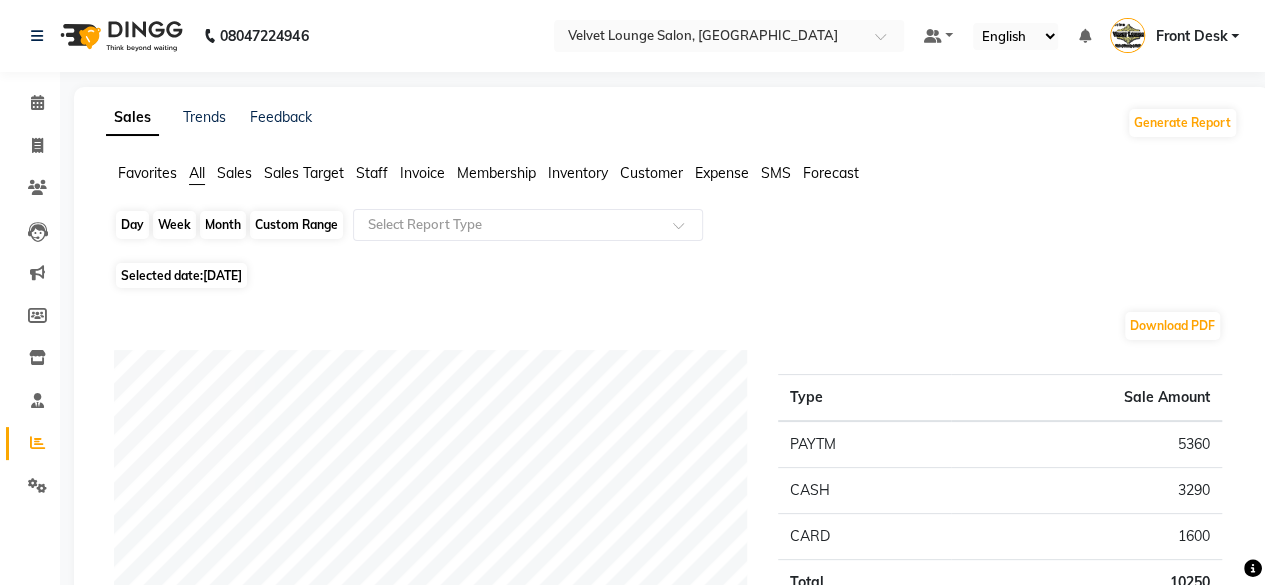 click on "Day" 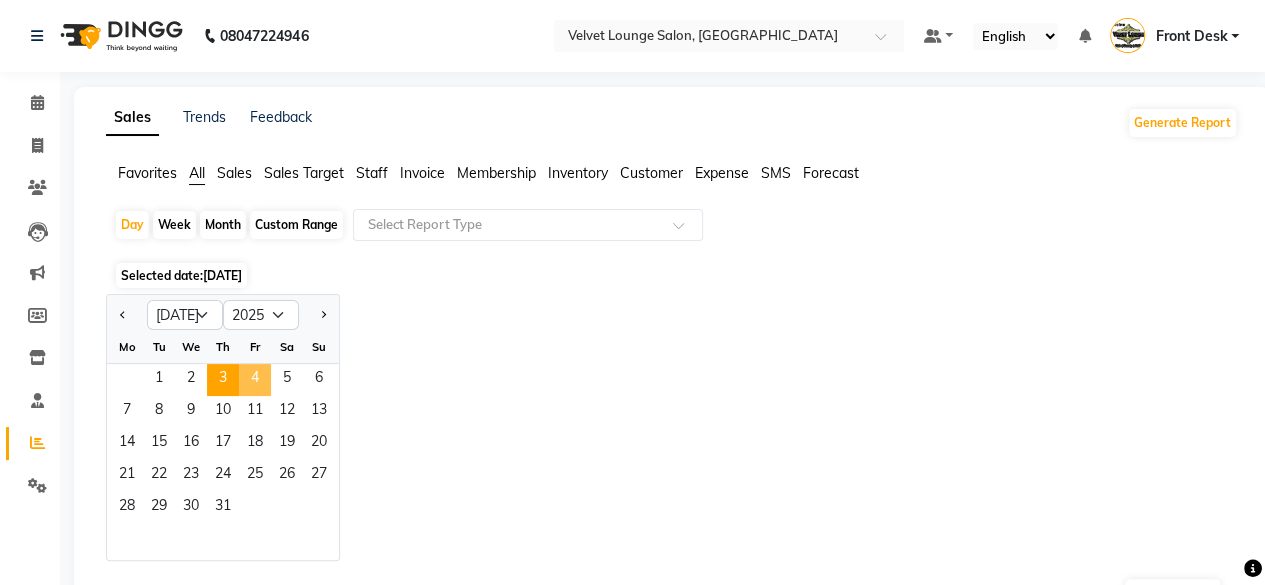 click on "4" 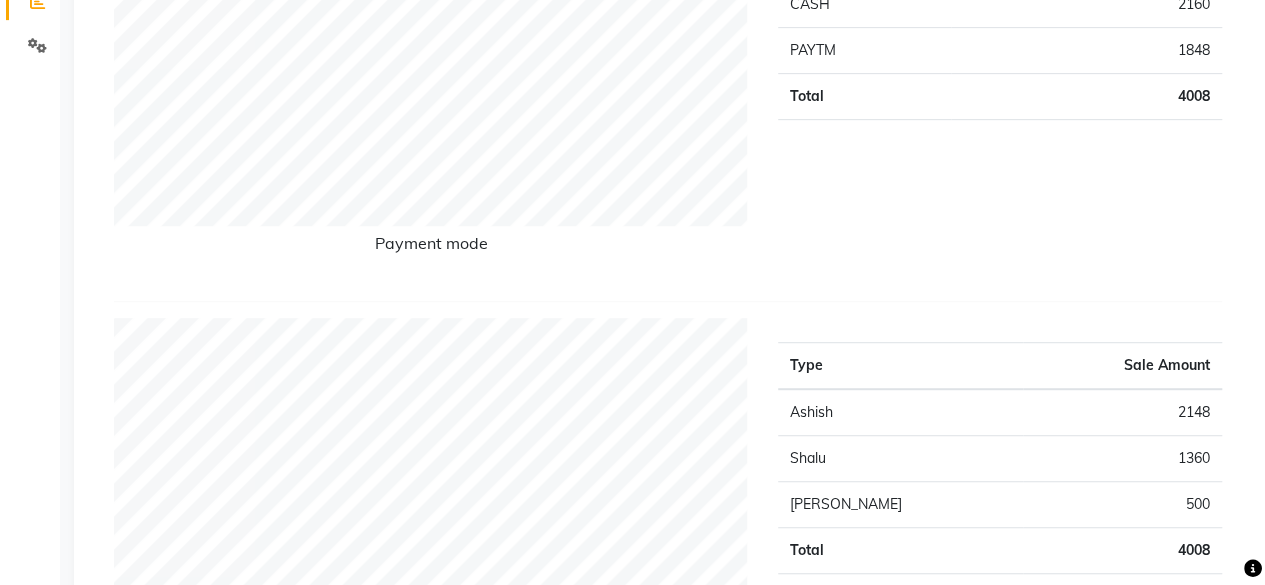 scroll, scrollTop: 0, scrollLeft: 0, axis: both 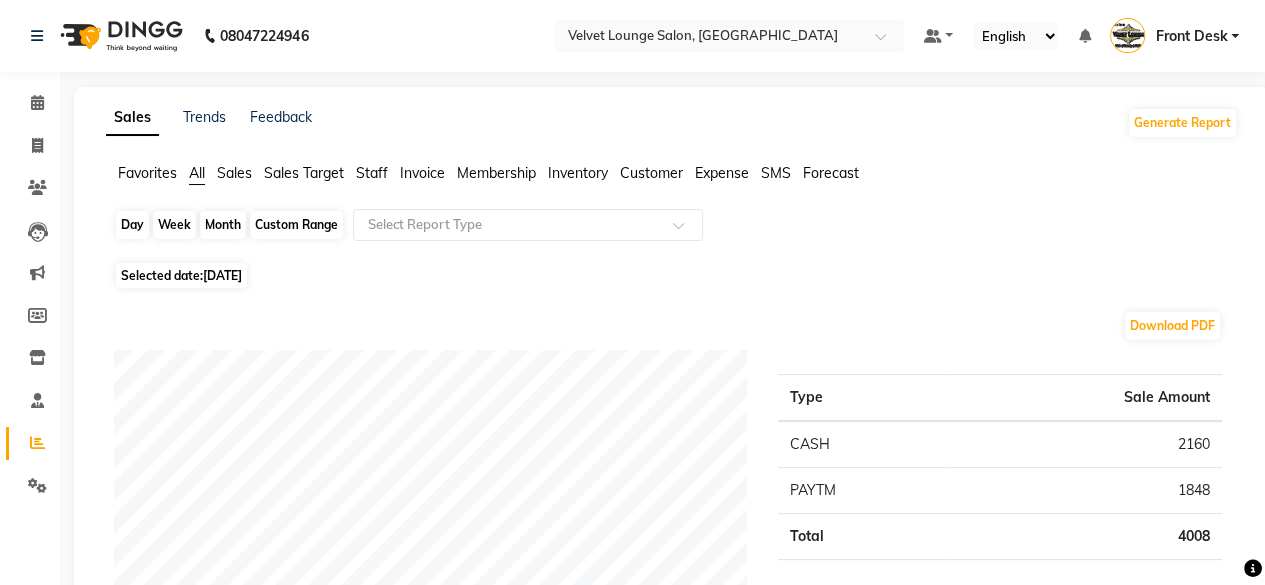 click on "Day" 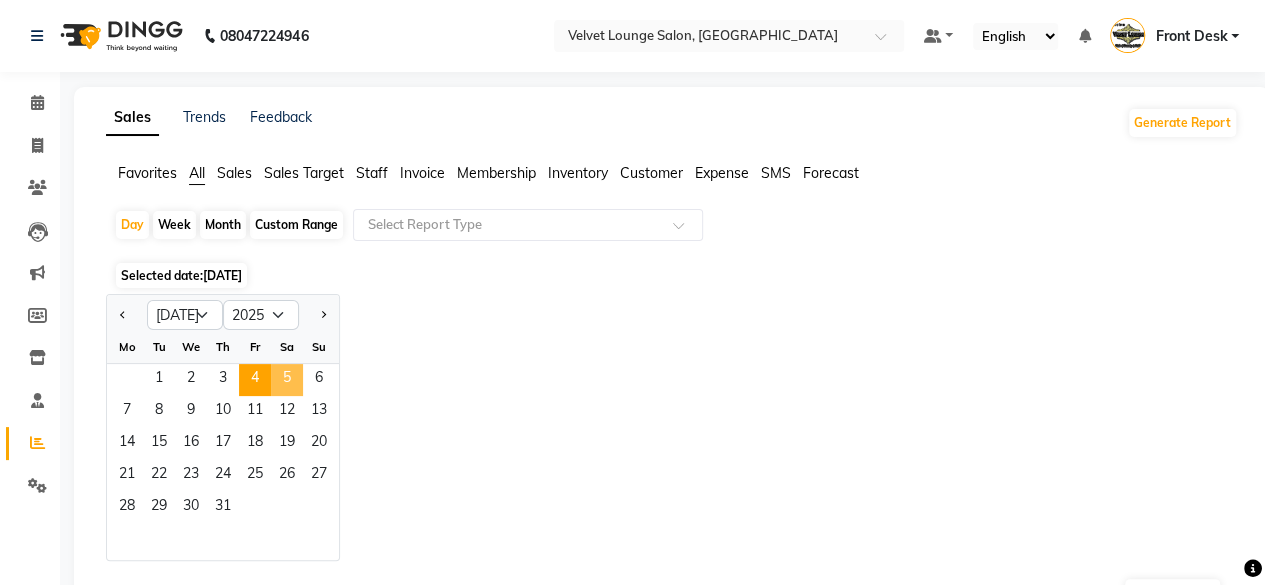 click on "5" 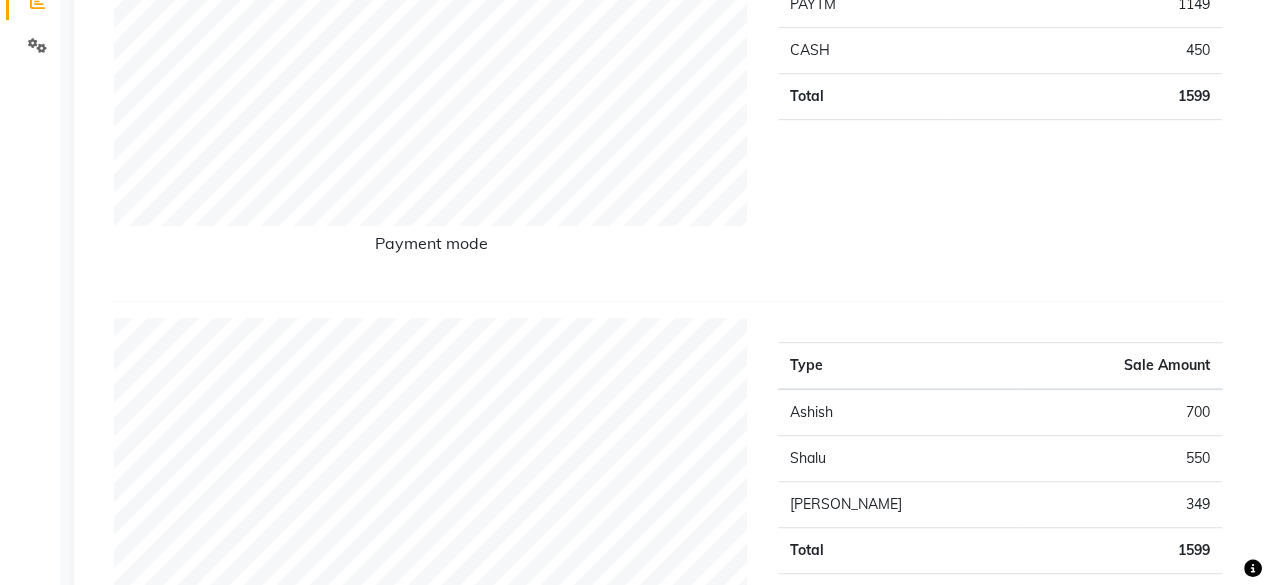 scroll, scrollTop: 0, scrollLeft: 0, axis: both 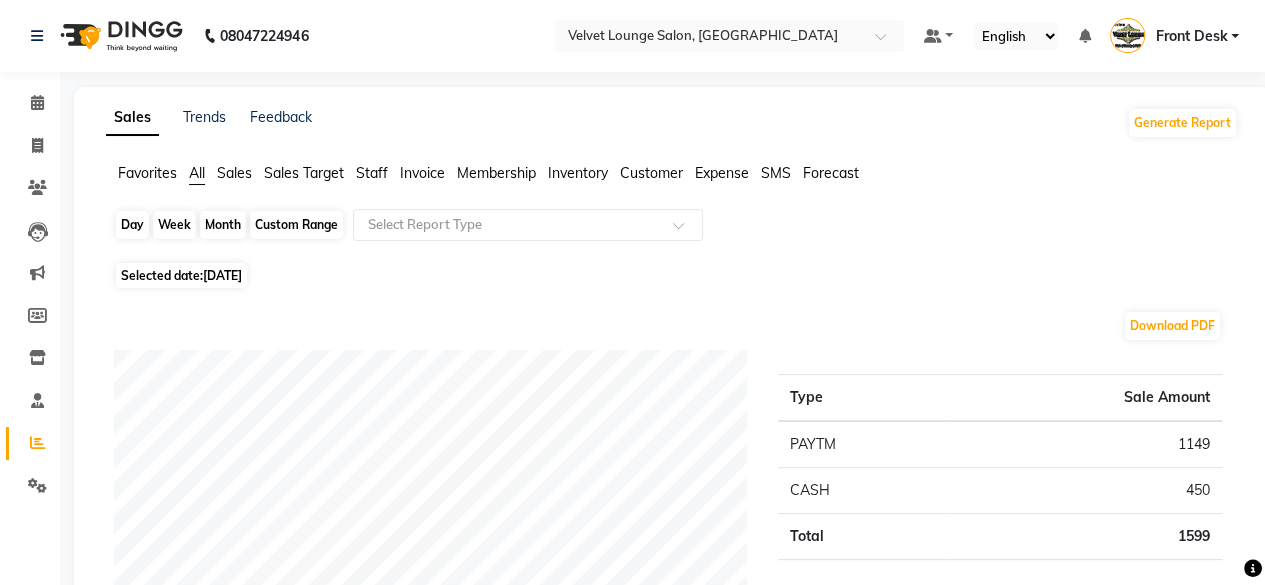 click on "Day" 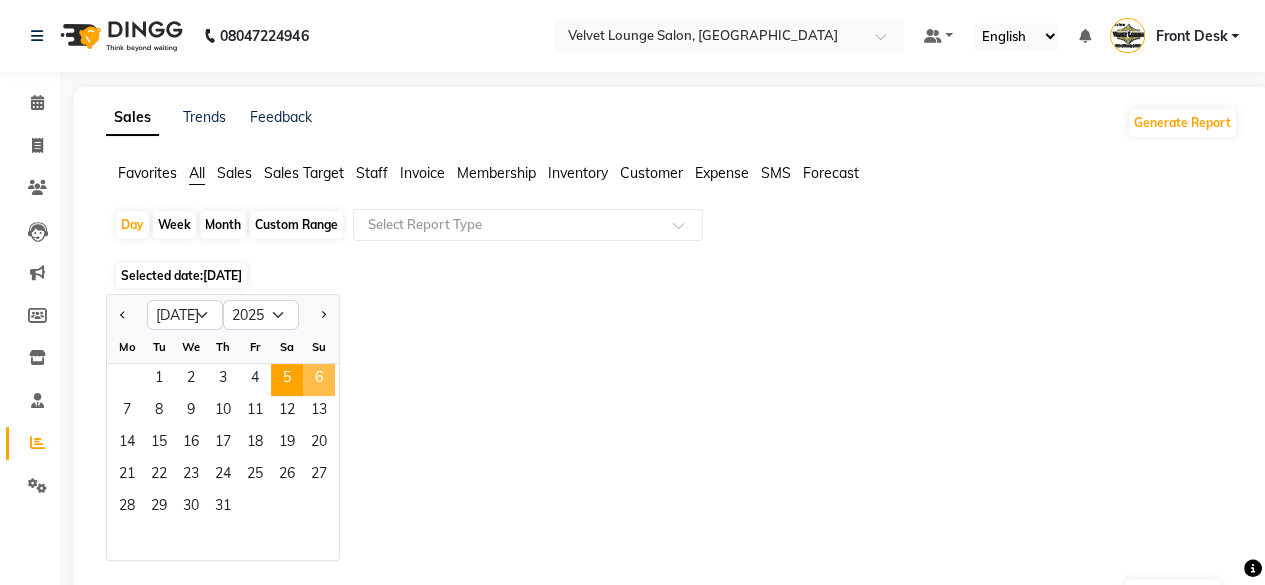click on "6" 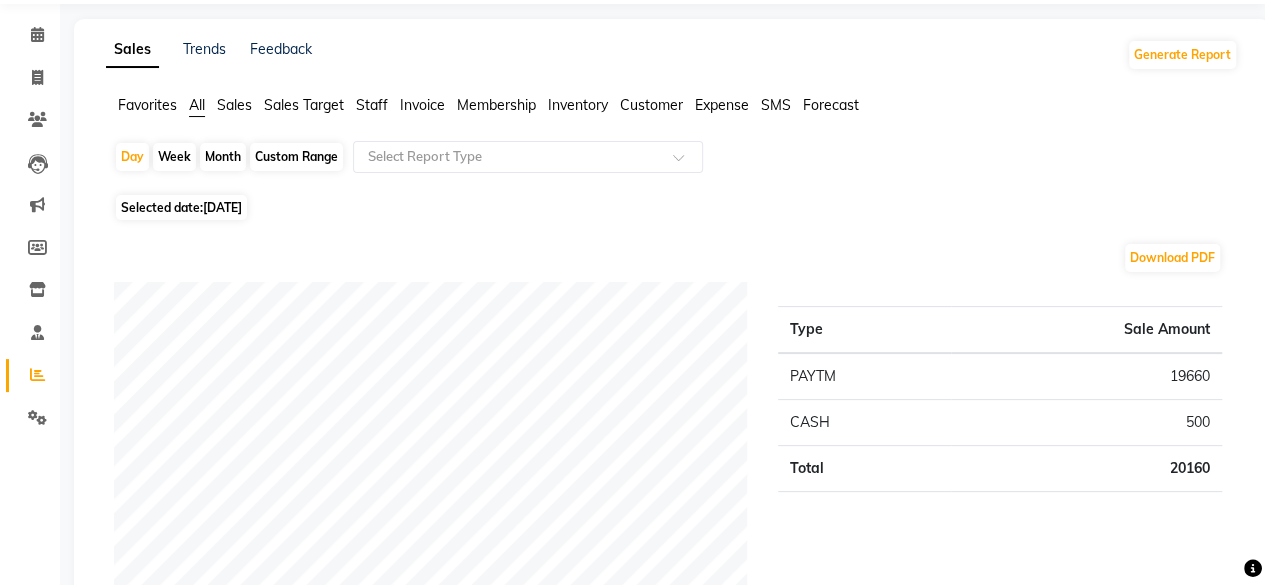 scroll, scrollTop: 40, scrollLeft: 0, axis: vertical 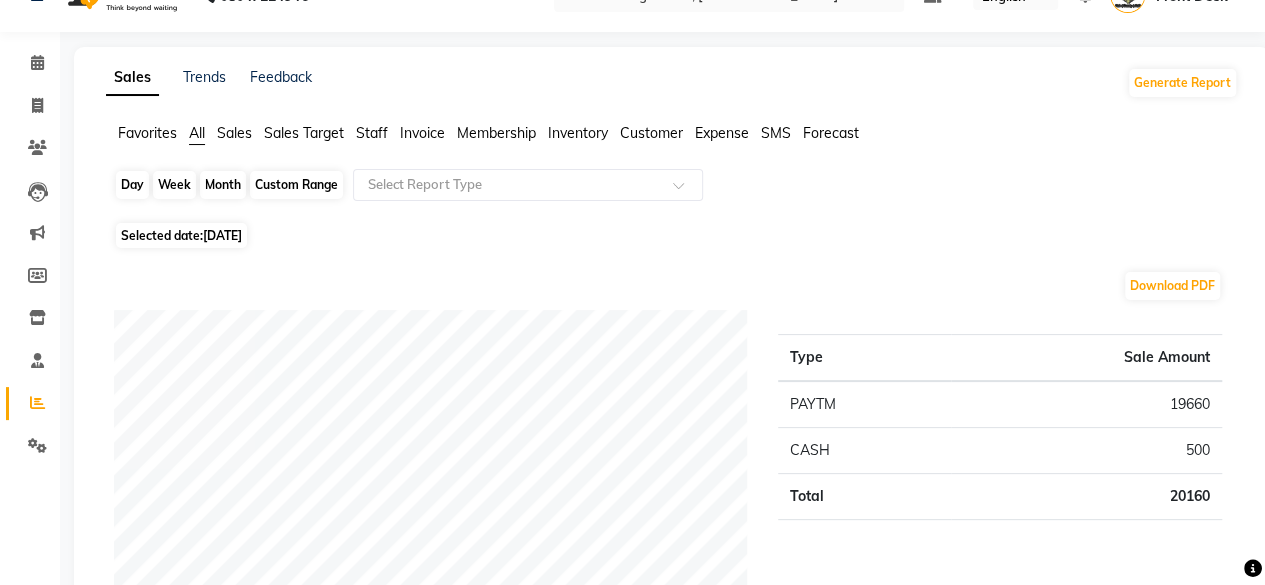 click on "Day" 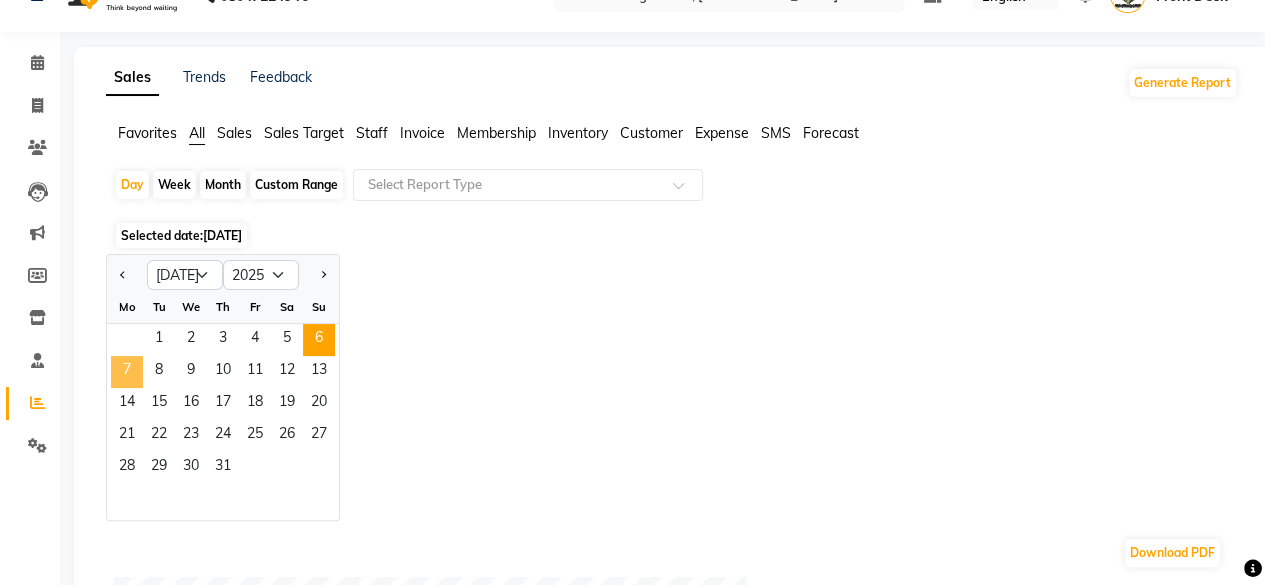 click on "7" 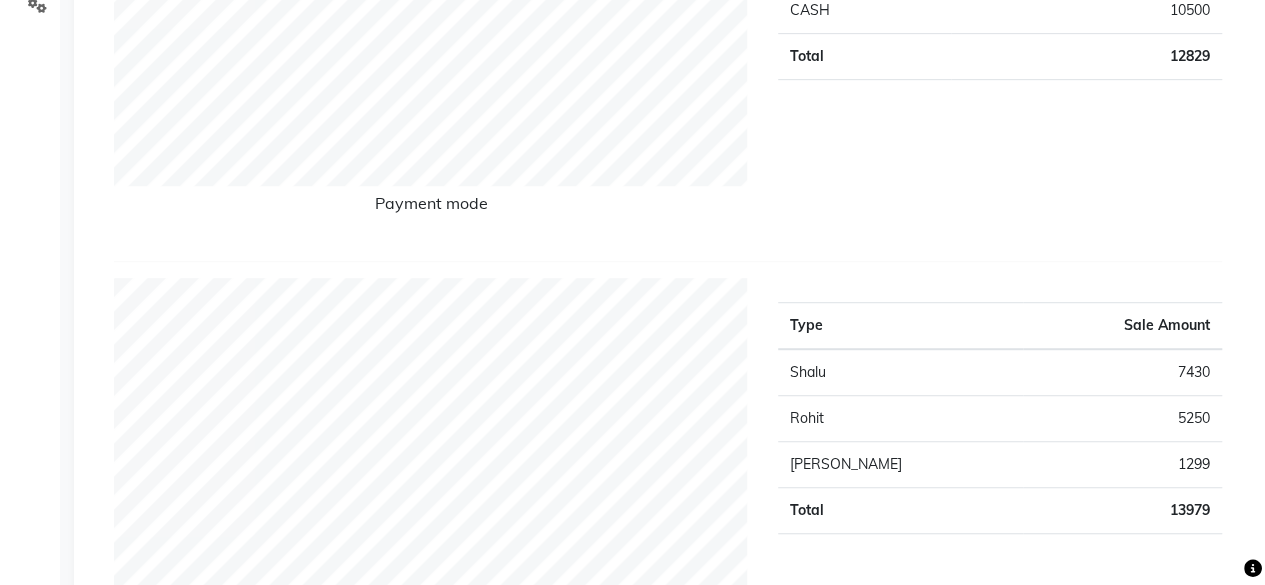 scroll, scrollTop: 0, scrollLeft: 0, axis: both 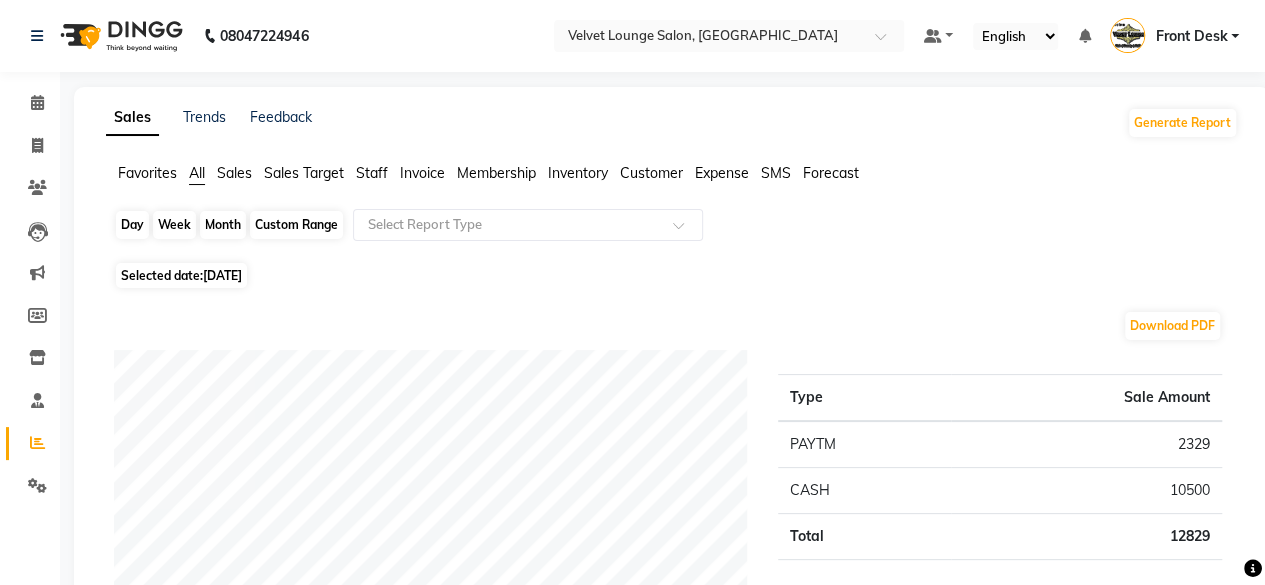 click on "Day" 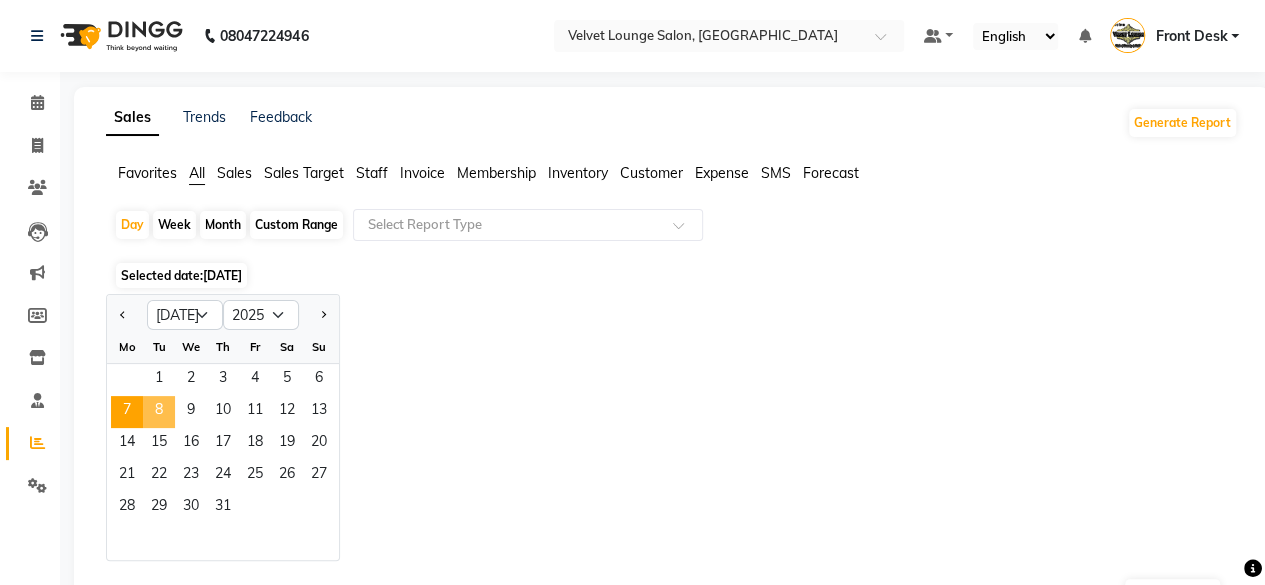 click on "8" 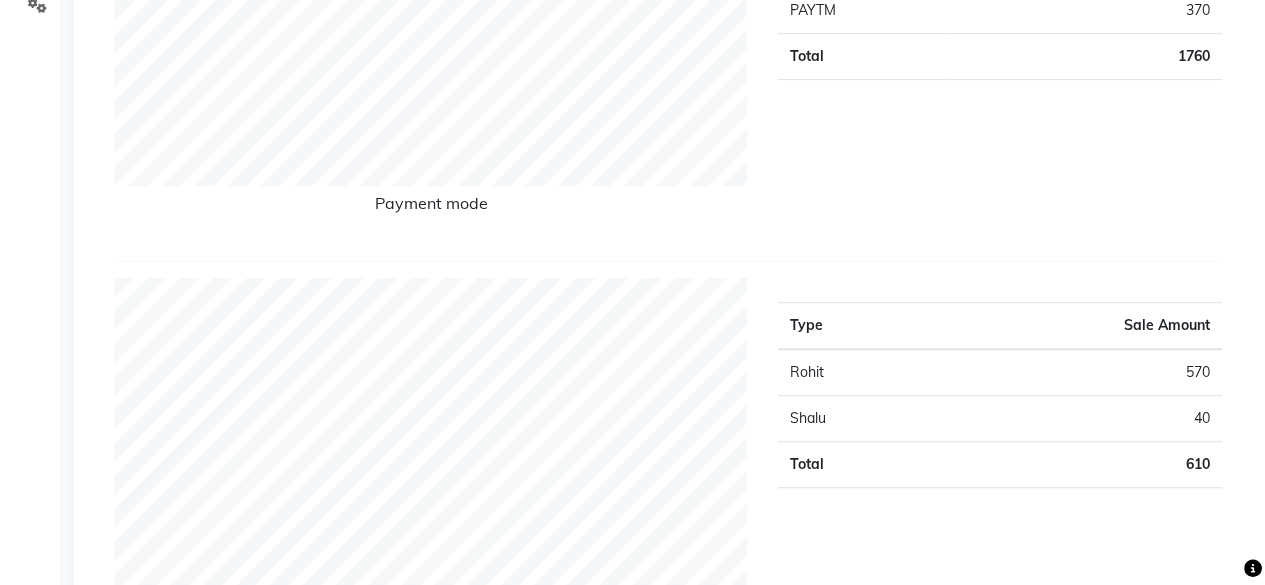 scroll, scrollTop: 0, scrollLeft: 0, axis: both 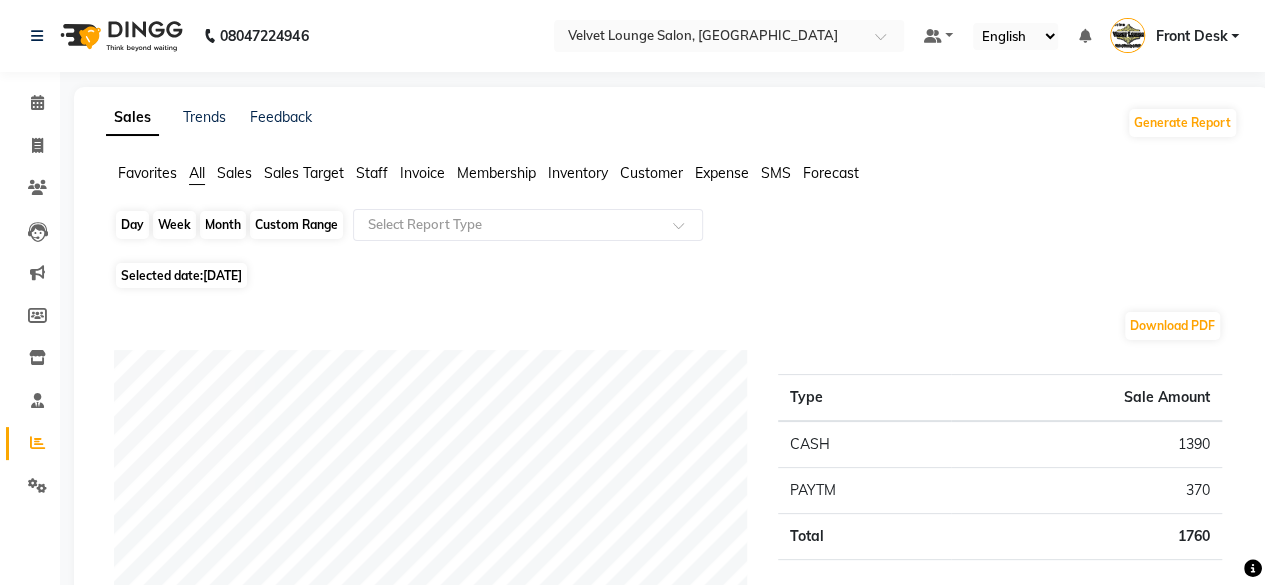 click on "Day" 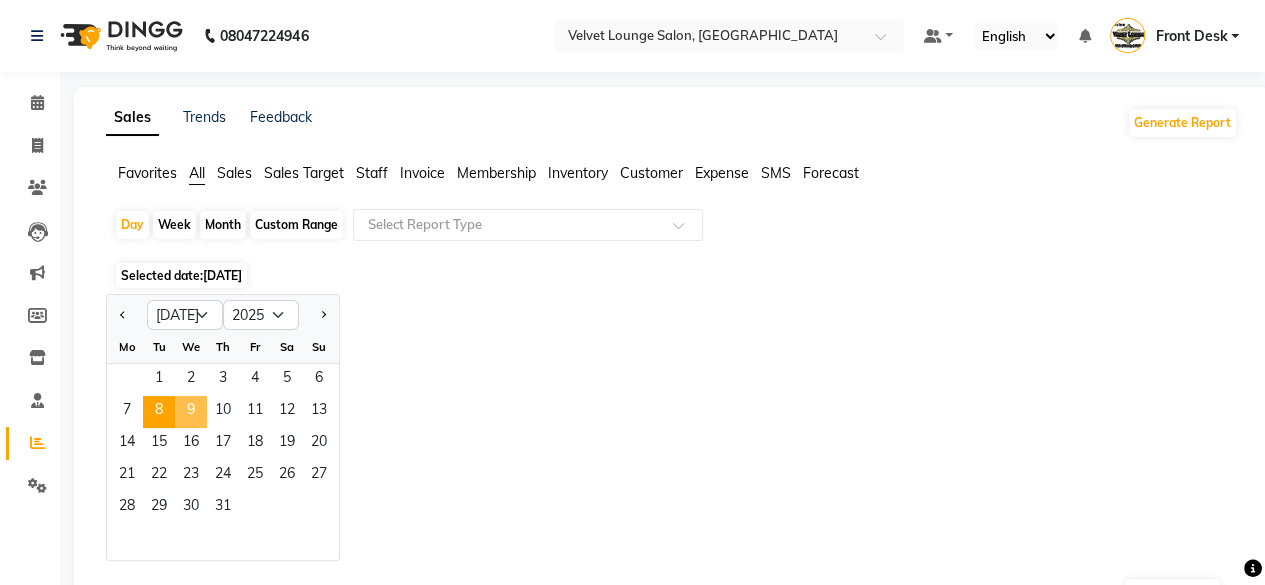 click on "9" 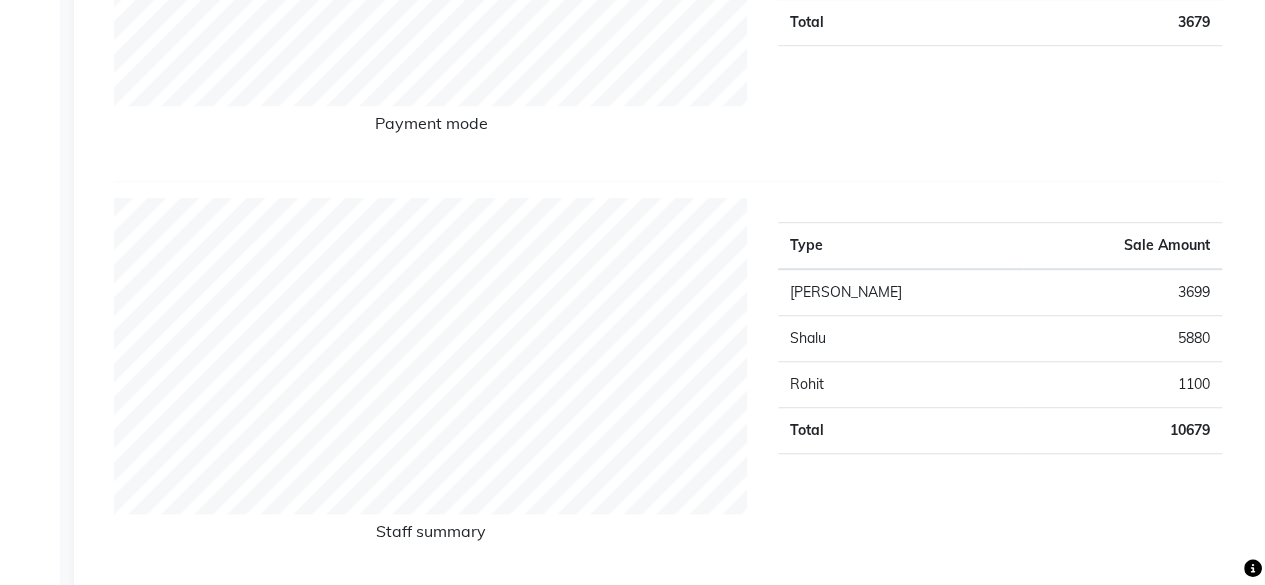 scroll, scrollTop: 48, scrollLeft: 0, axis: vertical 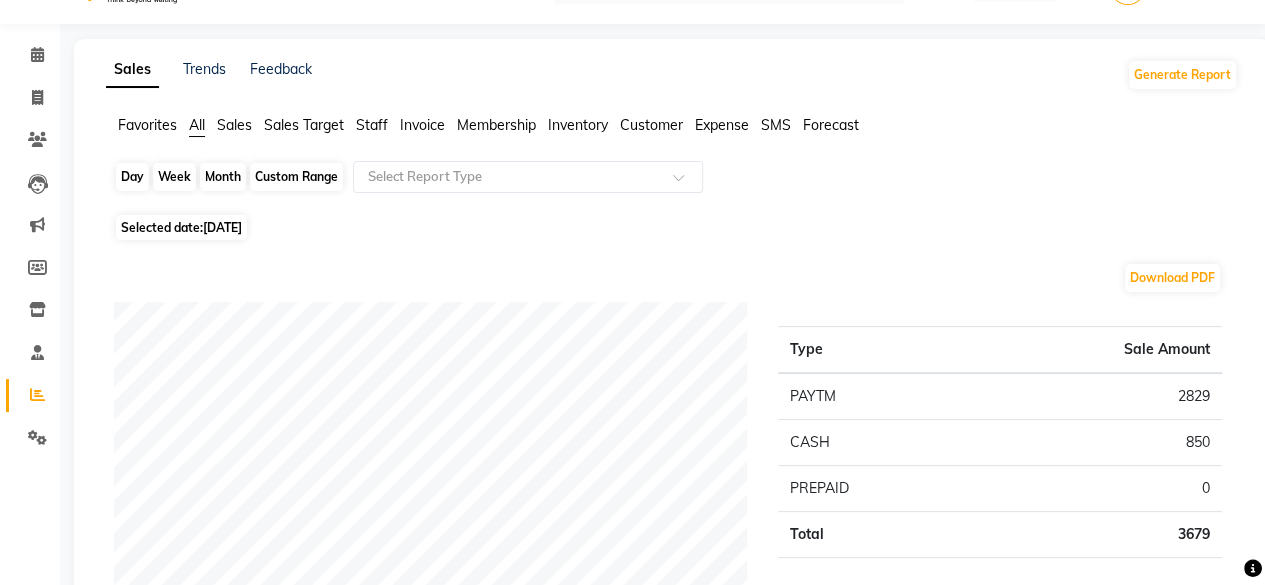 click on "Day" 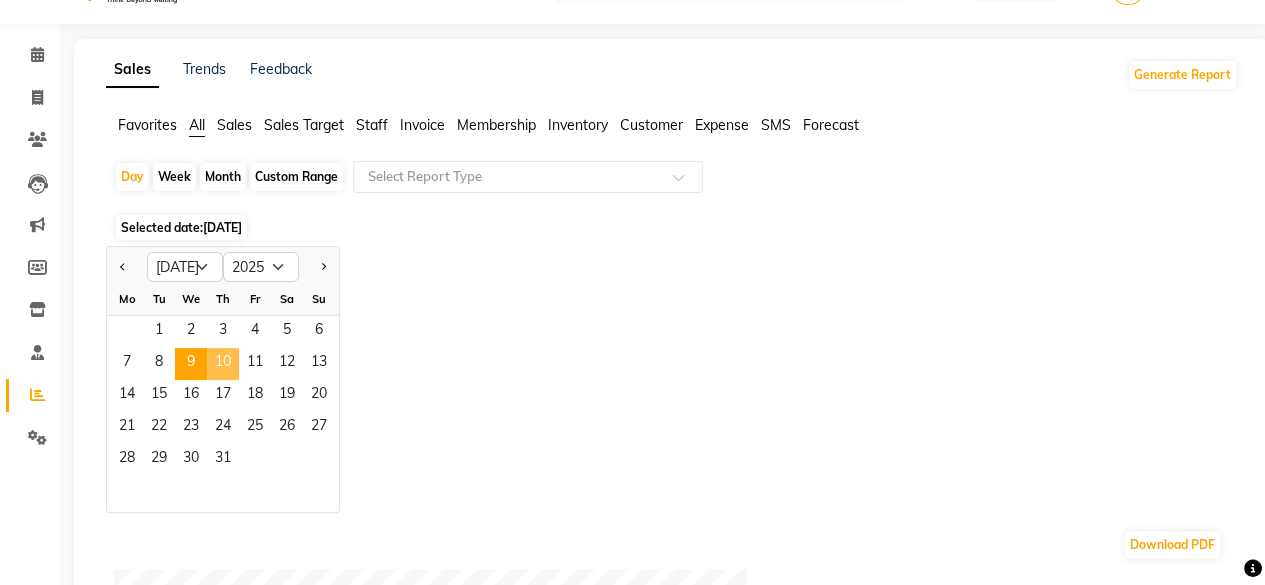 click on "10" 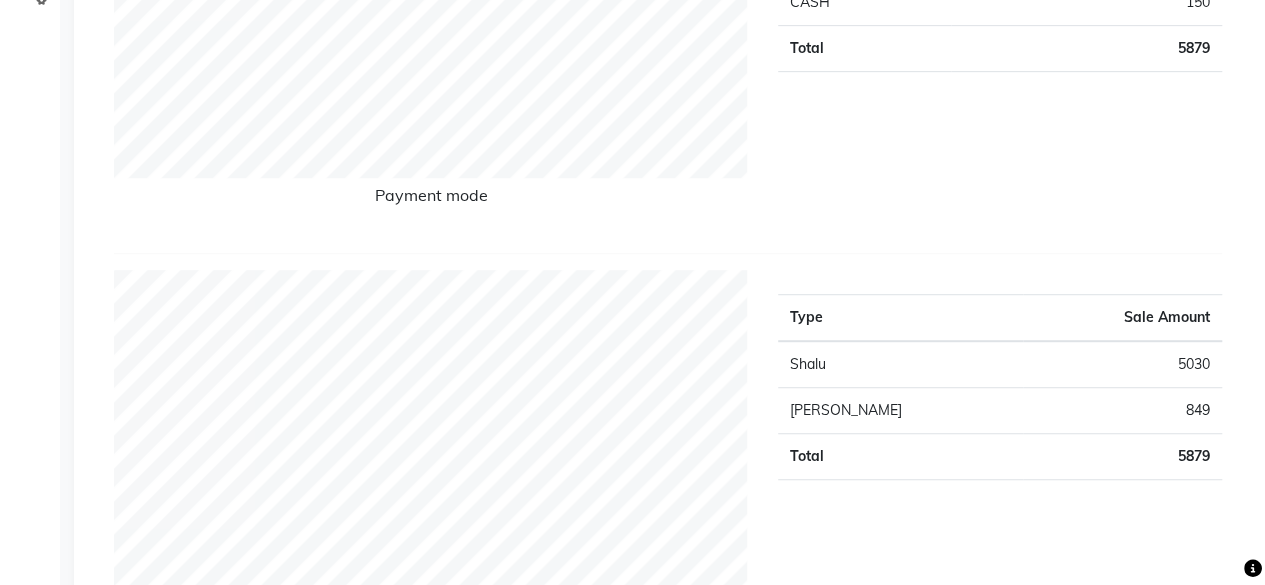 scroll, scrollTop: 0, scrollLeft: 0, axis: both 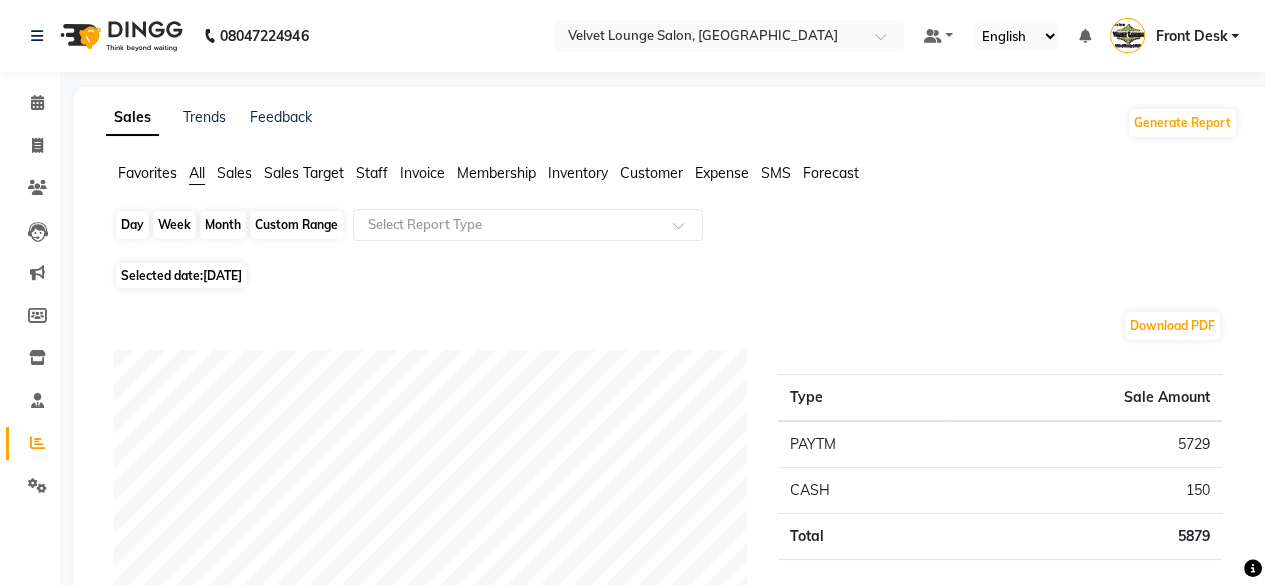 click on "Day" 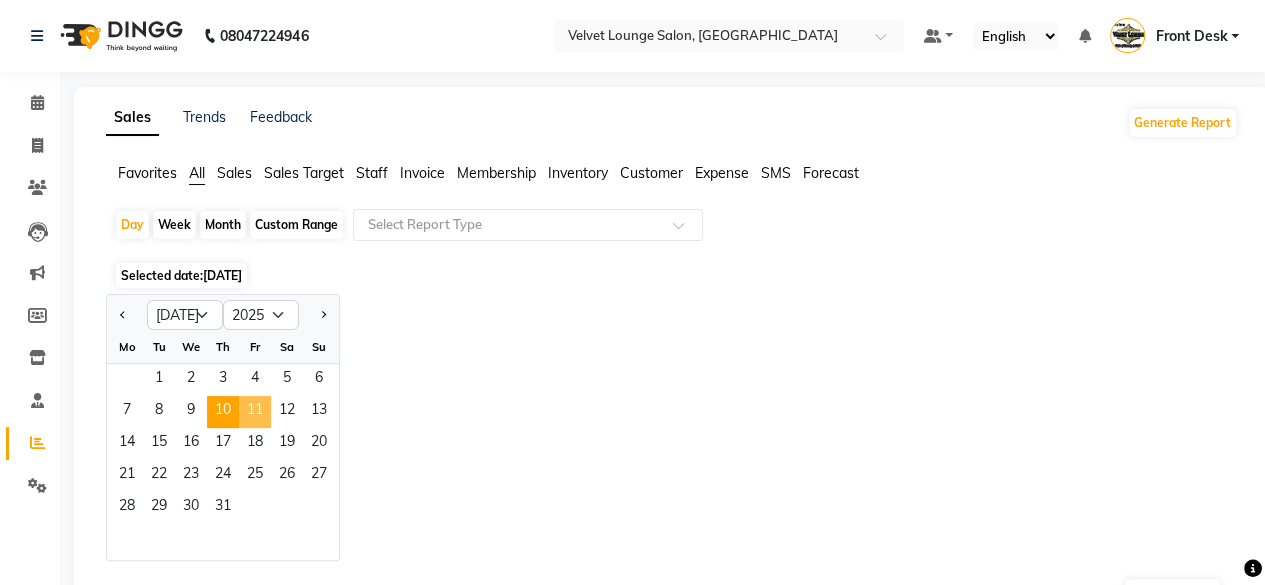 click on "11" 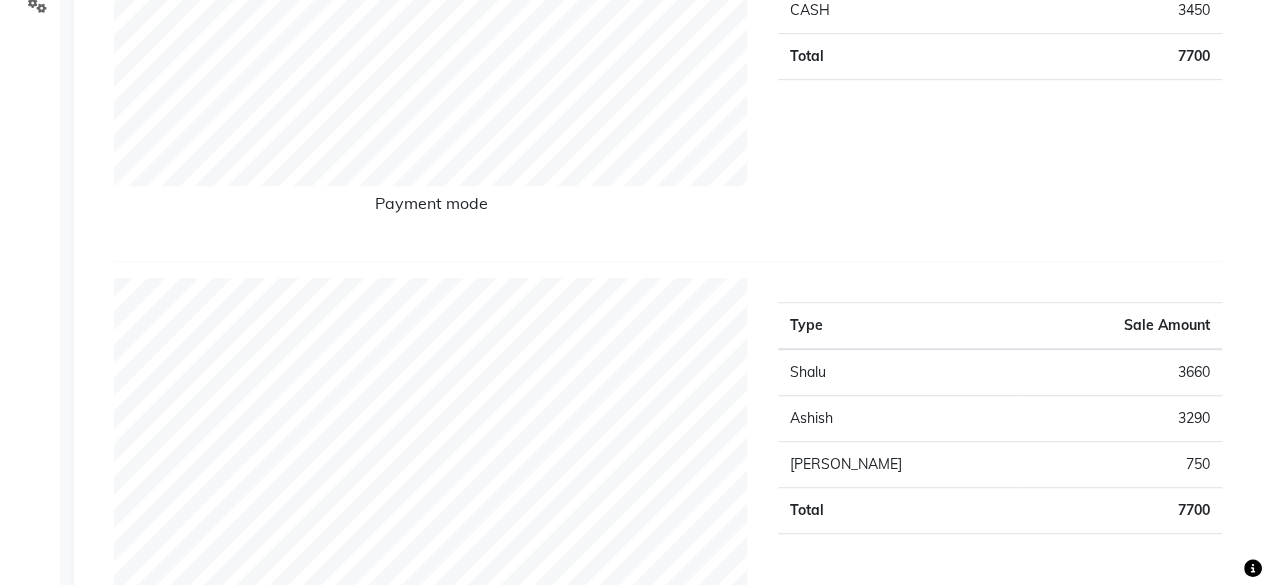 scroll, scrollTop: 0, scrollLeft: 0, axis: both 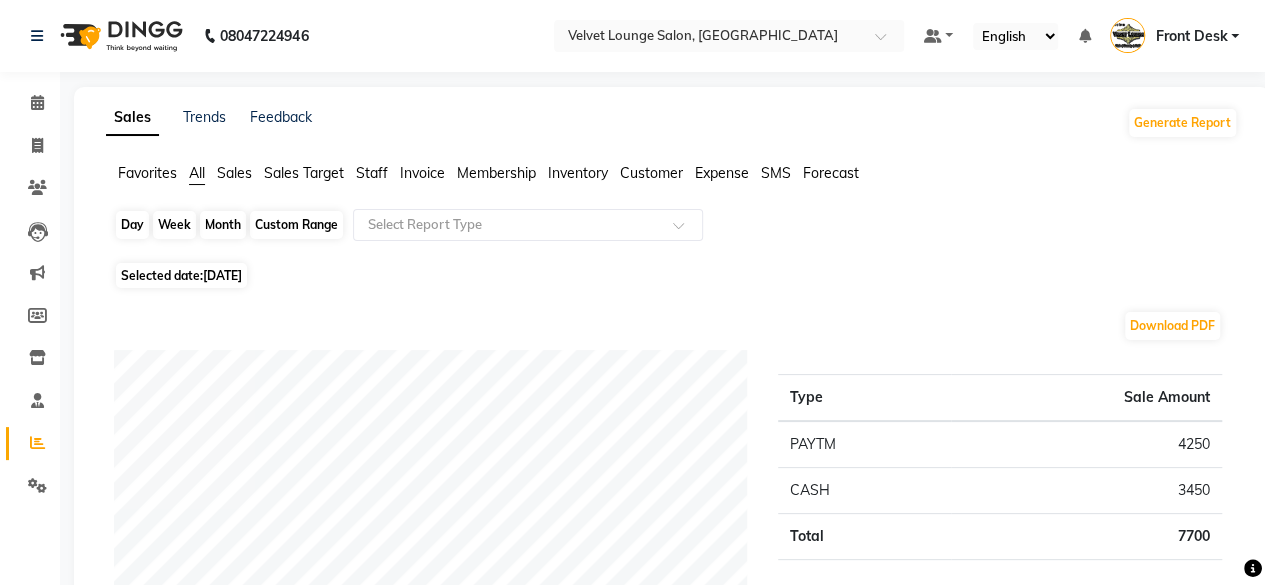 click on "Day" 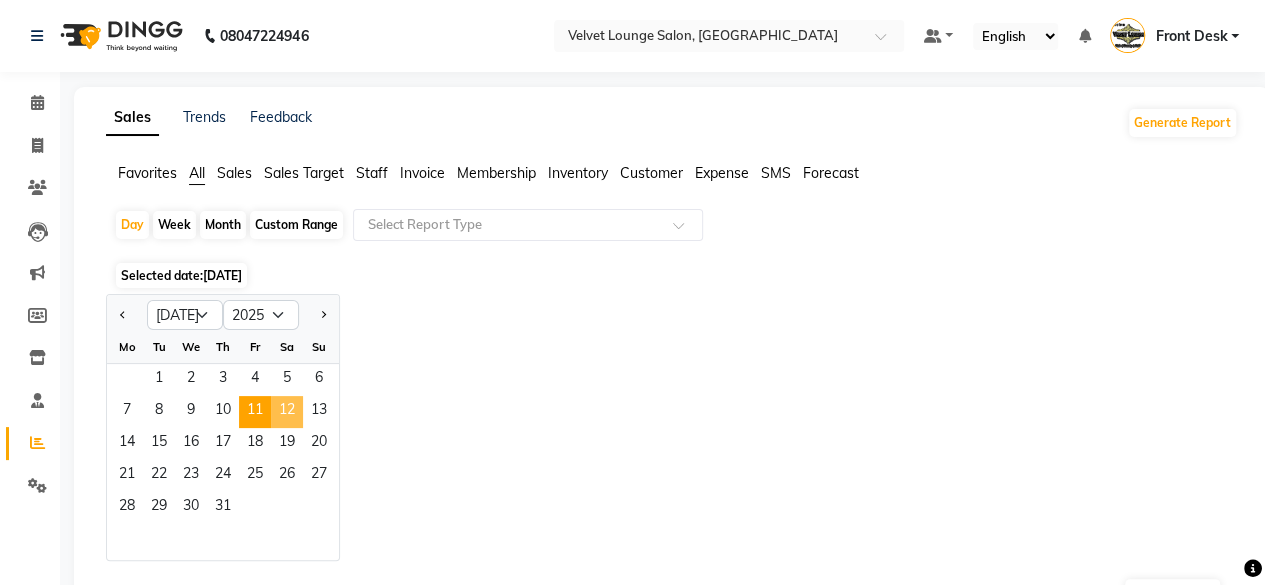 click on "12" 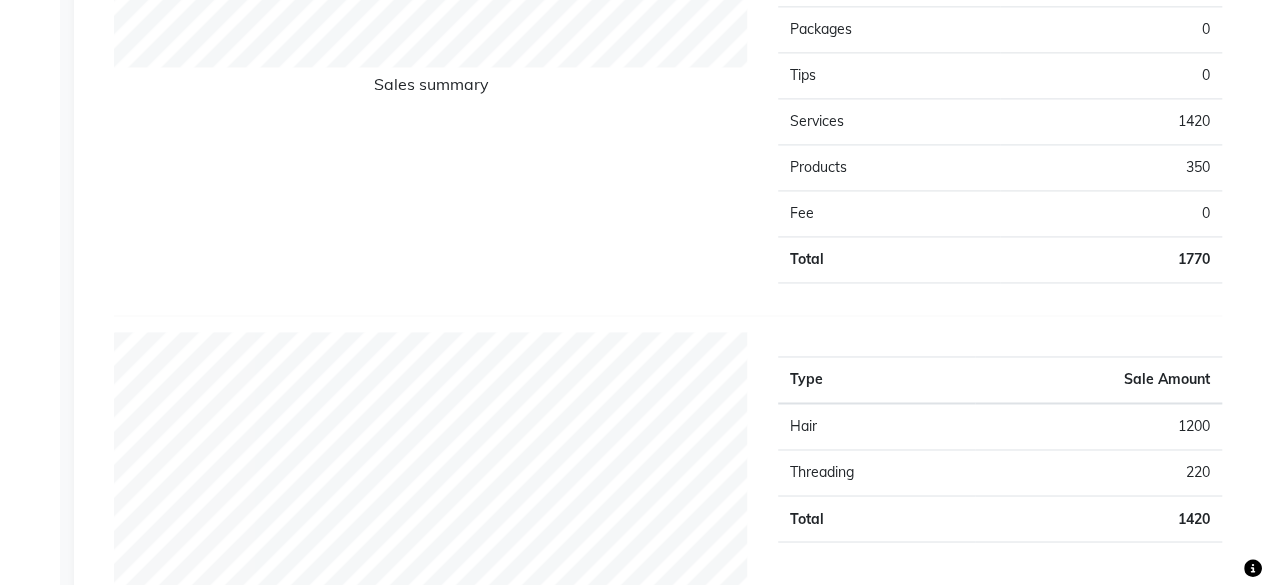 scroll, scrollTop: 1464, scrollLeft: 0, axis: vertical 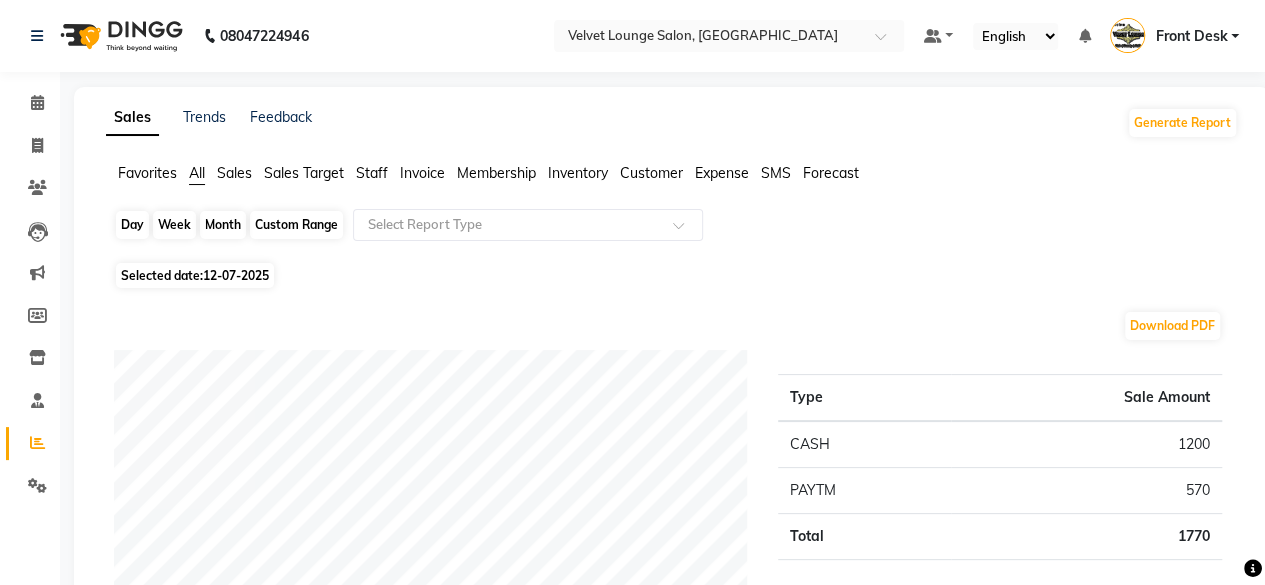 click on "Day" 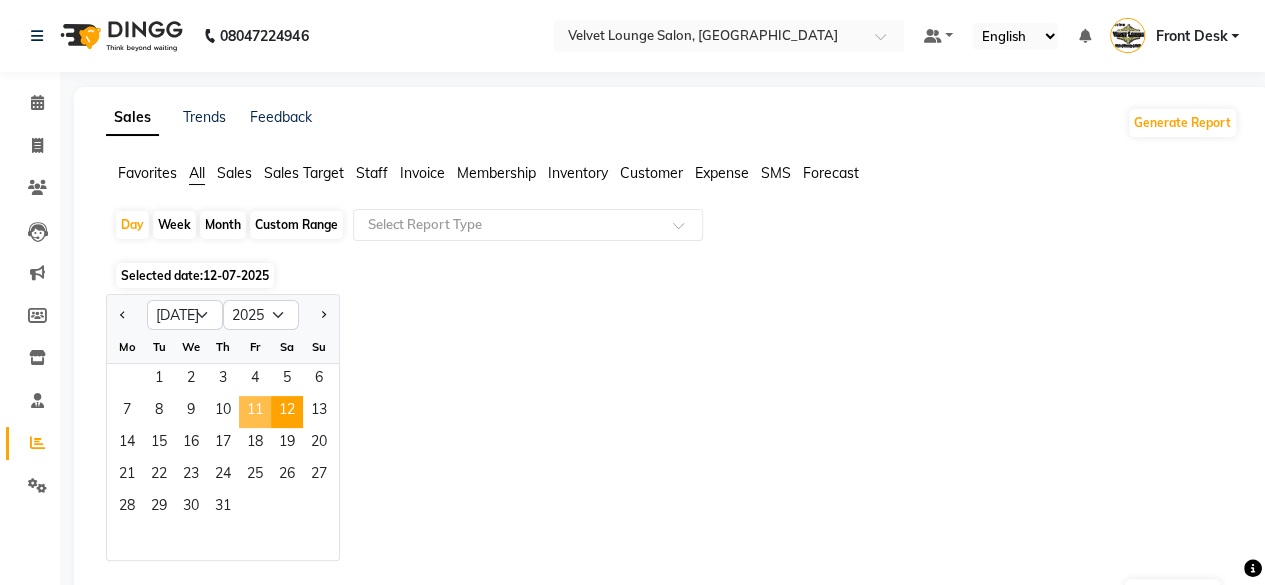 click on "11" 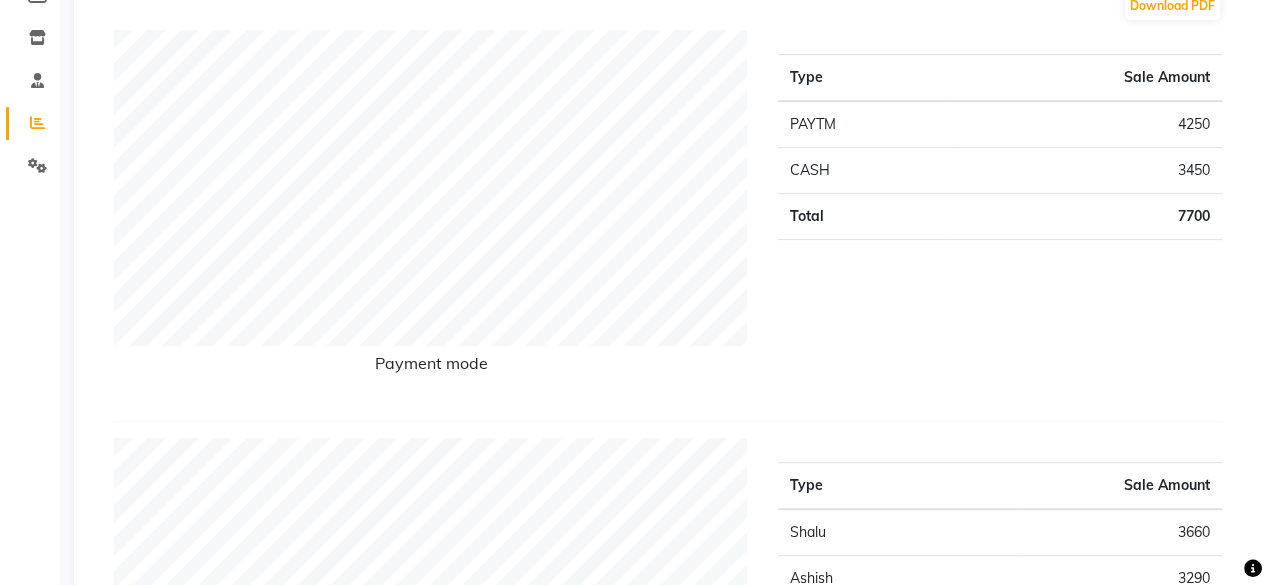 scroll, scrollTop: 0, scrollLeft: 0, axis: both 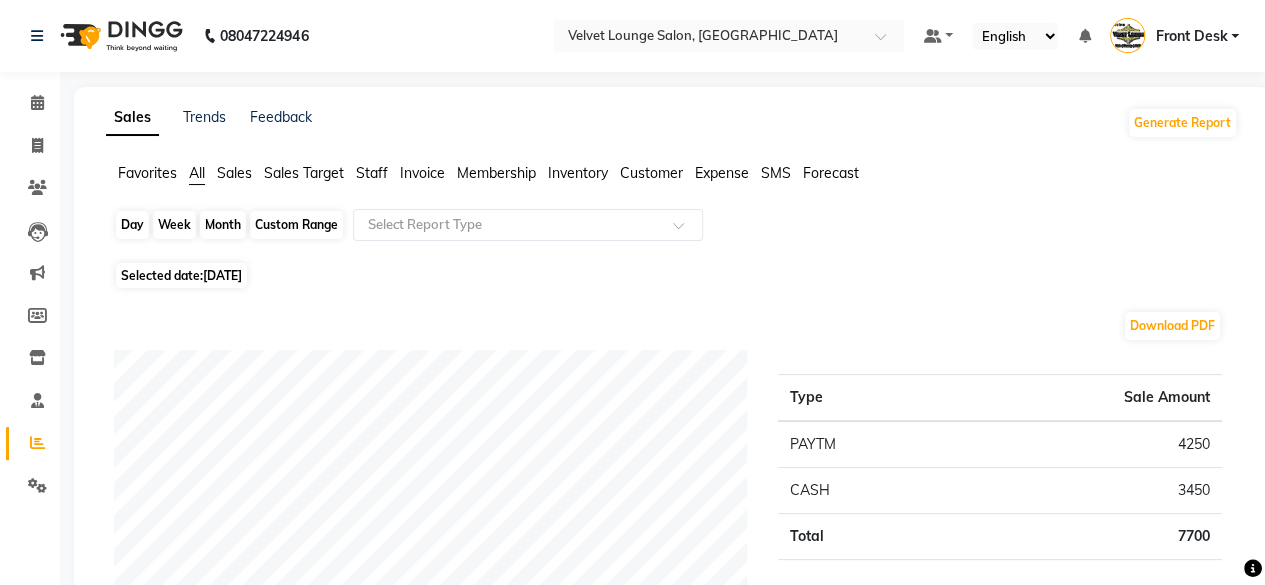 click on "Day" 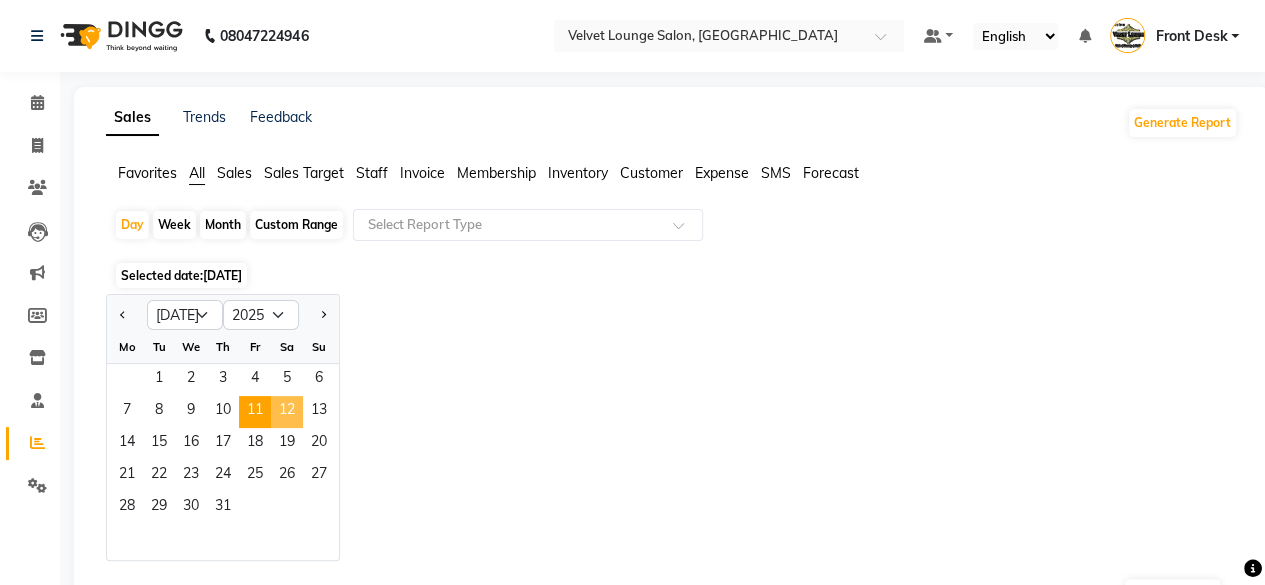 click on "12" 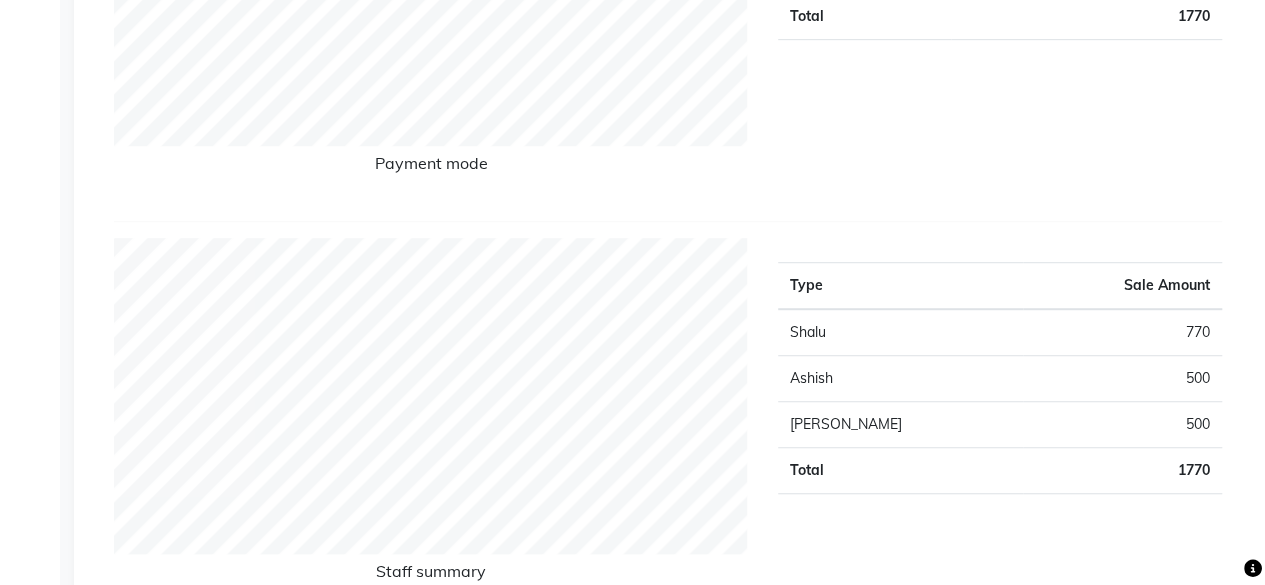 scroll, scrollTop: 8, scrollLeft: 0, axis: vertical 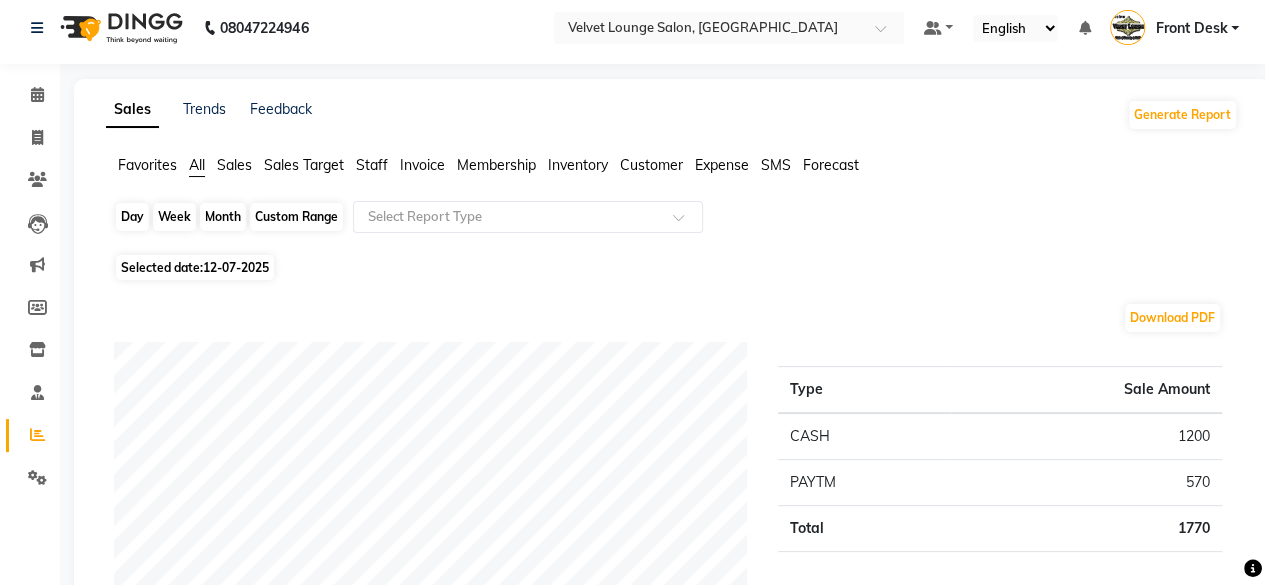 click on "Day" 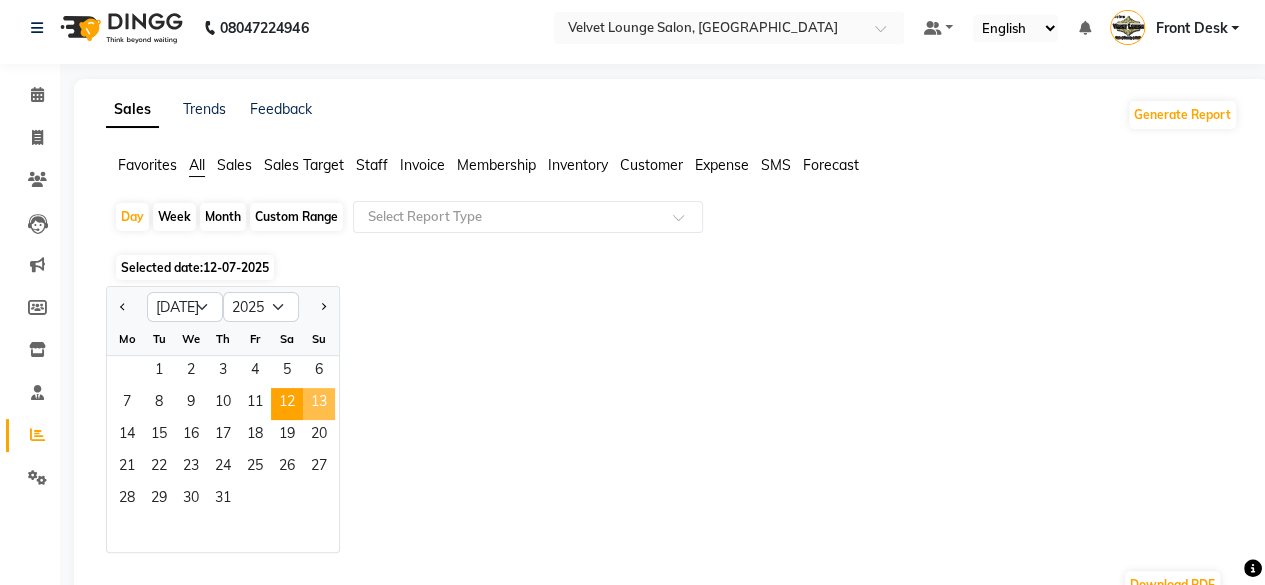 click on "13" 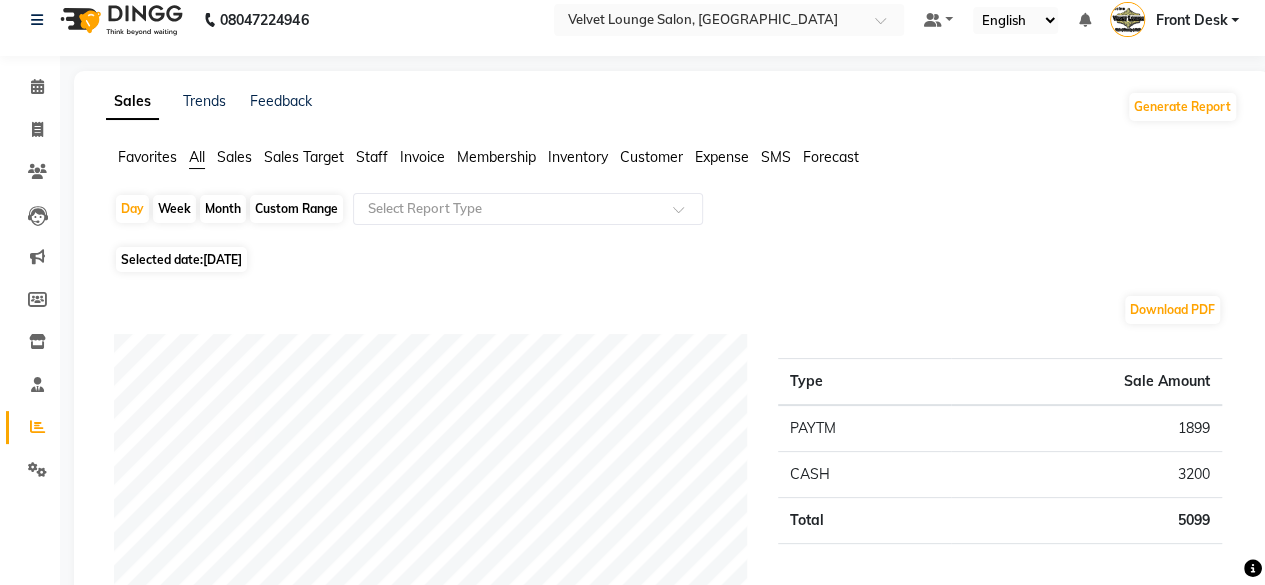 scroll, scrollTop: 58, scrollLeft: 0, axis: vertical 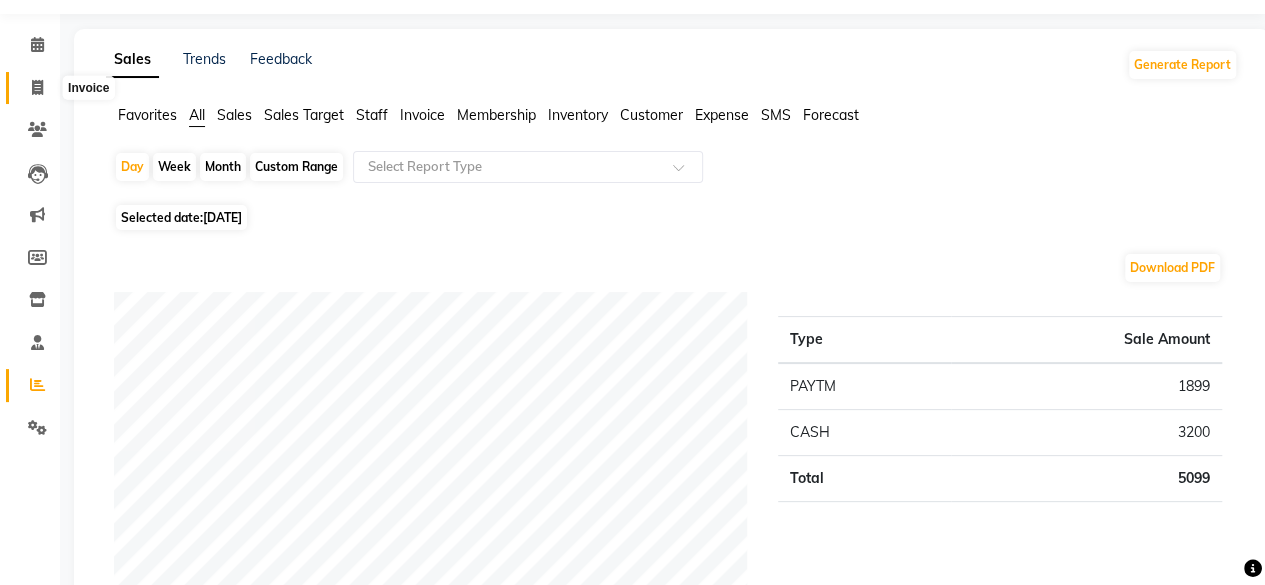 click 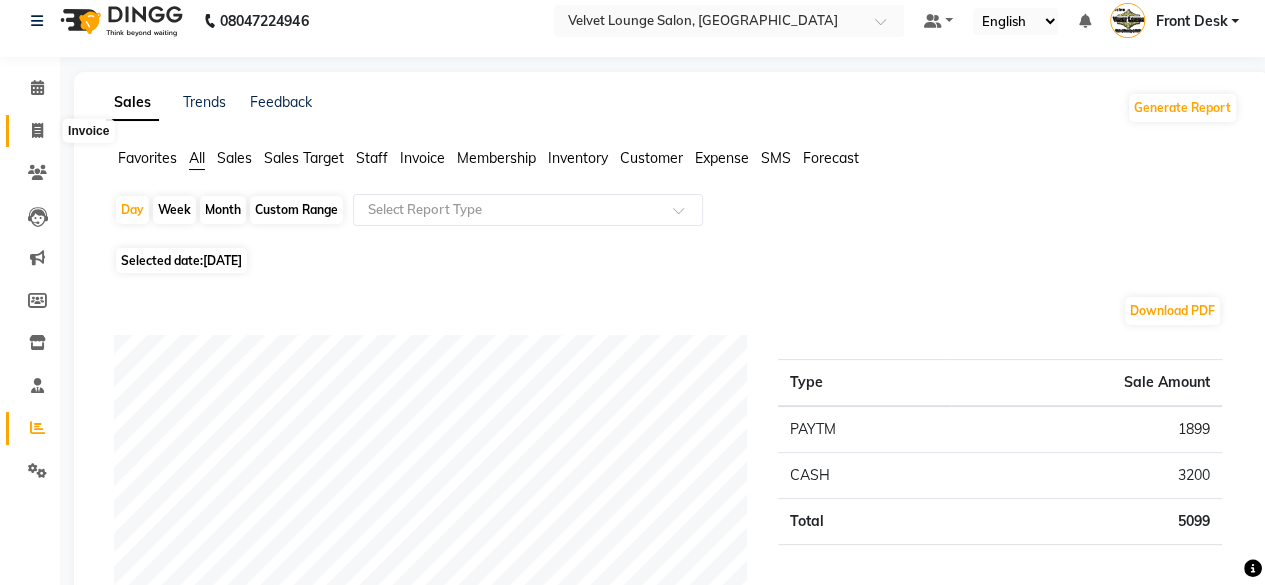 select on "5962" 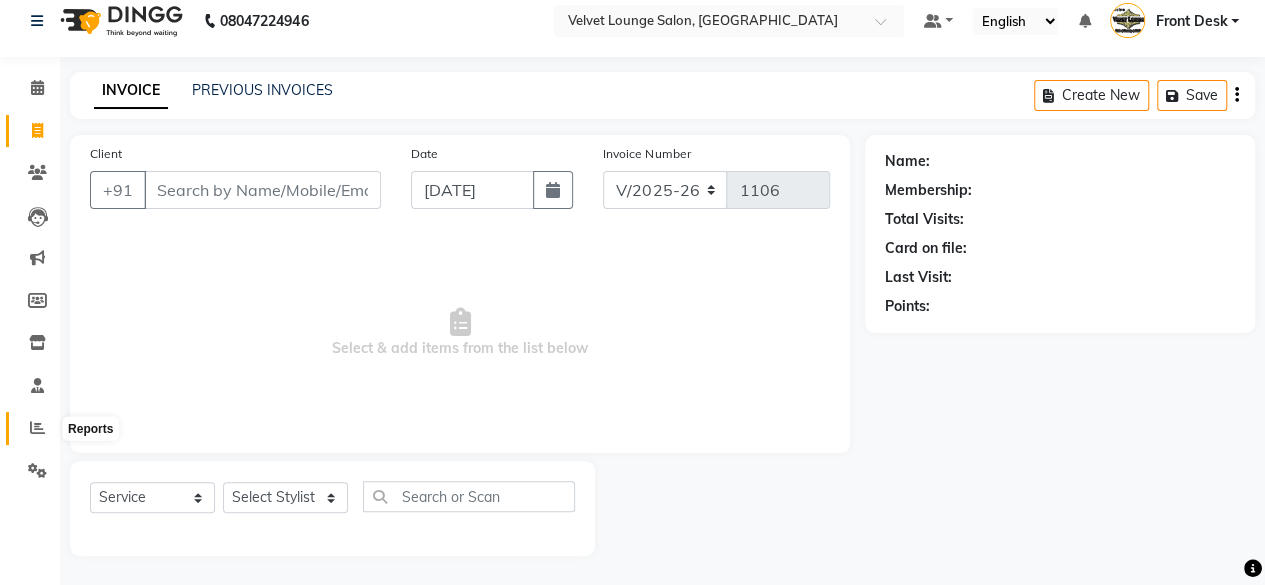 click 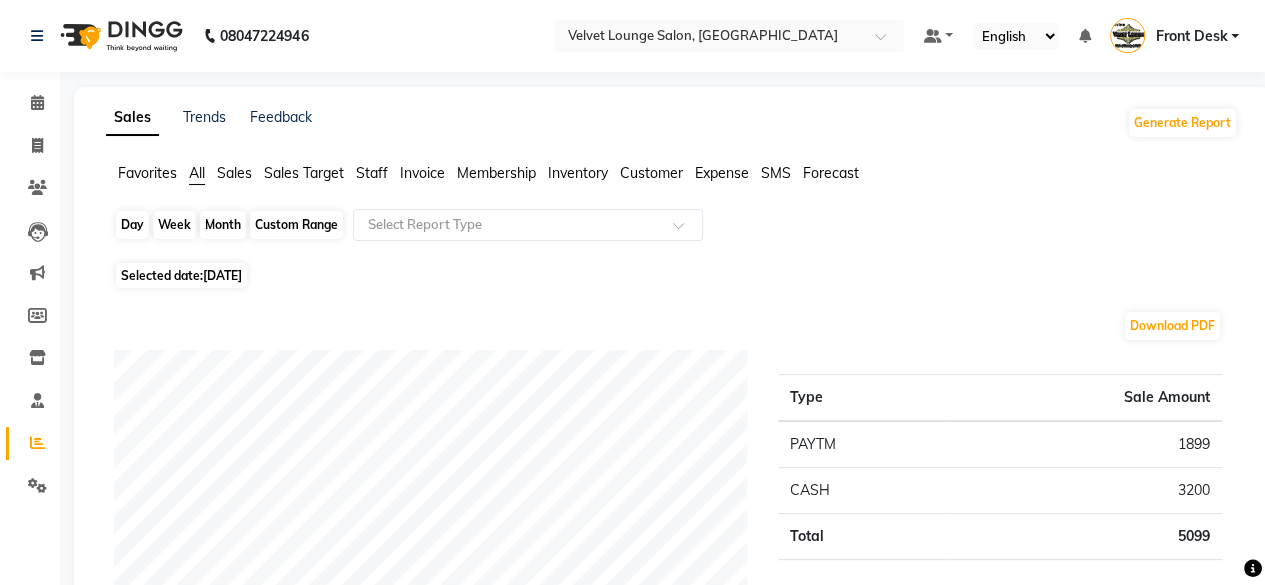click on "Day" 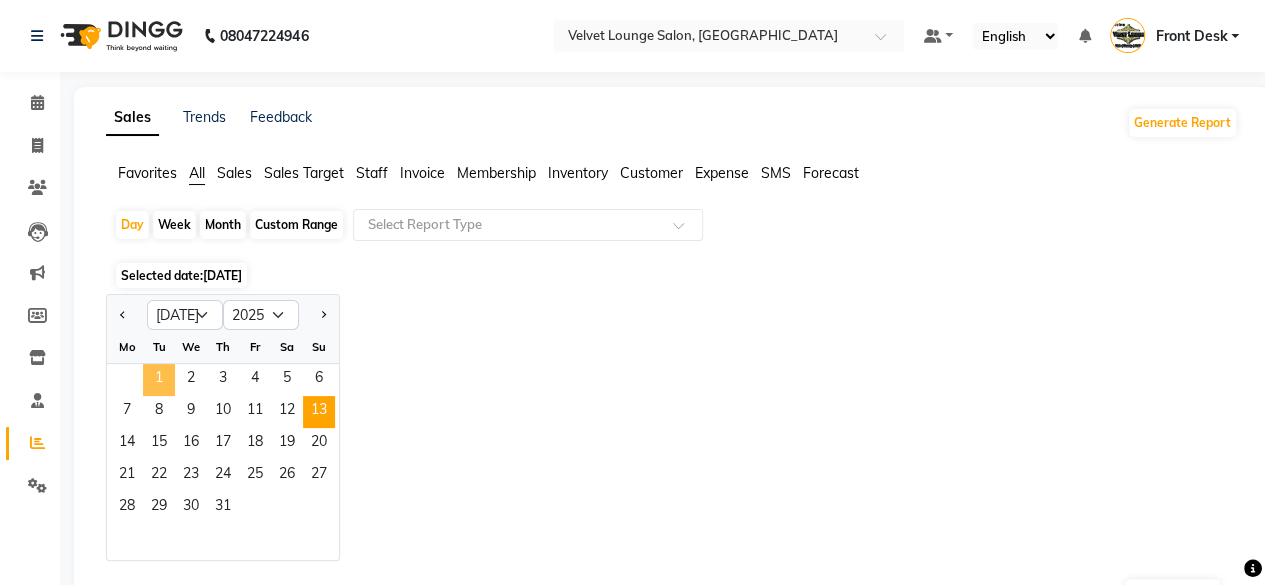click on "1" 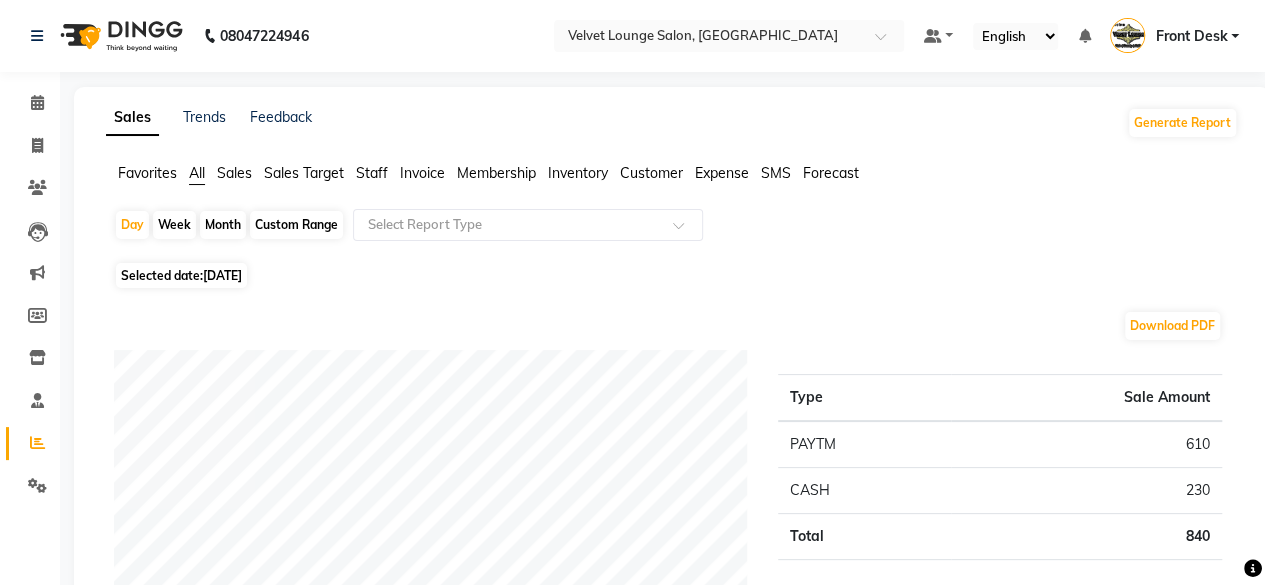 click on "Month" 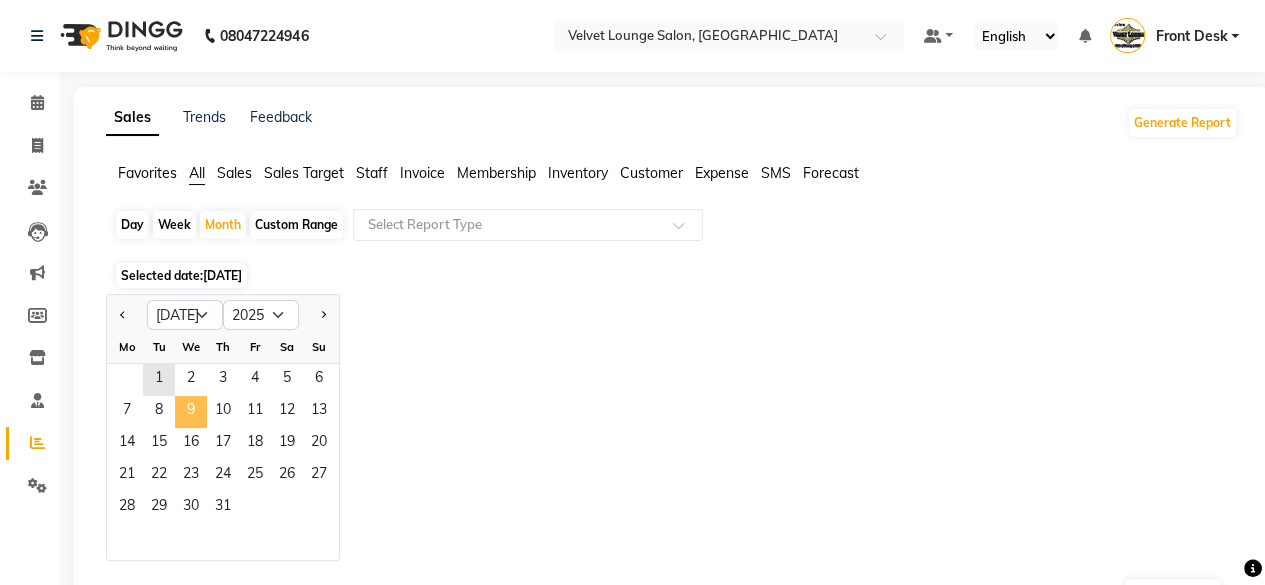 click on "9" 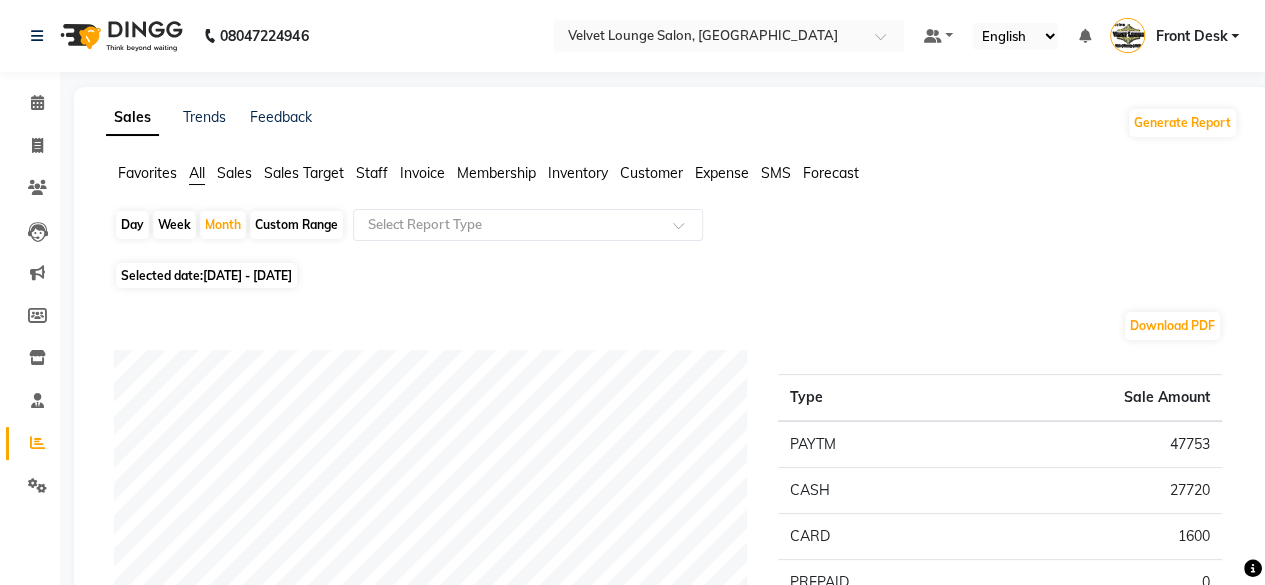 click on "Staff" 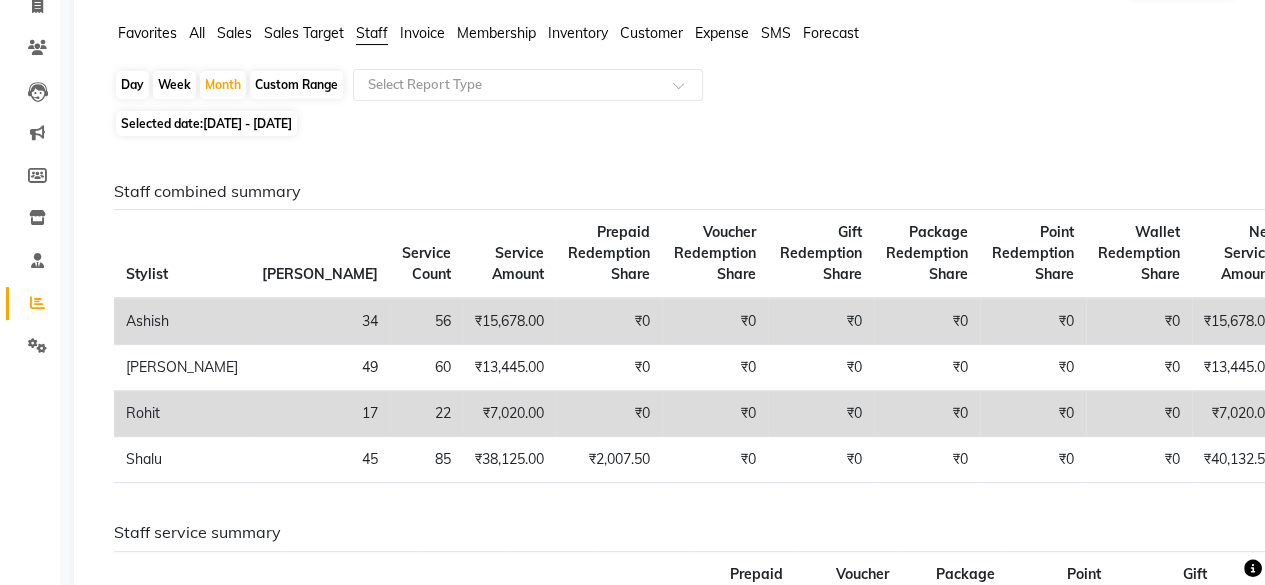 scroll, scrollTop: 160, scrollLeft: 0, axis: vertical 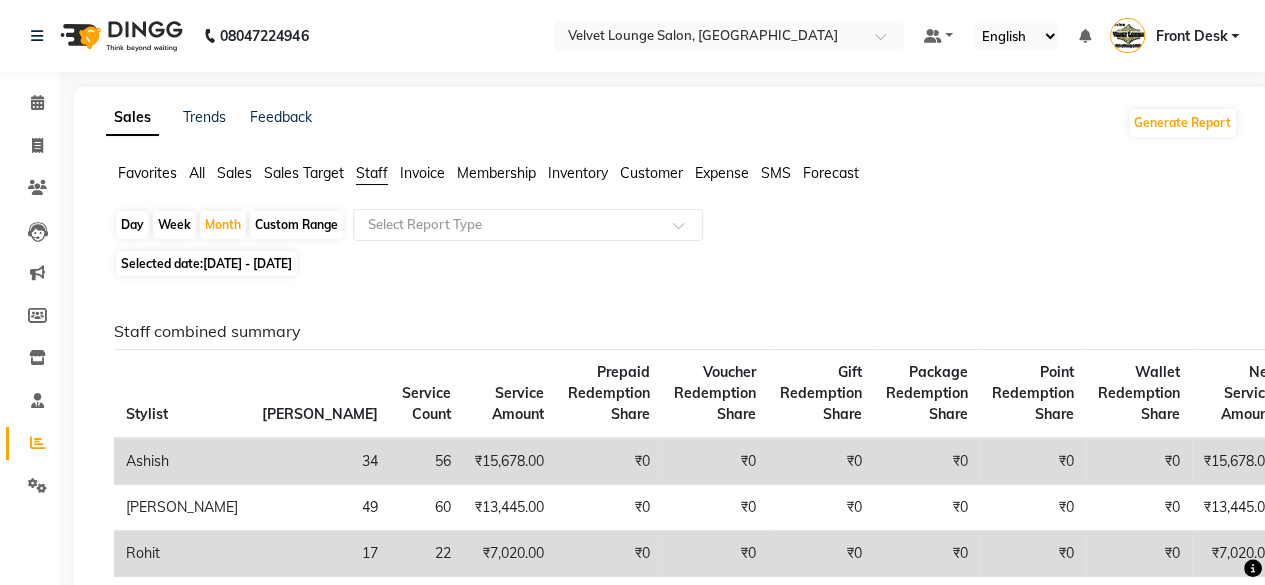 click on "Clients" 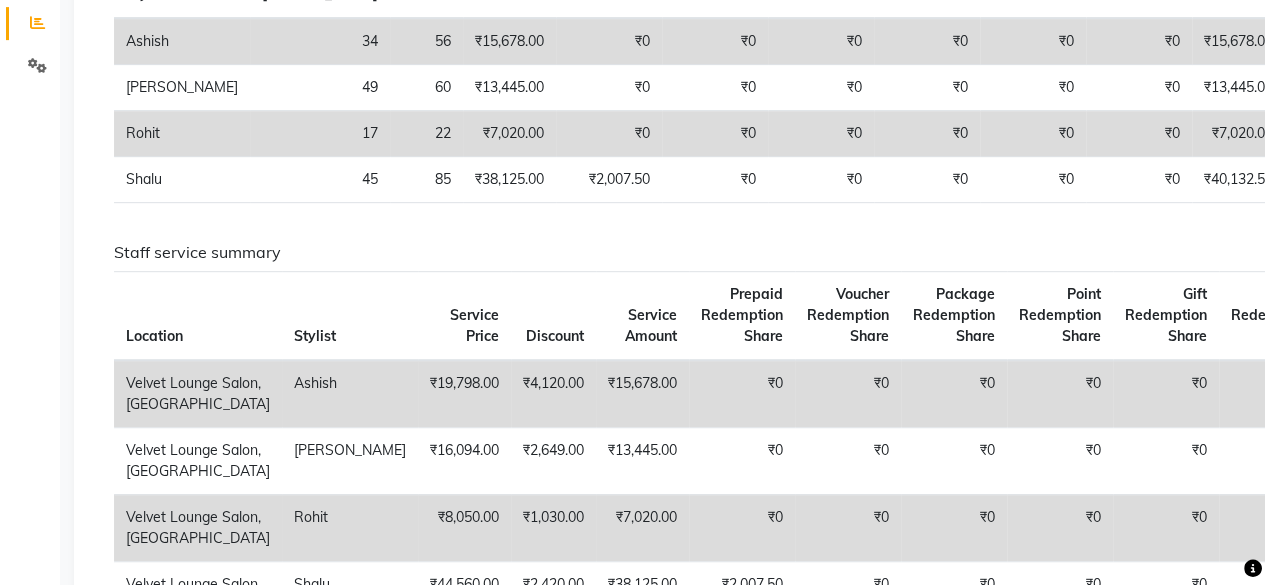 scroll, scrollTop: 512, scrollLeft: 0, axis: vertical 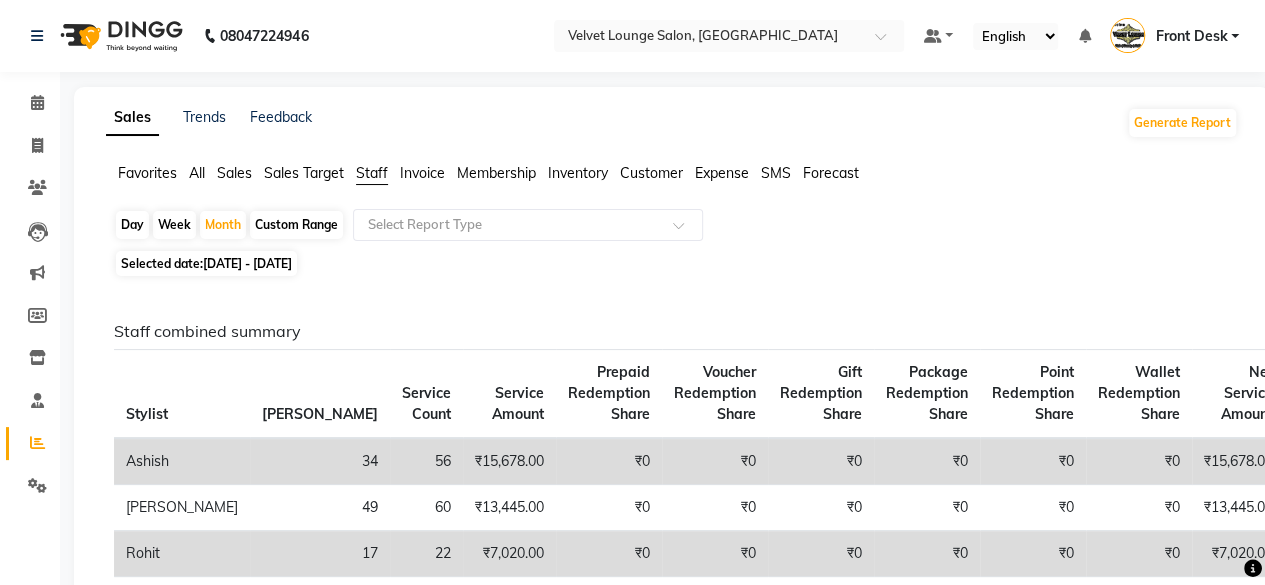 click on "Front Desk" at bounding box center (1191, 36) 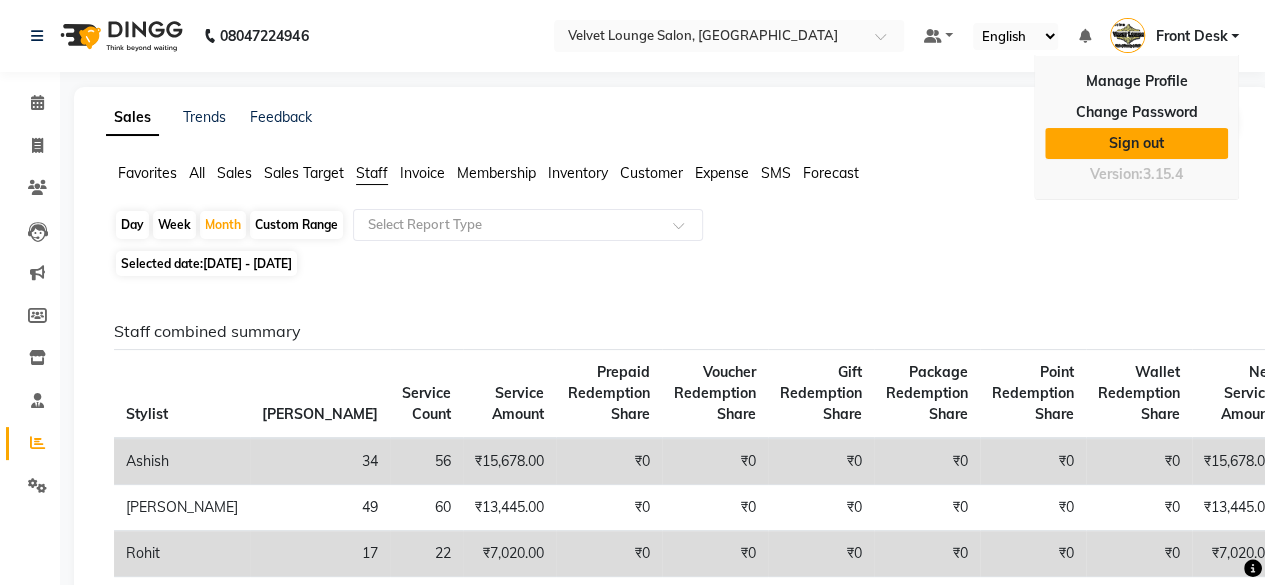 click on "Sign out" at bounding box center [1136, 143] 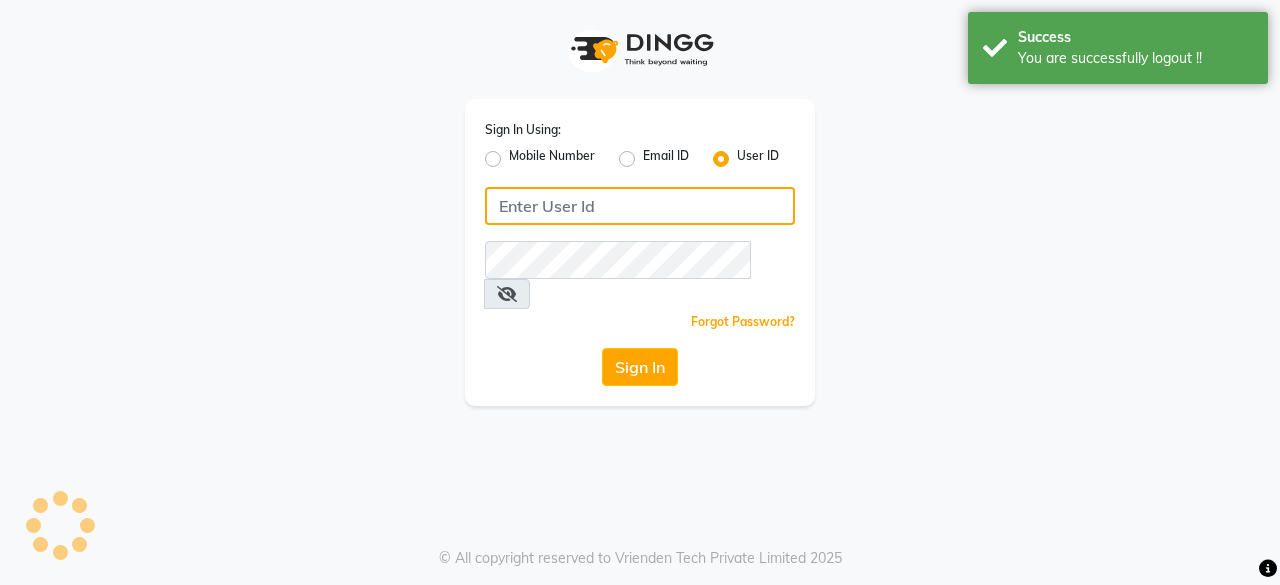 type on "7400009327" 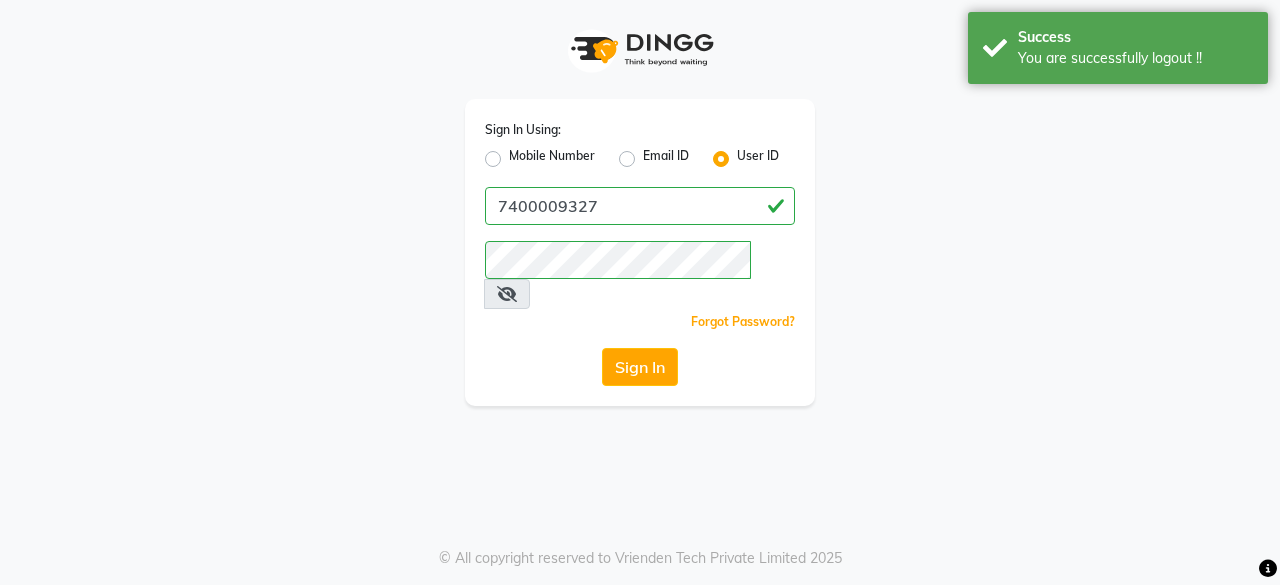 click on "Mobile Number" 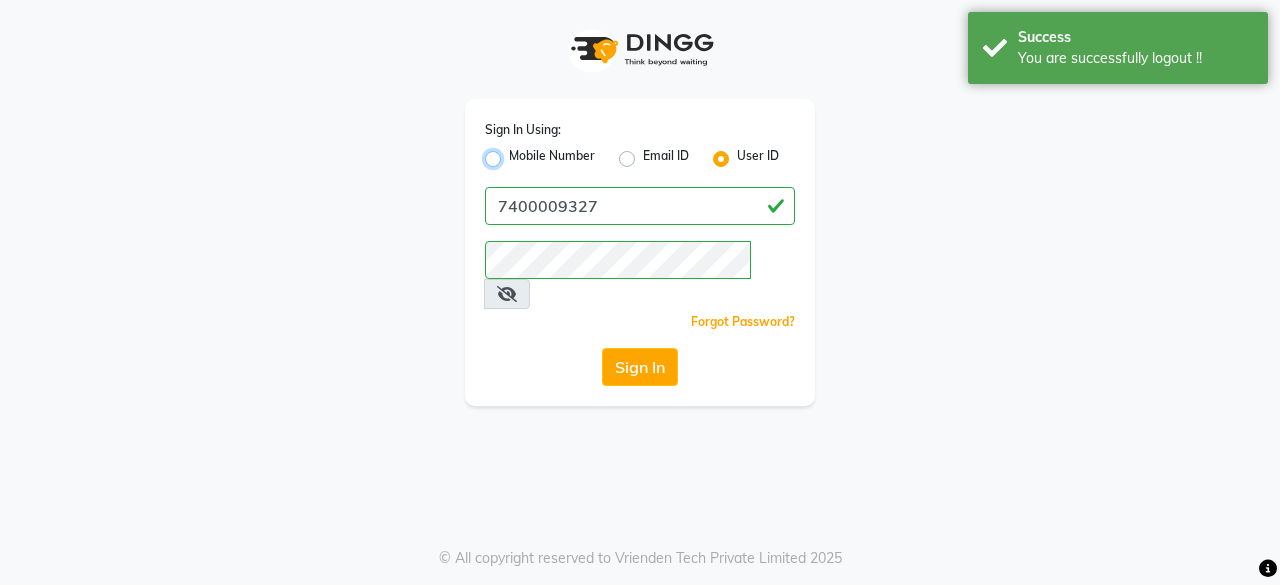 click on "Mobile Number" at bounding box center [515, 153] 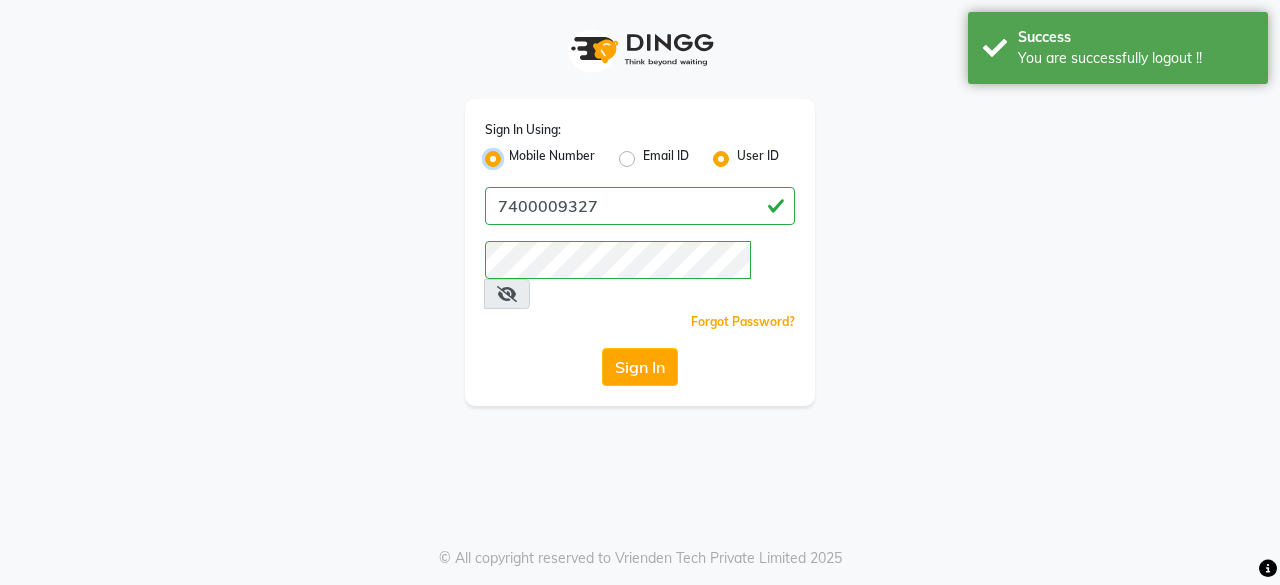 radio on "false" 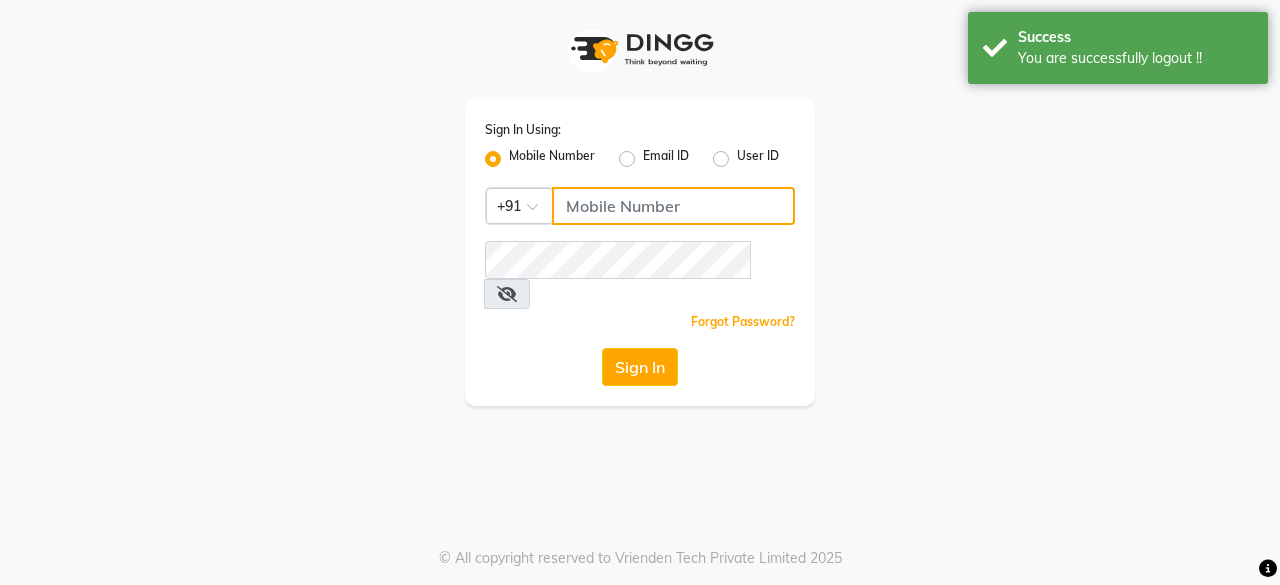 click 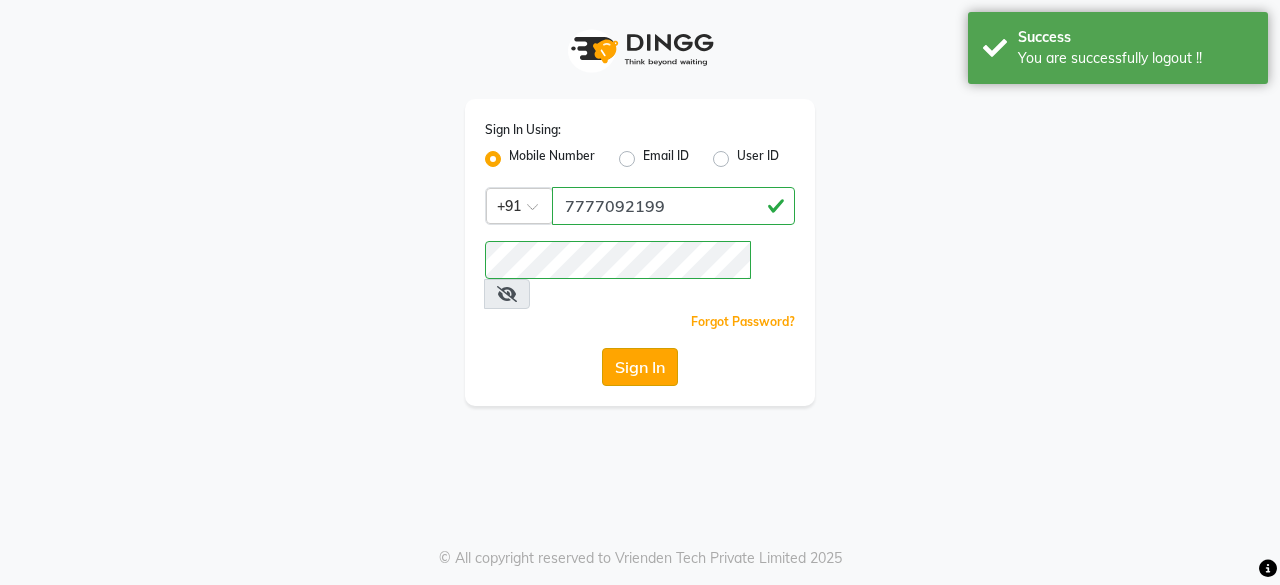 click on "Sign In" 